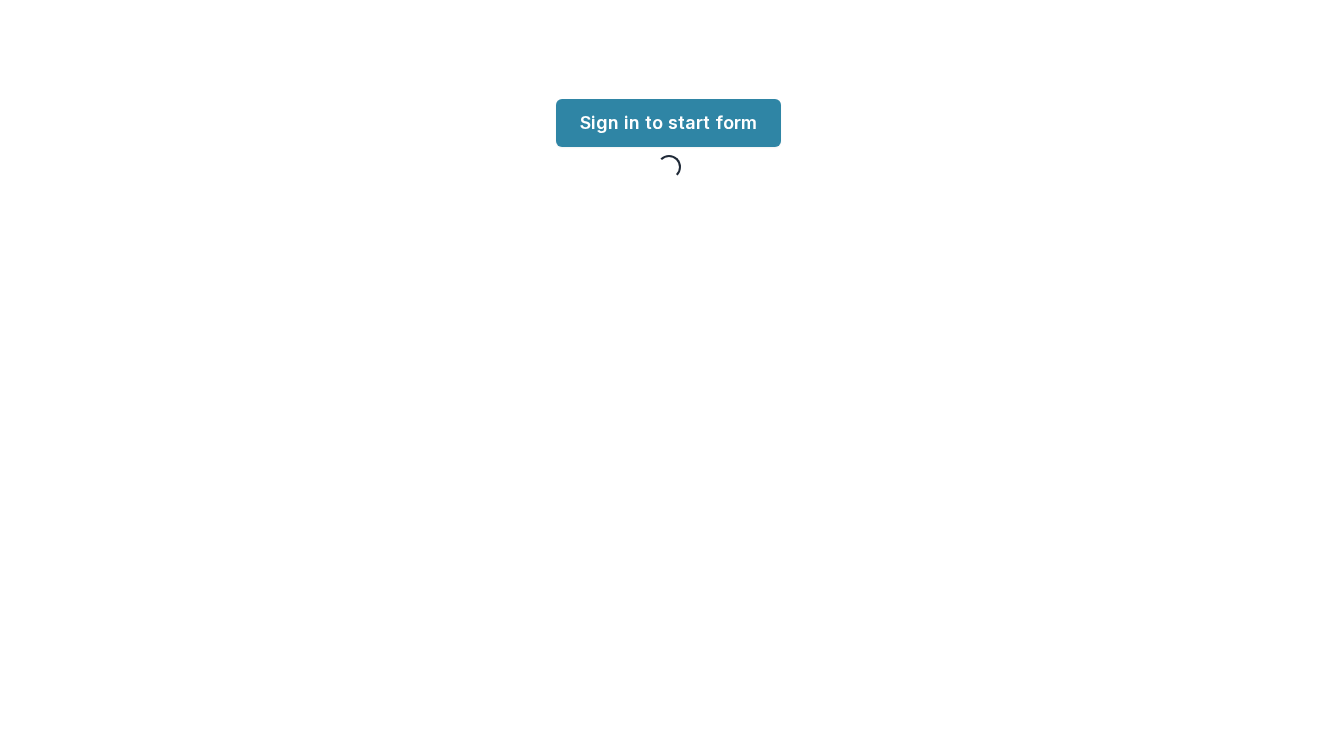 scroll, scrollTop: 0, scrollLeft: 0, axis: both 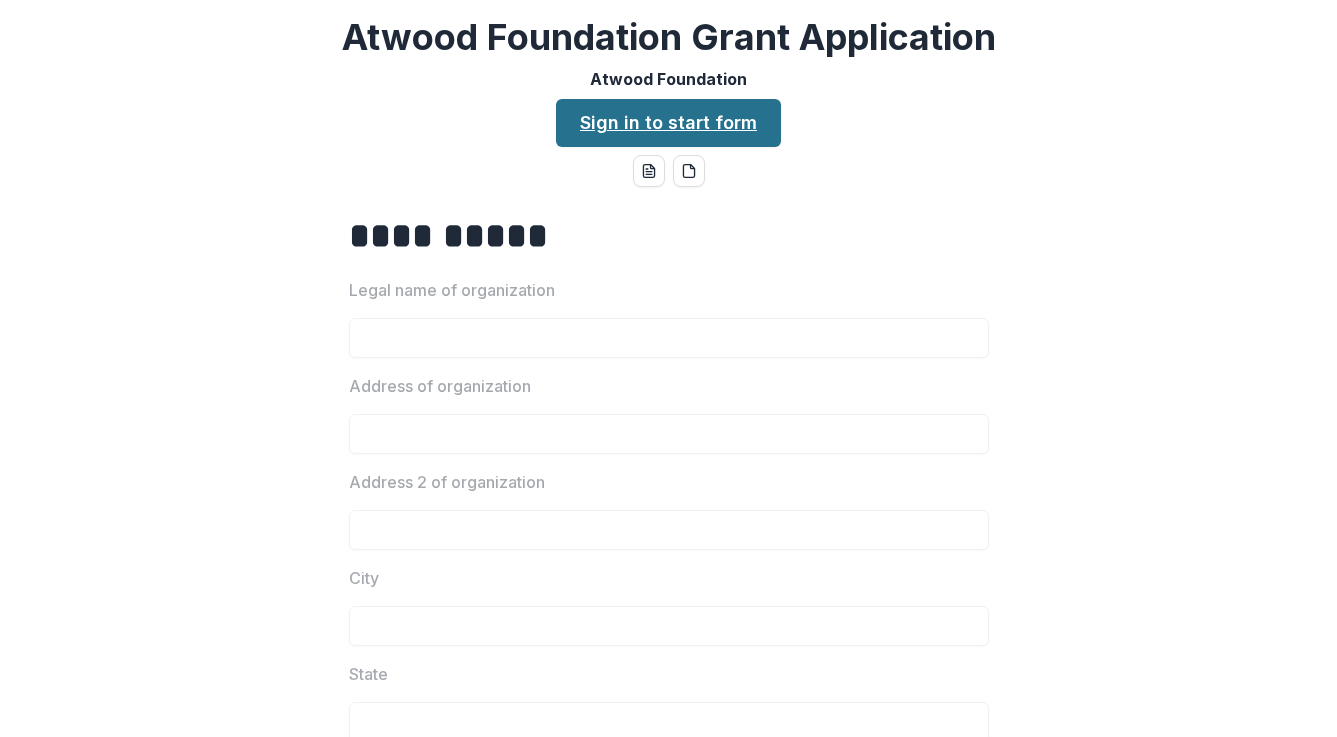click on "Sign in to start form" at bounding box center (668, 123) 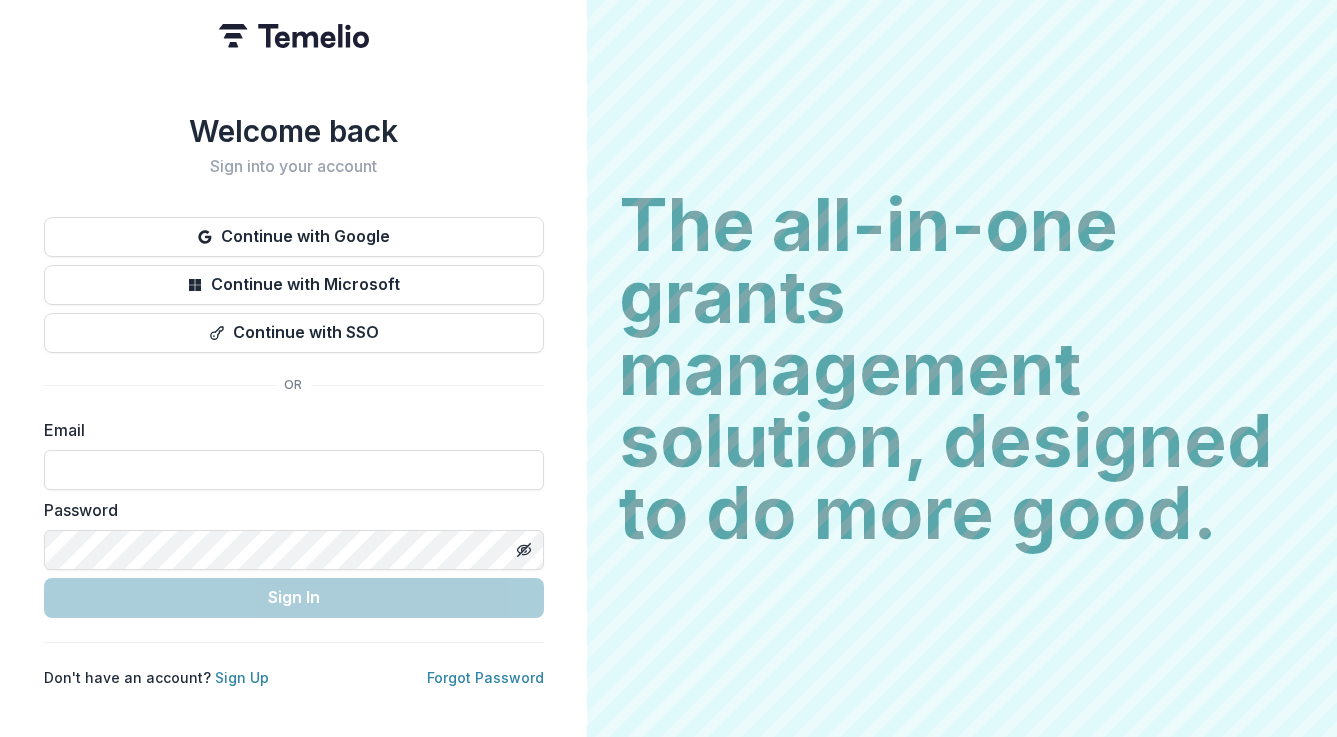 scroll, scrollTop: 0, scrollLeft: 0, axis: both 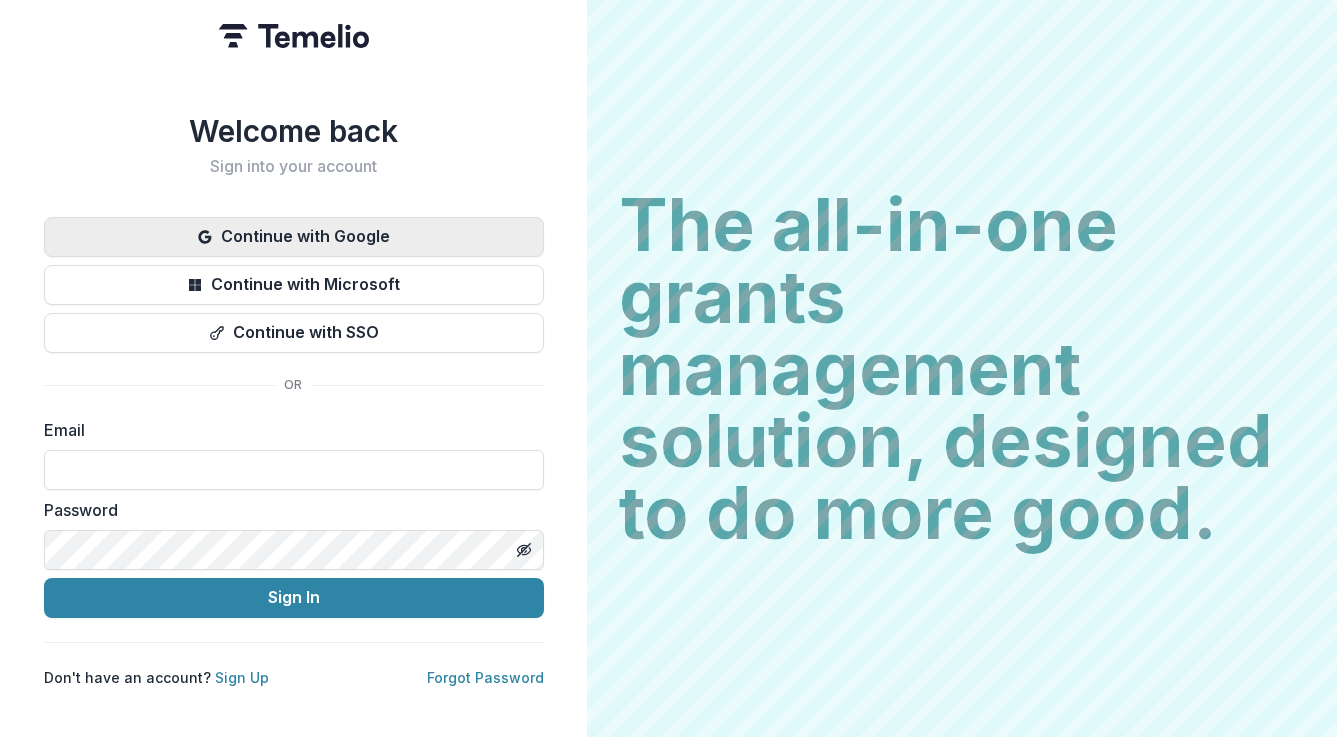 click on "Continue with Google" at bounding box center (294, 237) 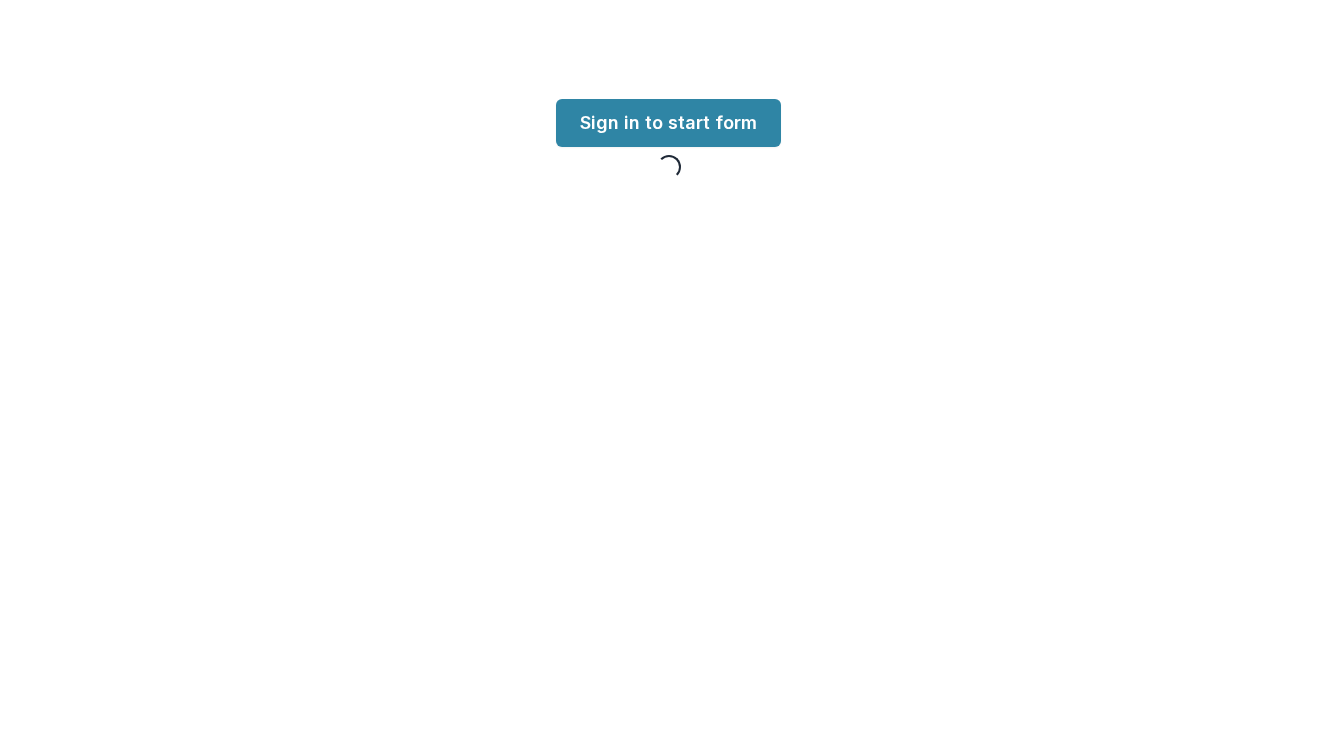 scroll, scrollTop: 0, scrollLeft: 0, axis: both 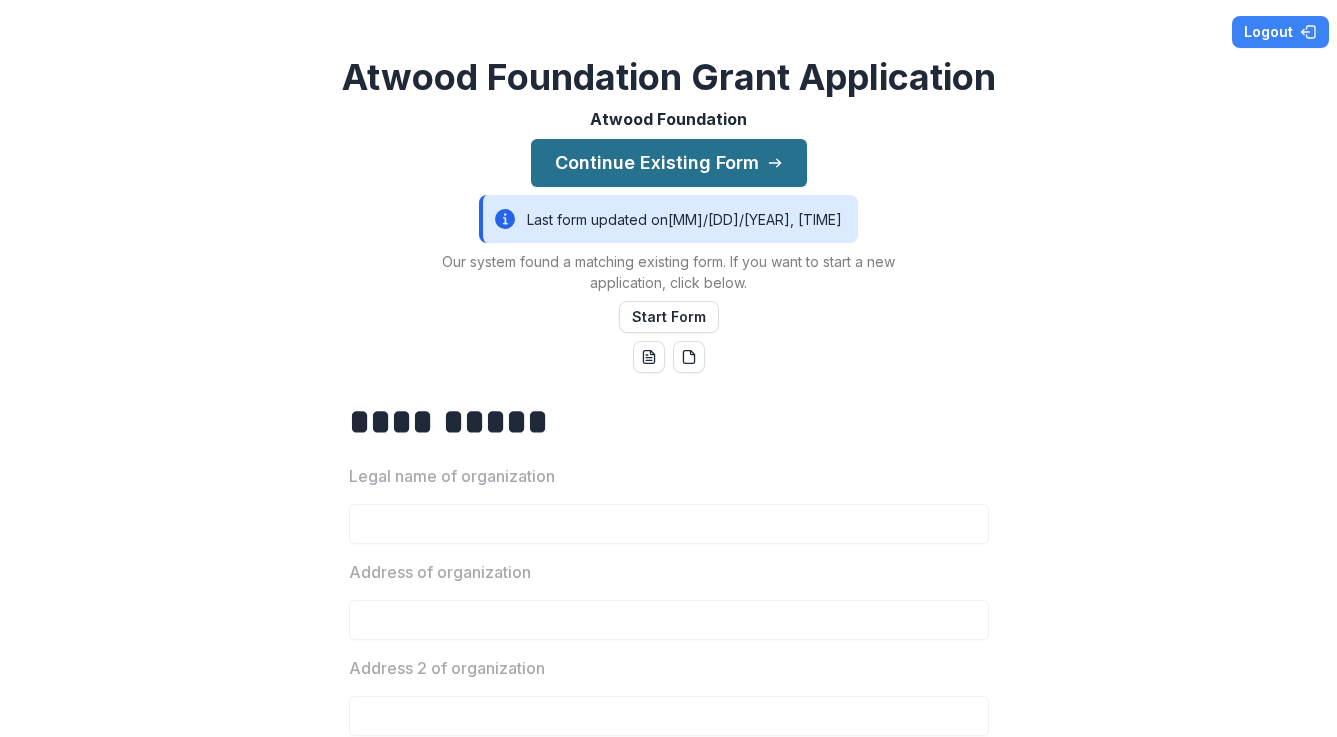 click on "Continue Existing Form" at bounding box center [669, 163] 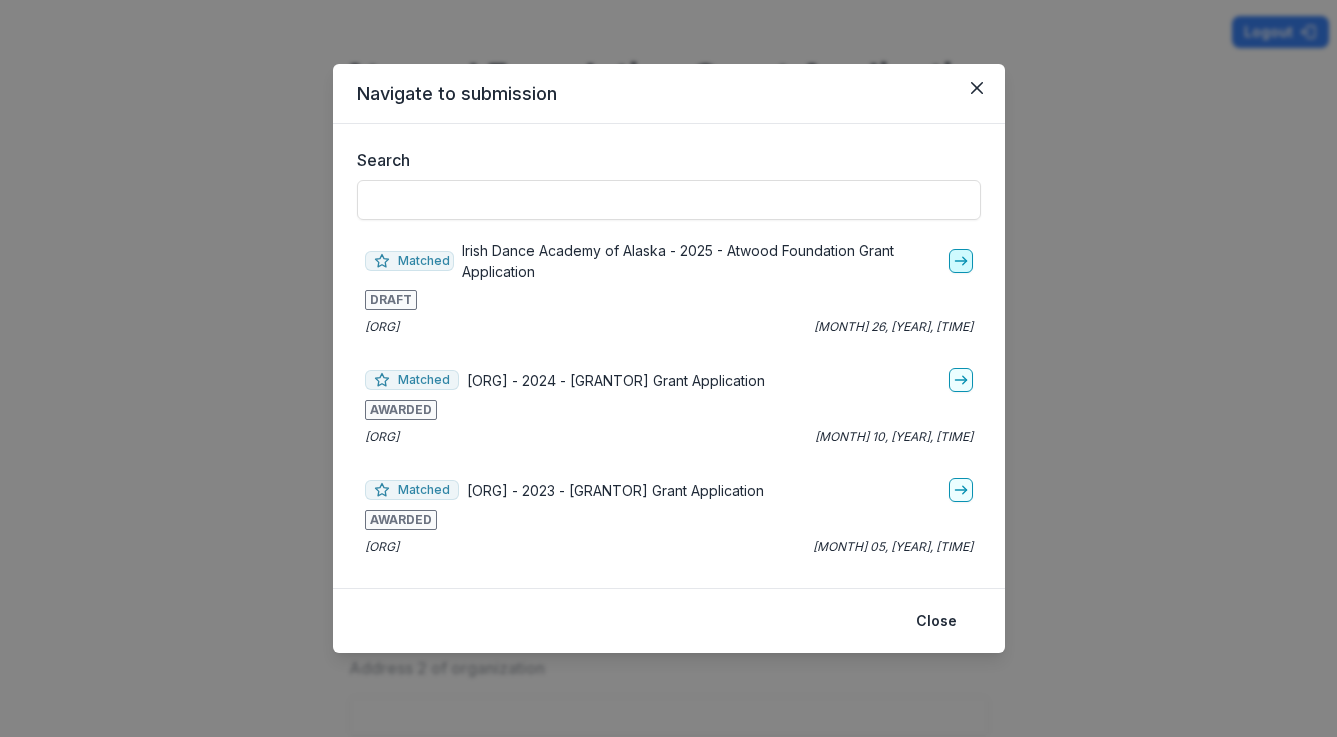 click 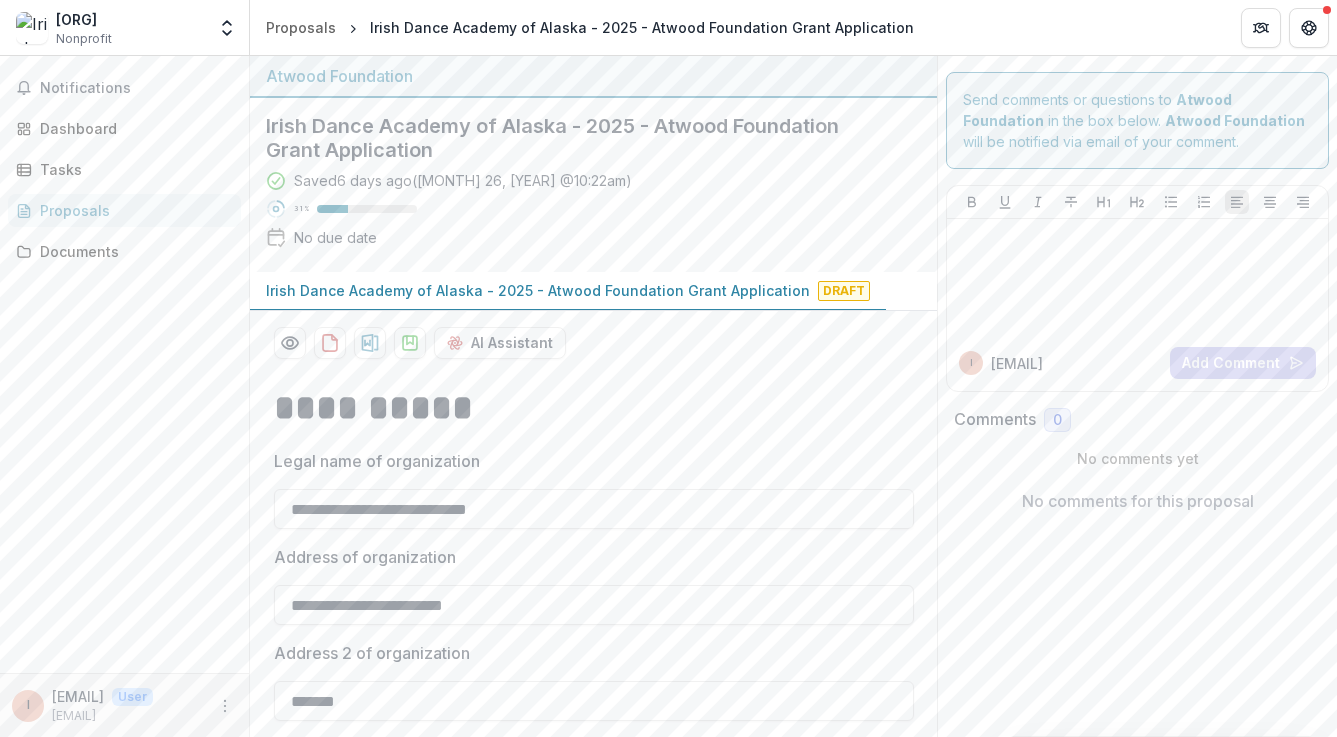 click on "Irish Dance Academy of Alaska - 2025 - Atwood Foundation Grant Application" at bounding box center (538, 290) 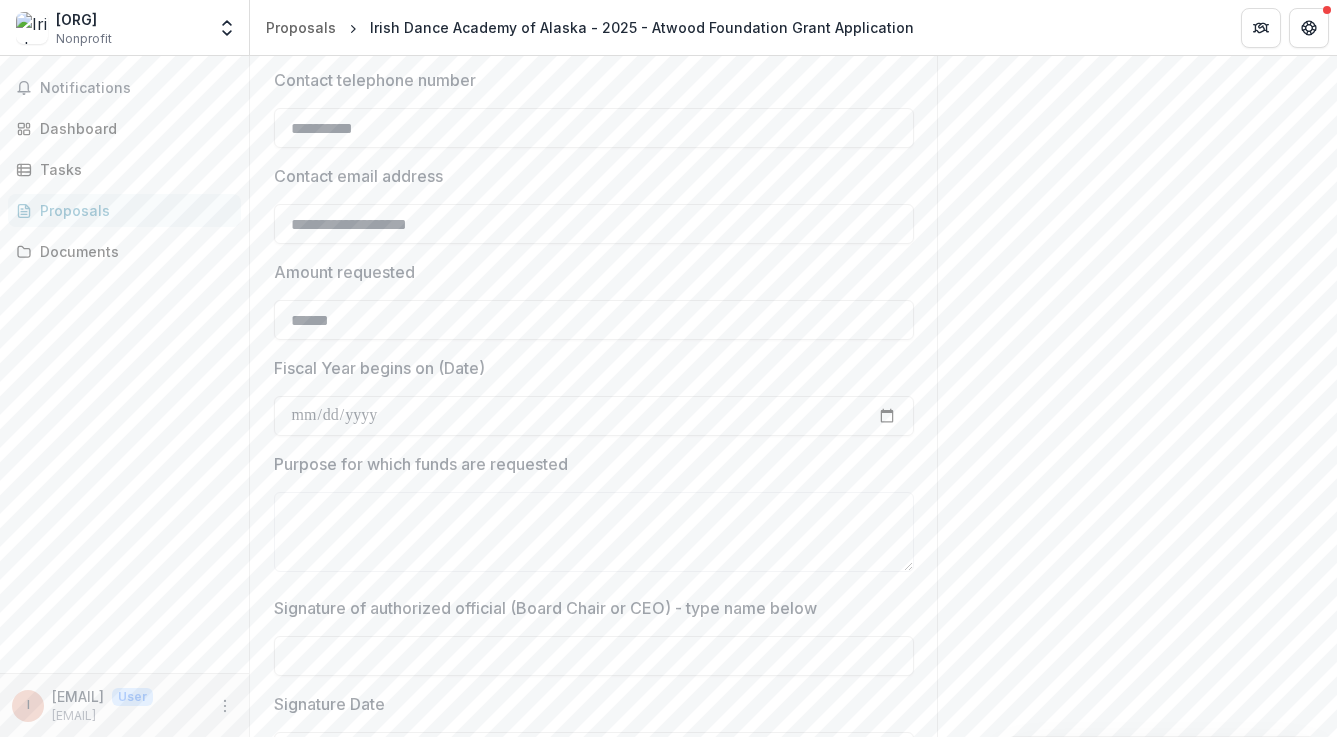scroll, scrollTop: 2268, scrollLeft: 0, axis: vertical 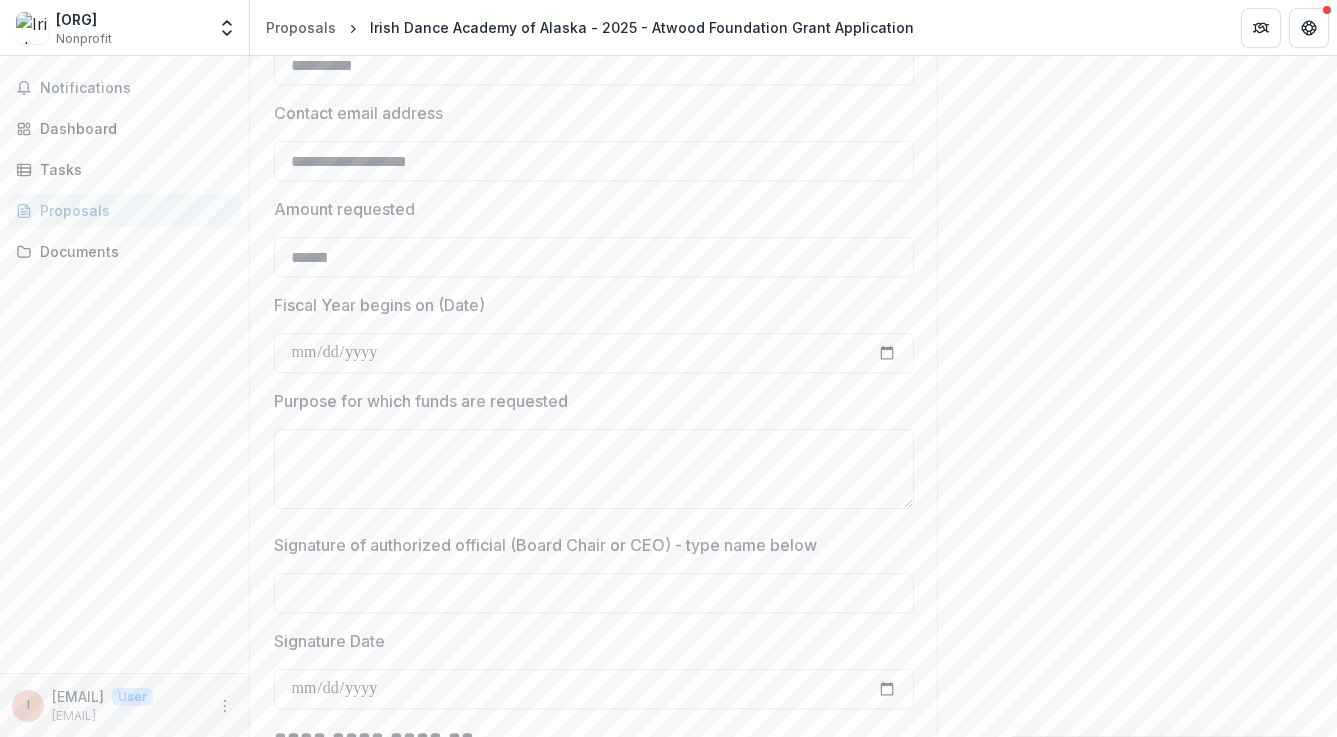 click on "Purpose for which funds are requested" at bounding box center [594, 469] 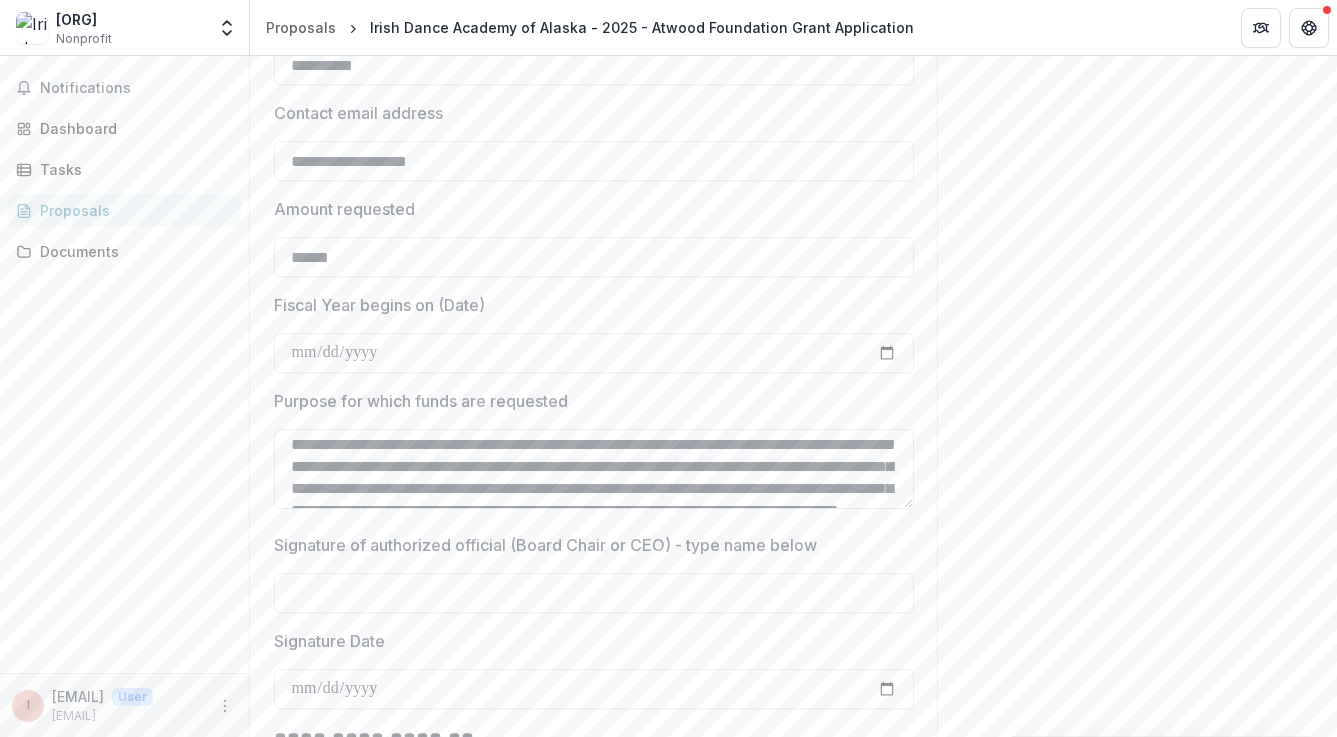 scroll, scrollTop: 0, scrollLeft: 0, axis: both 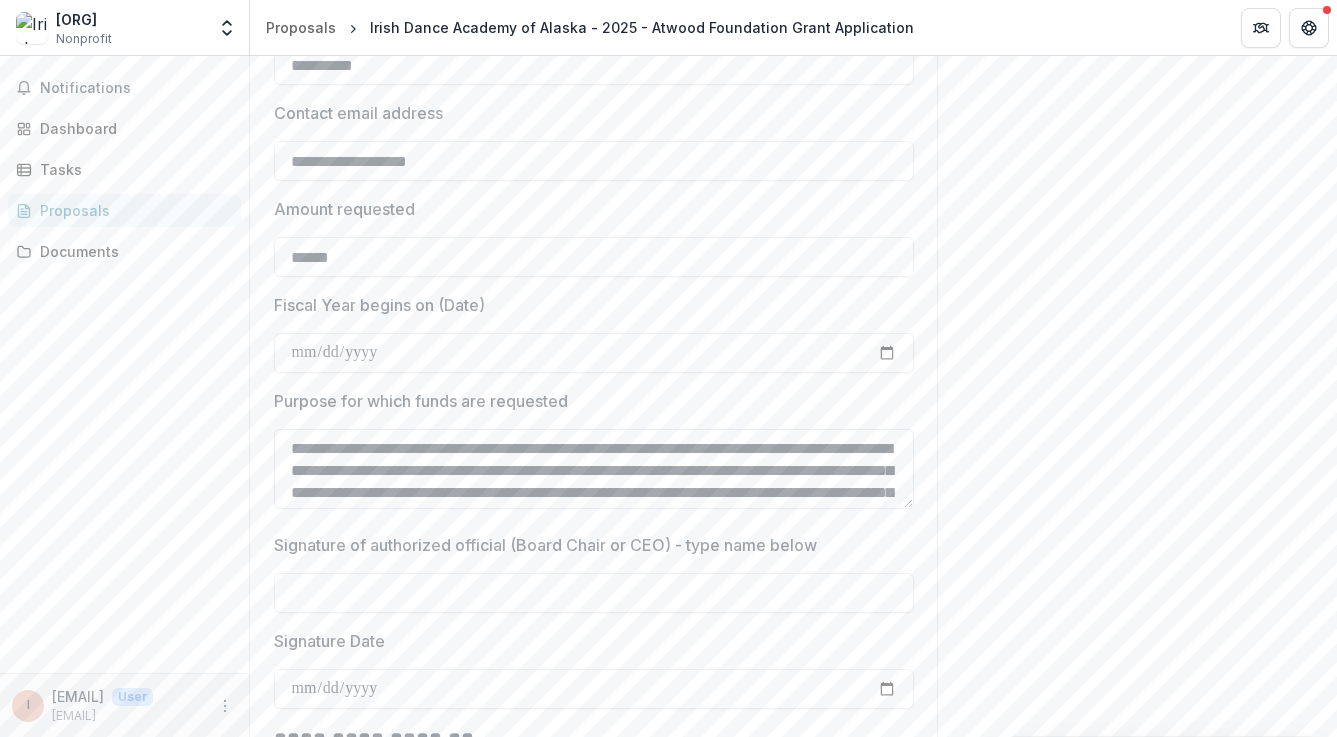 click on "Purpose for which funds are requested" at bounding box center (594, 469) 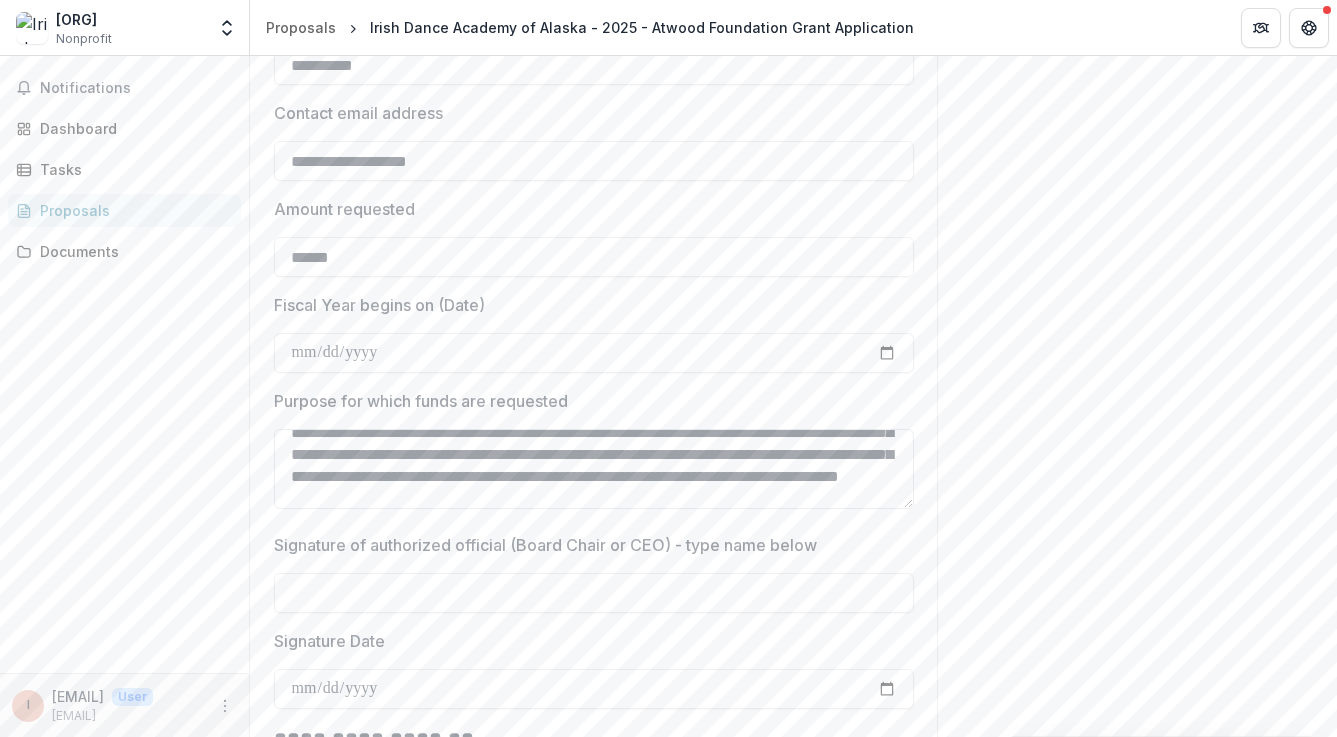 scroll, scrollTop: 86, scrollLeft: 0, axis: vertical 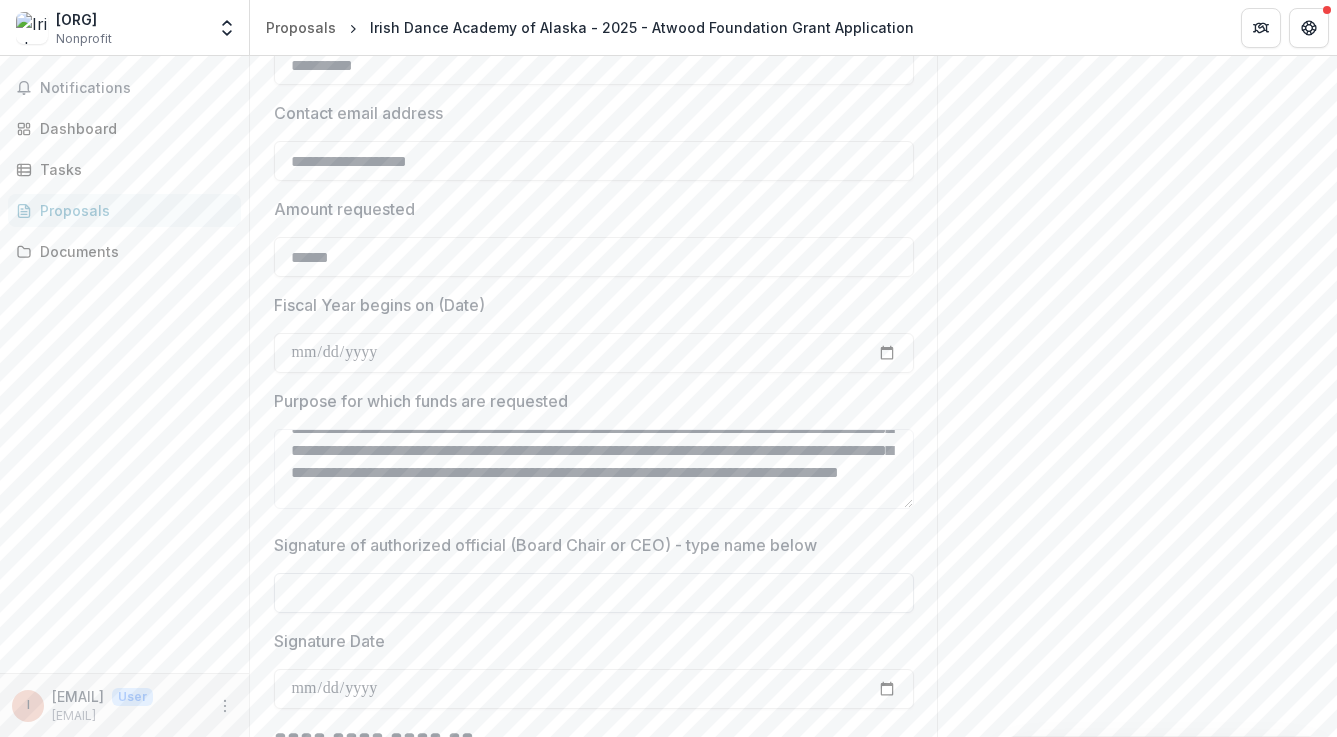 type on "**********" 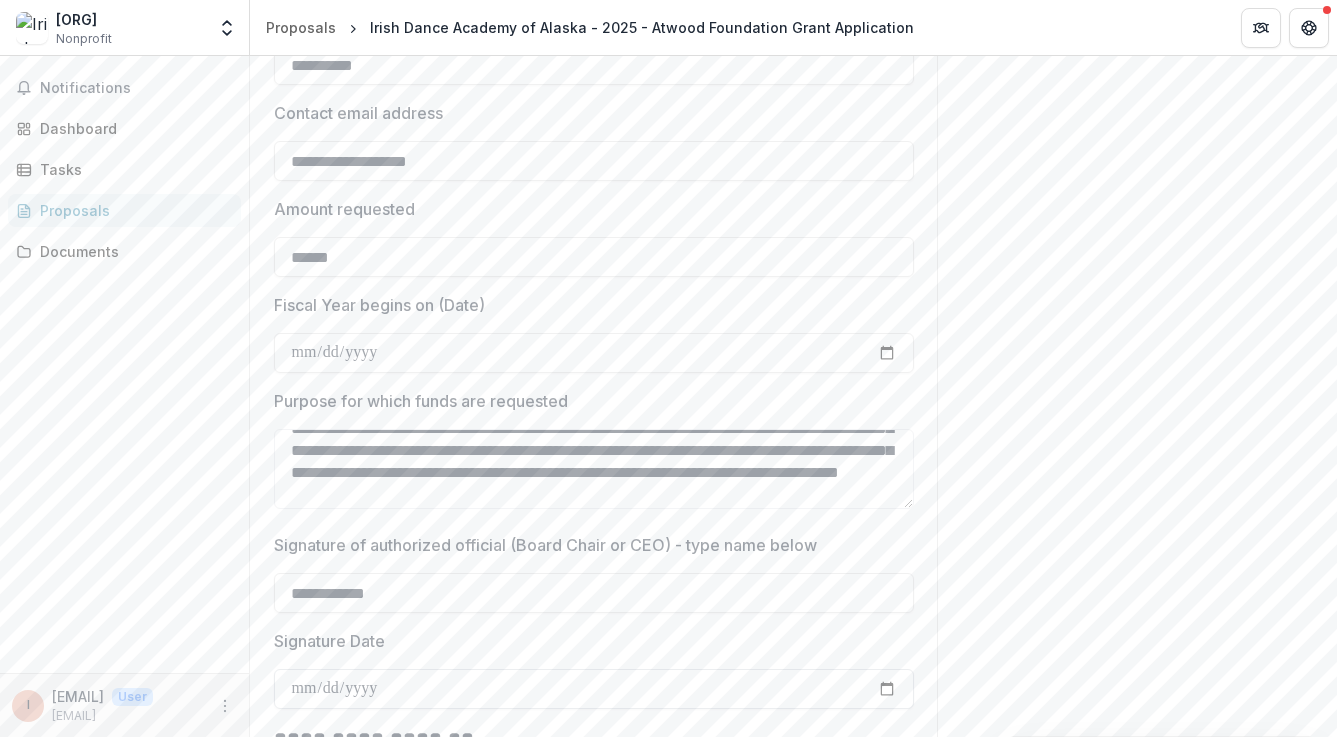 type on "**********" 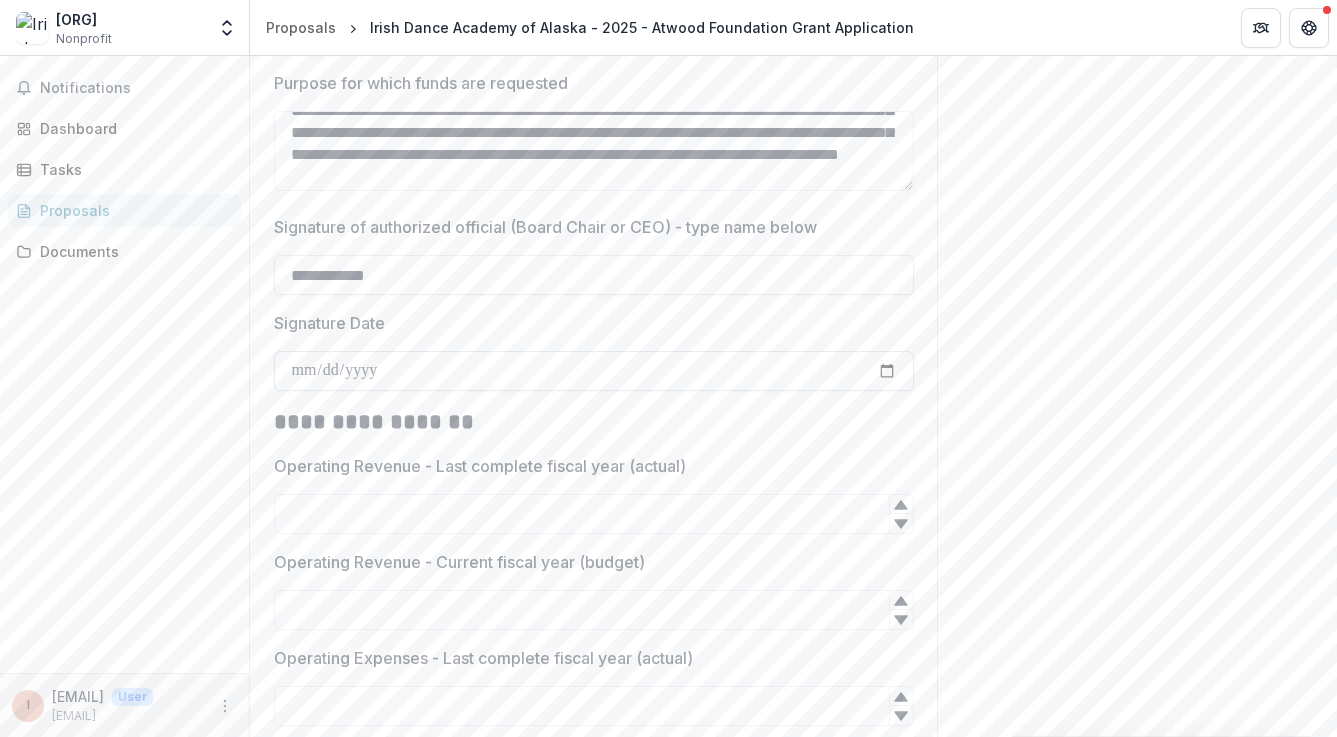 scroll, scrollTop: 2591, scrollLeft: 0, axis: vertical 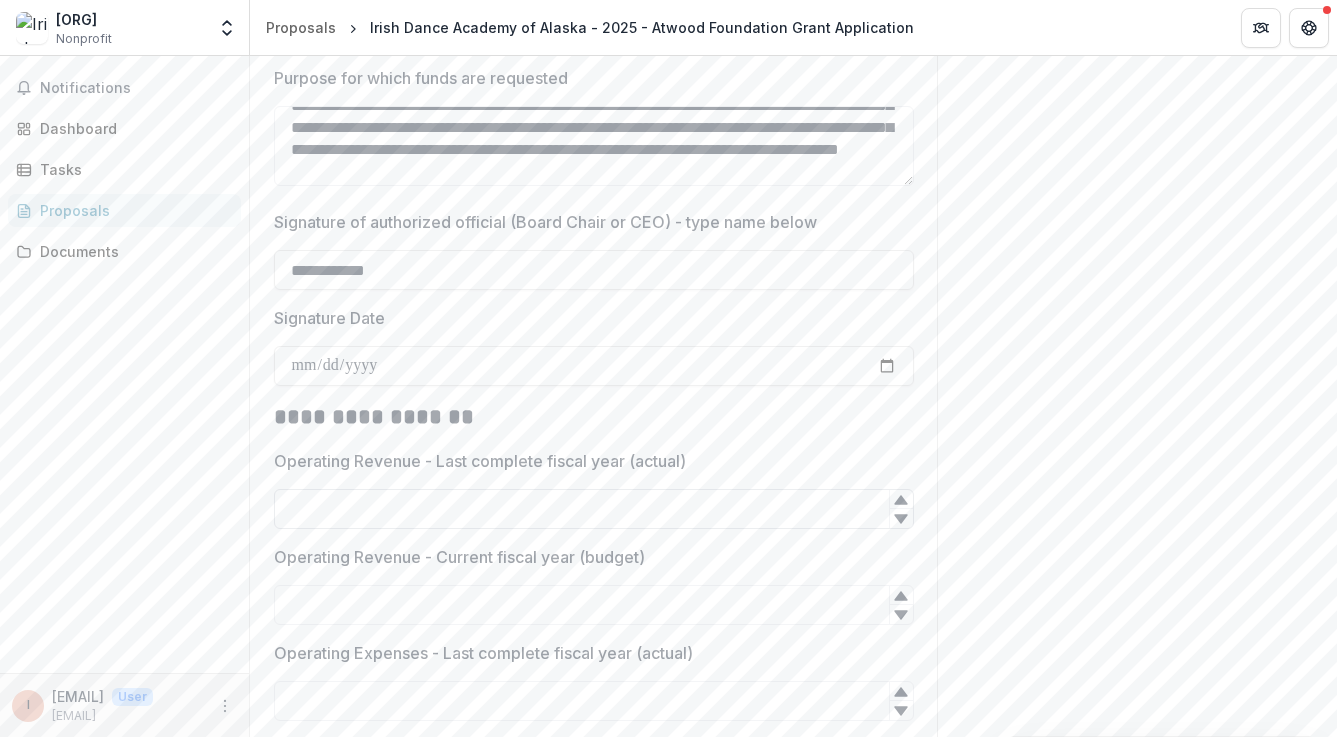 click on "Operating Revenue - Last complete fiscal year (actual)" at bounding box center [594, 509] 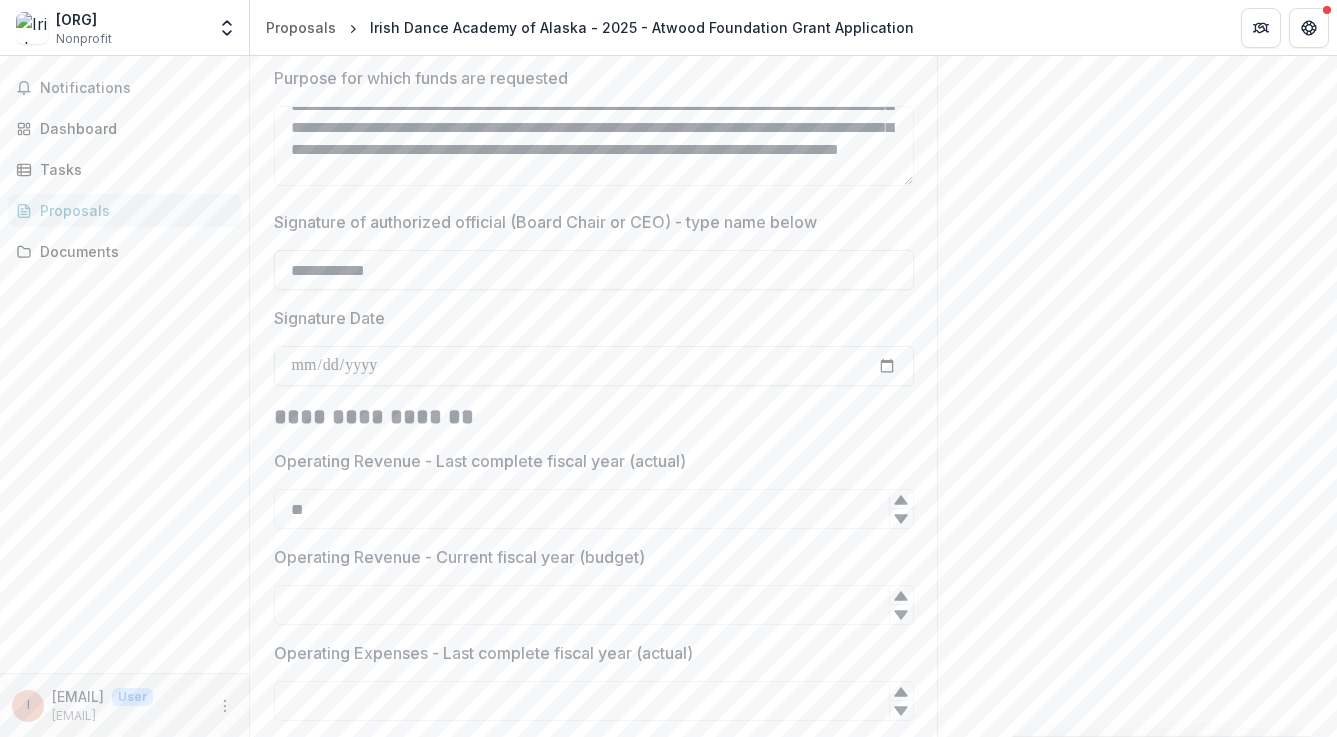 click 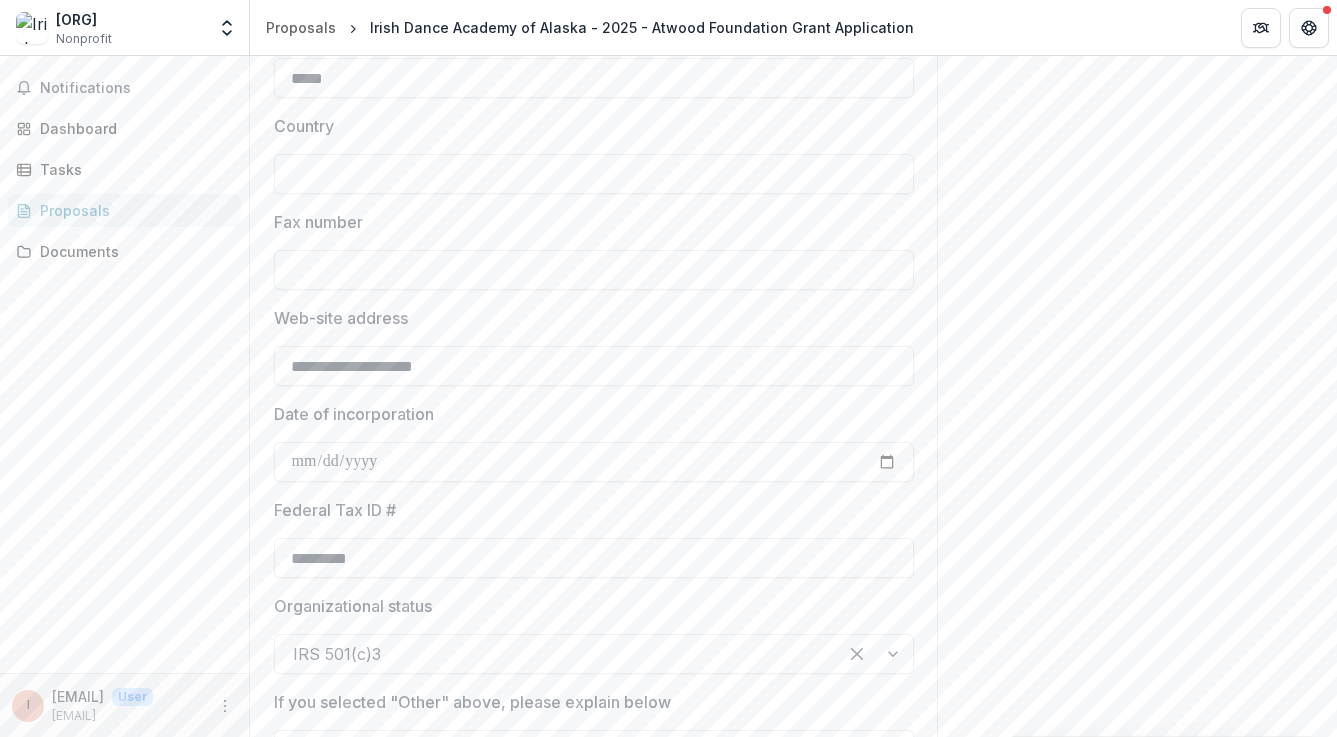 scroll, scrollTop: 915, scrollLeft: 0, axis: vertical 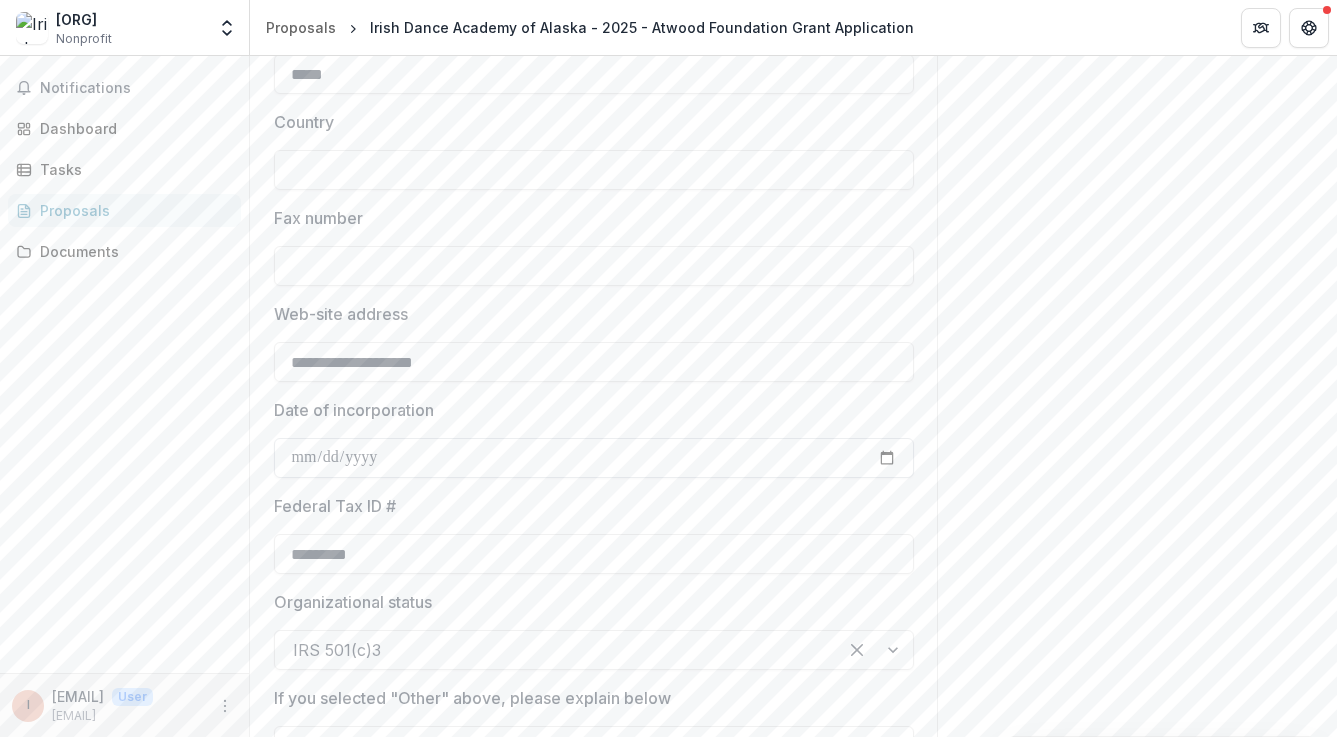 type 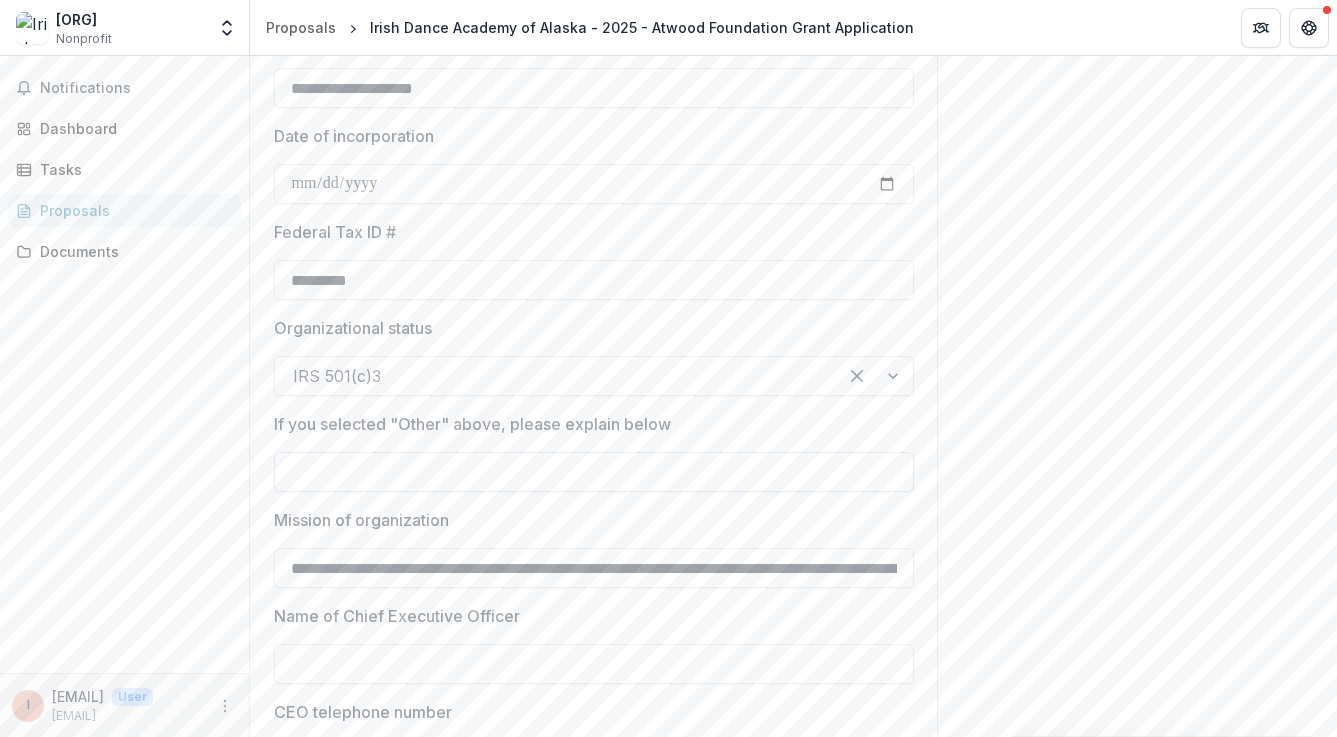 scroll, scrollTop: 1239, scrollLeft: 0, axis: vertical 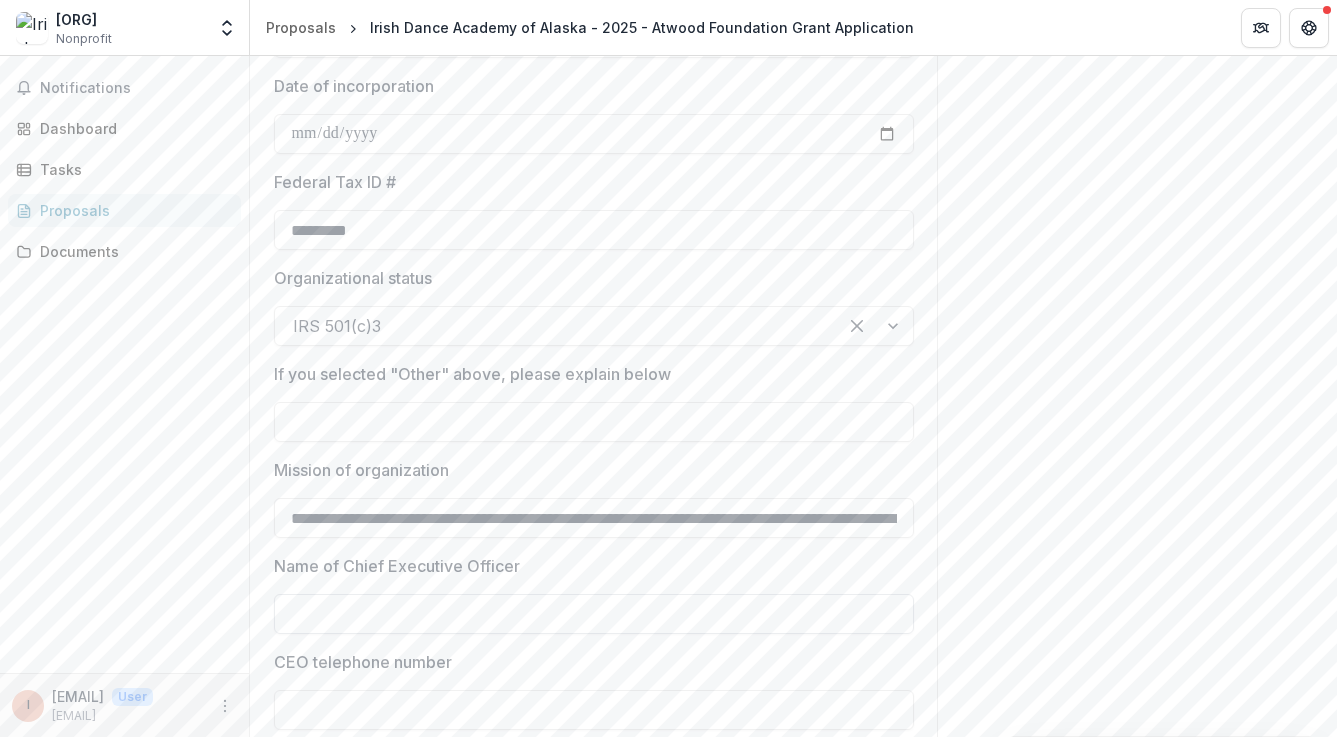 click on "Name of Chief Executive Officer" at bounding box center (594, 614) 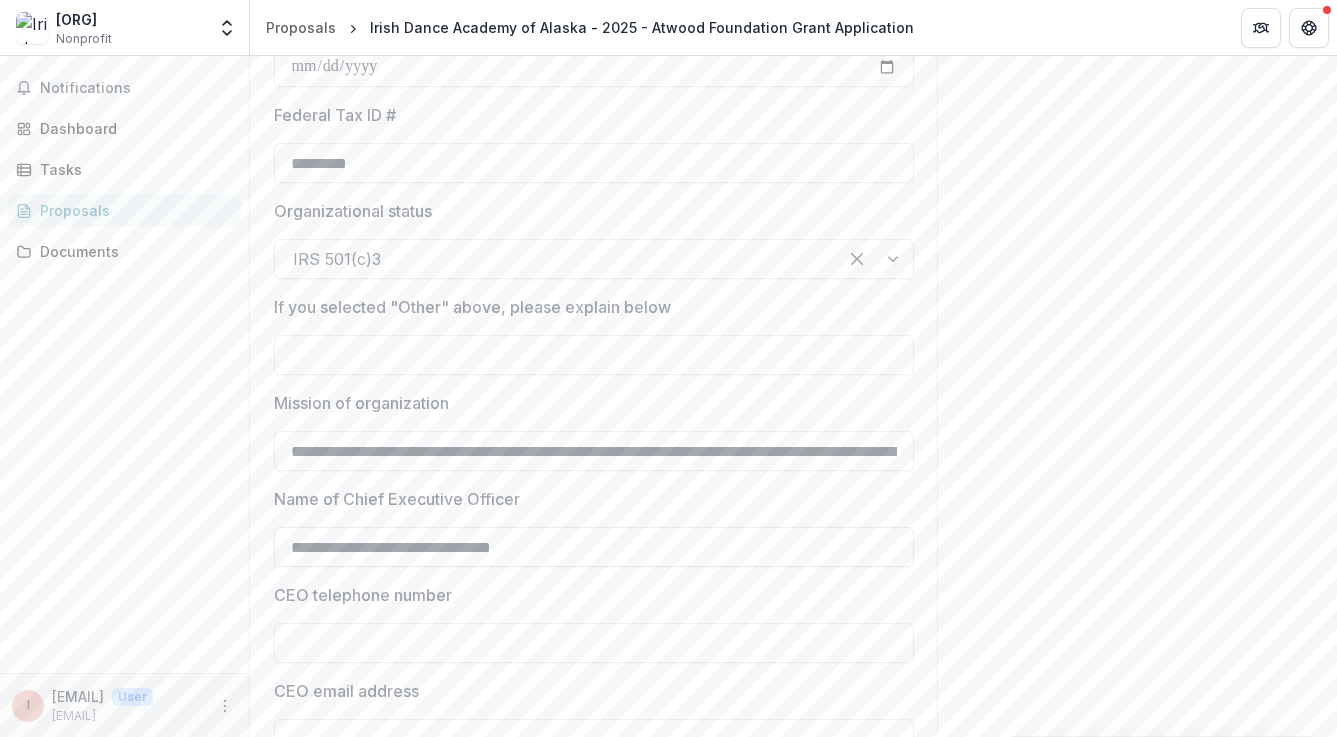 scroll, scrollTop: 1309, scrollLeft: 0, axis: vertical 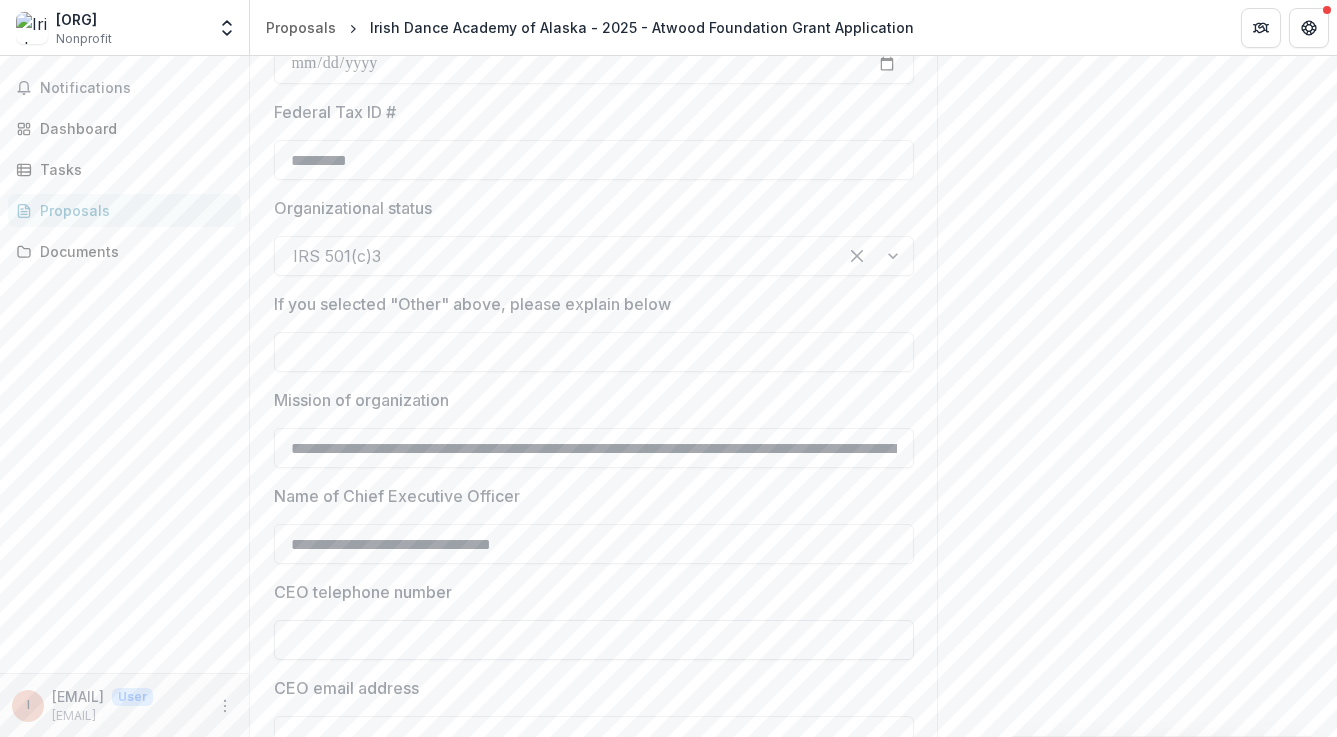 type on "**********" 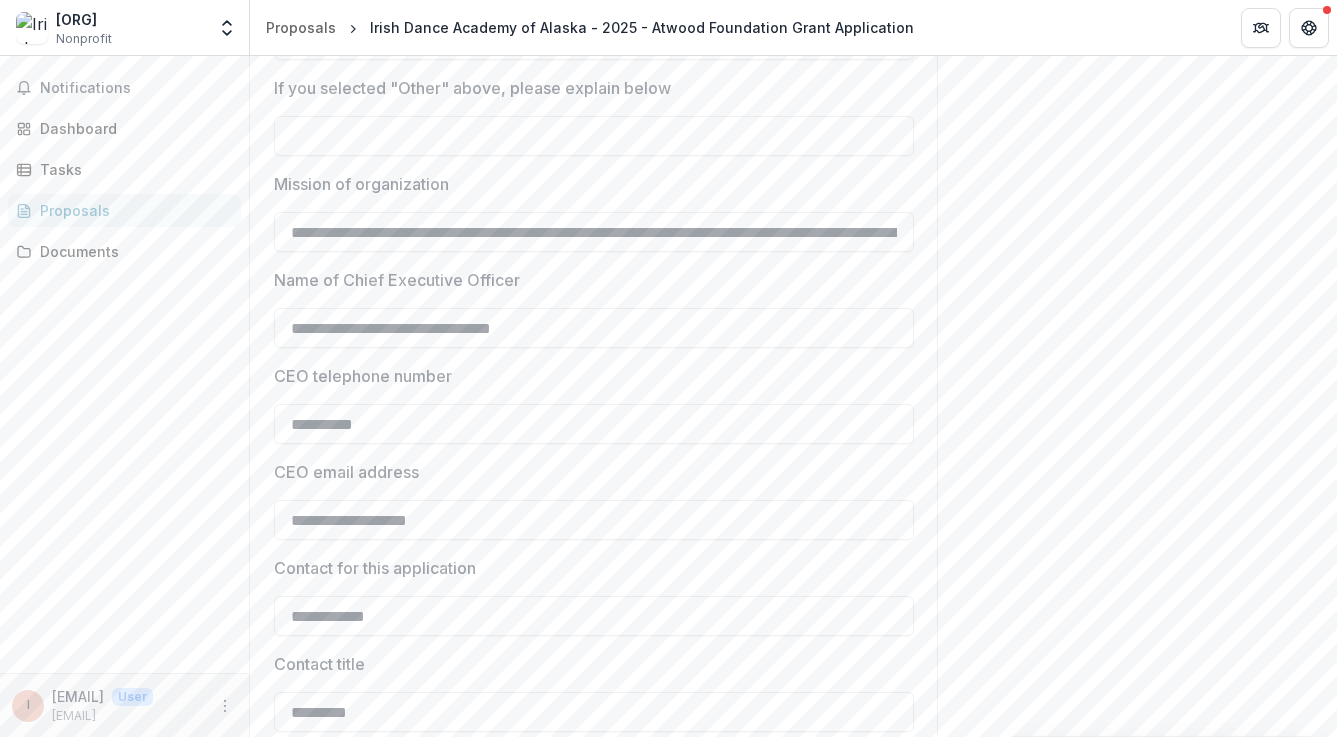 scroll, scrollTop: 1526, scrollLeft: 0, axis: vertical 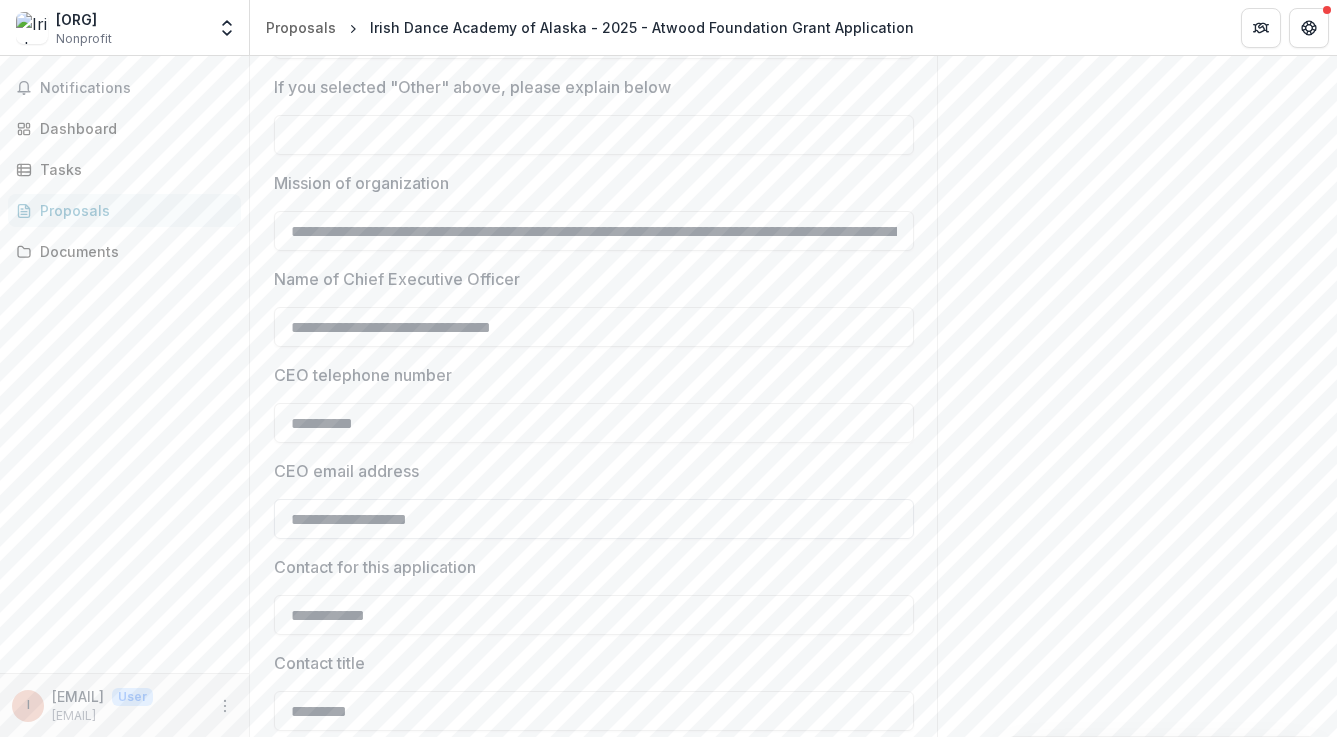 click on "**********" at bounding box center (594, 519) 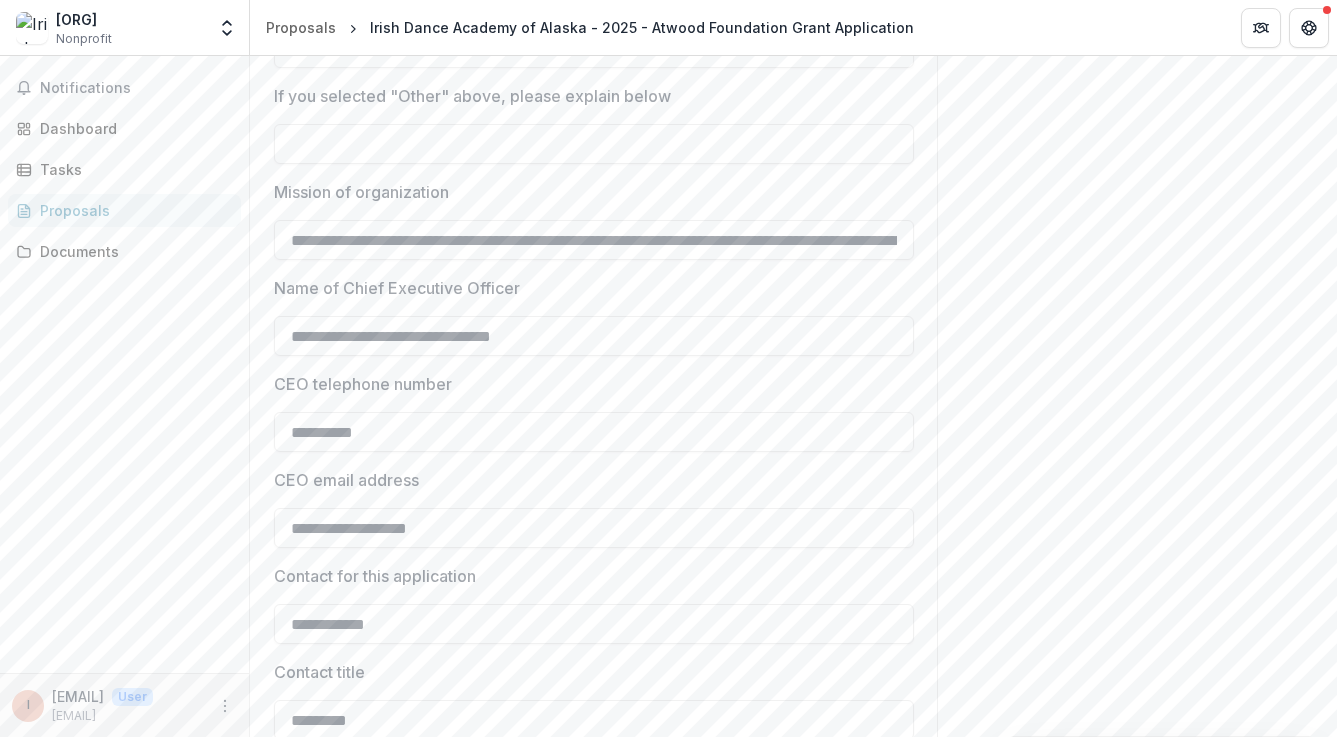 scroll, scrollTop: 1516, scrollLeft: 0, axis: vertical 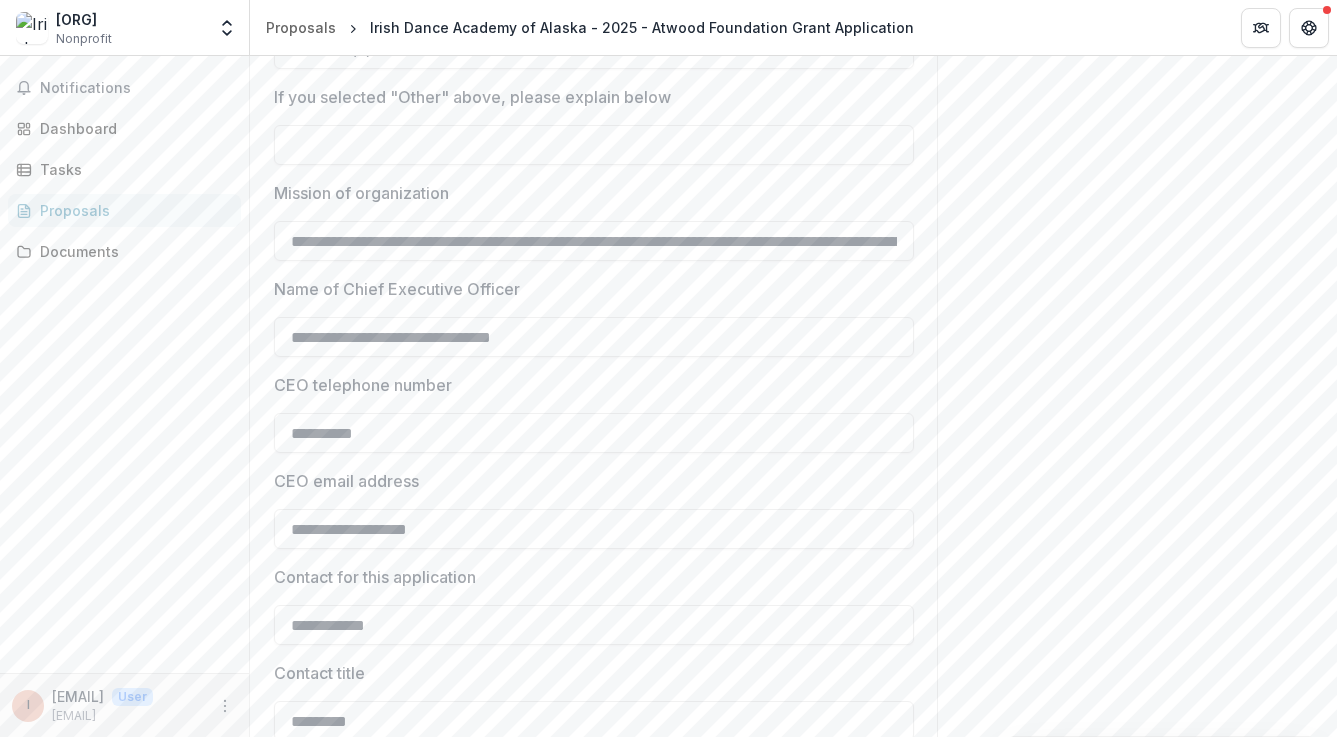 drag, startPoint x: 445, startPoint y: 532, endPoint x: 264, endPoint y: 536, distance: 181.04419 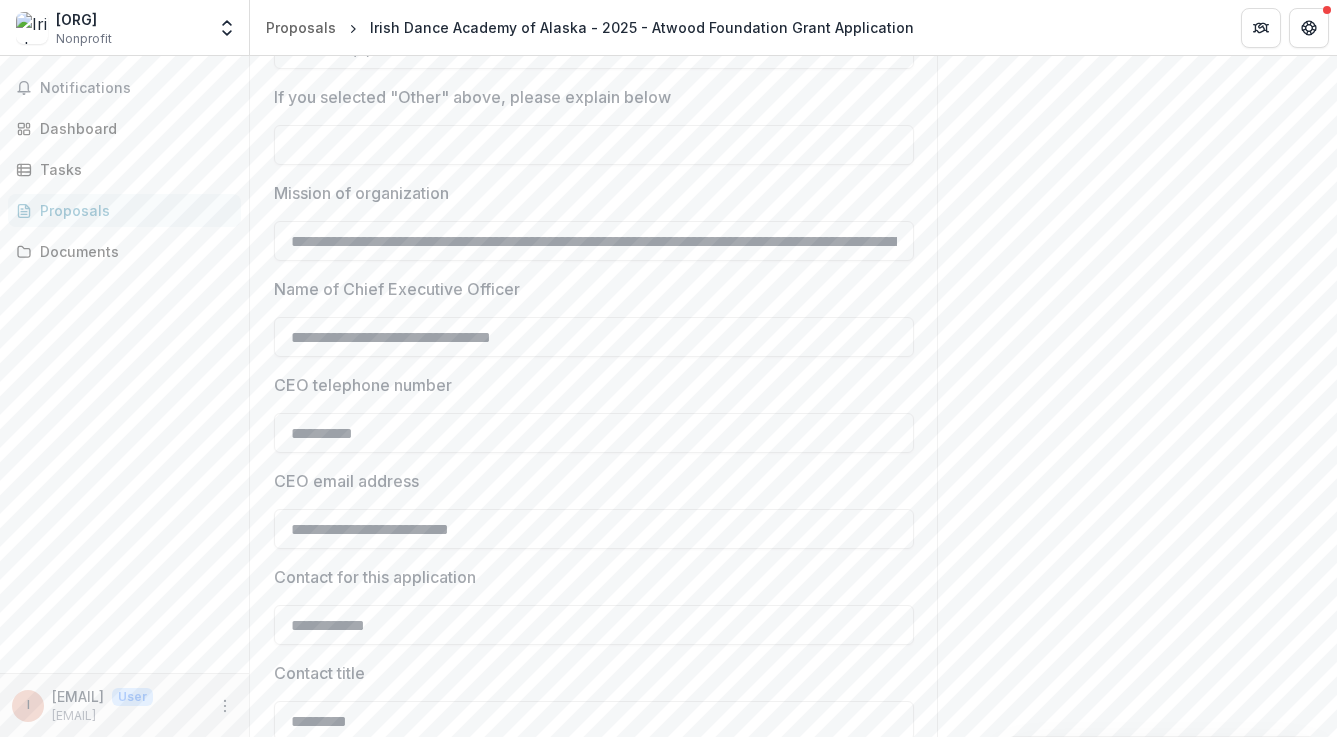 type on "**********" 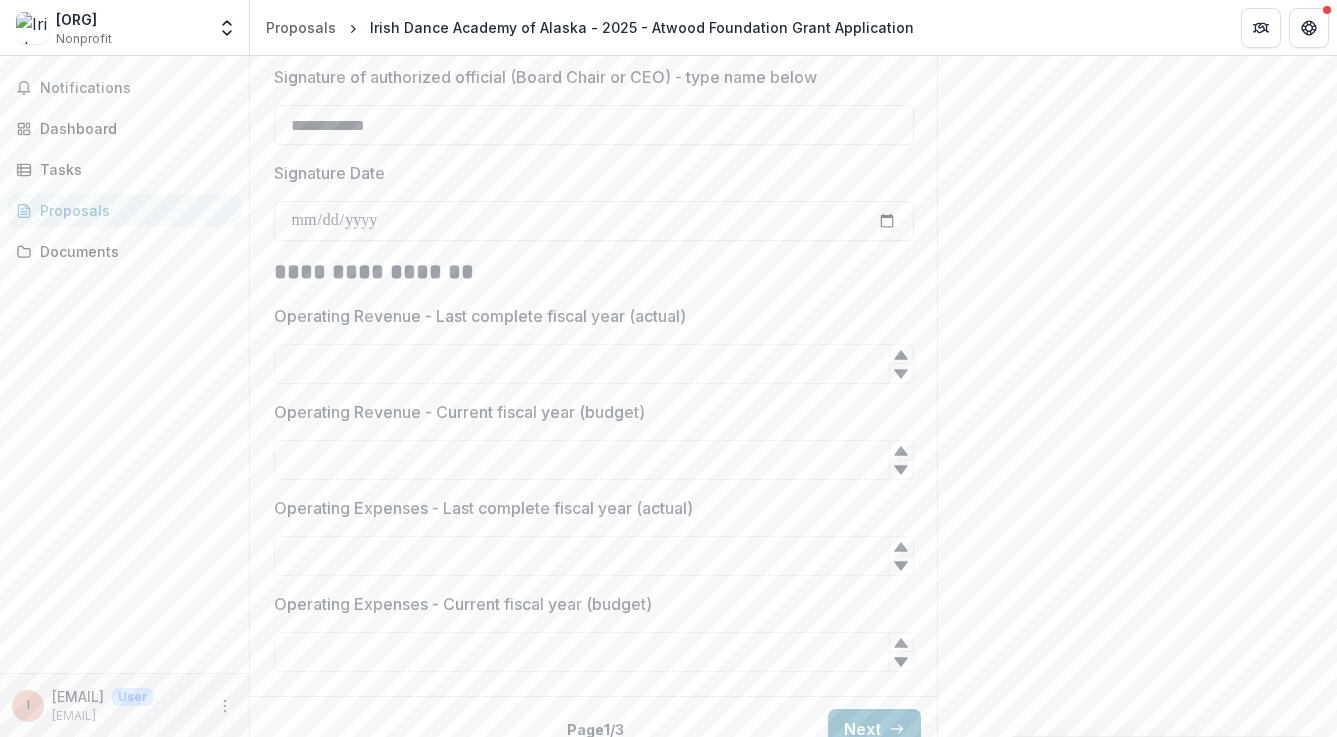 scroll, scrollTop: 2760, scrollLeft: 0, axis: vertical 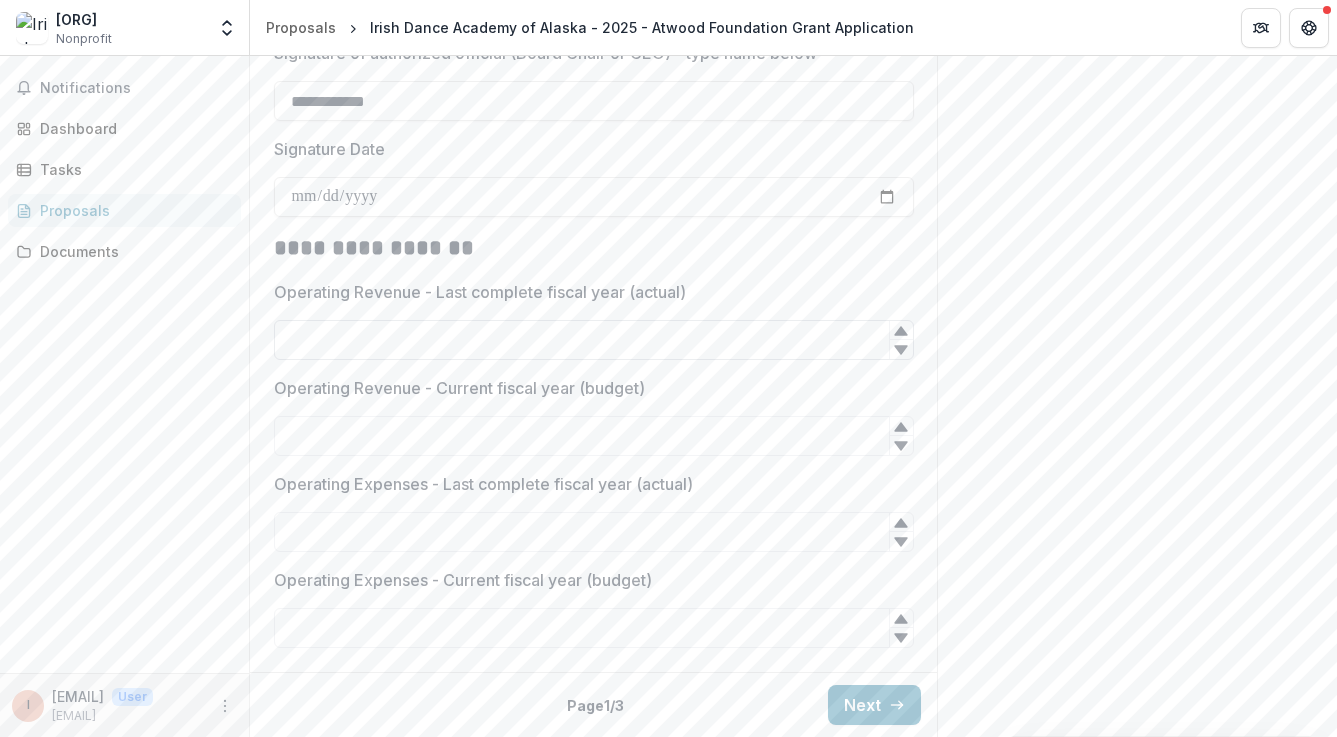 click on "Operating Revenue - Last complete fiscal year (actual)" at bounding box center (594, 340) 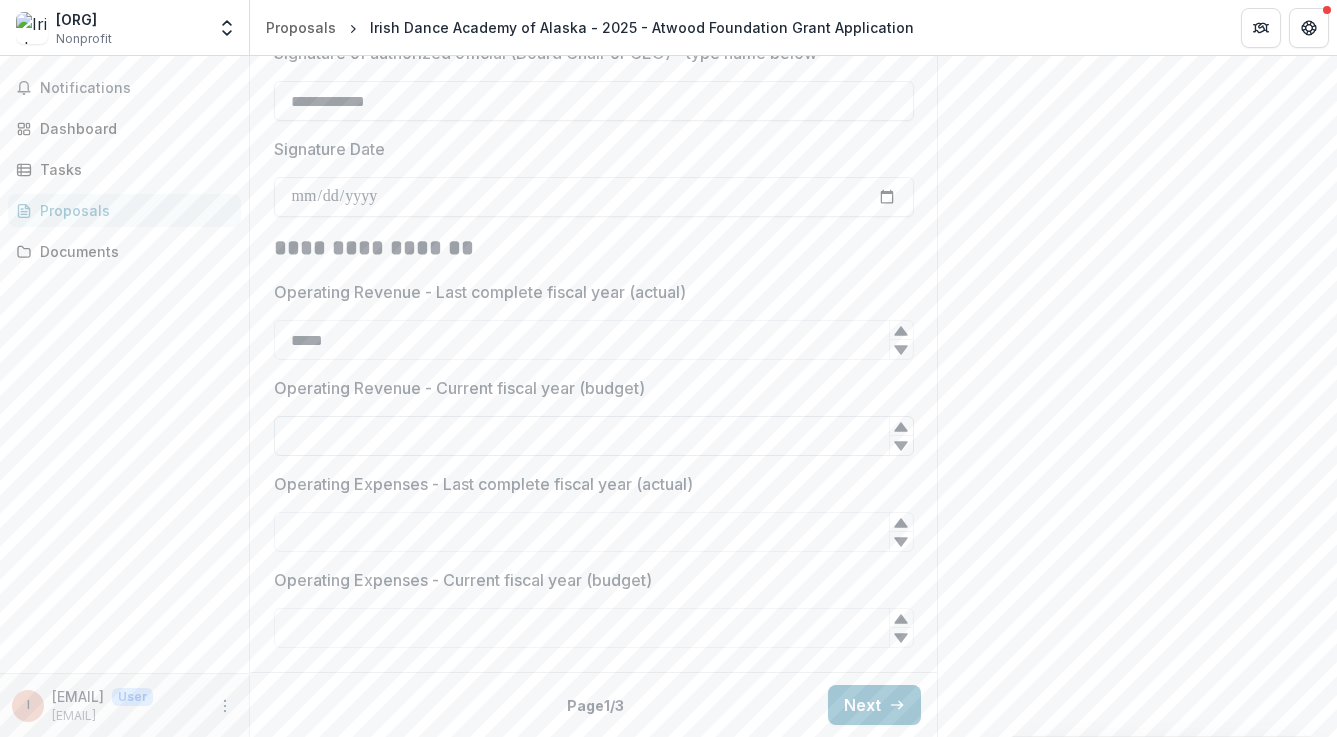 click on "Operating Revenue - Current fiscal year (budget)" at bounding box center (594, 436) 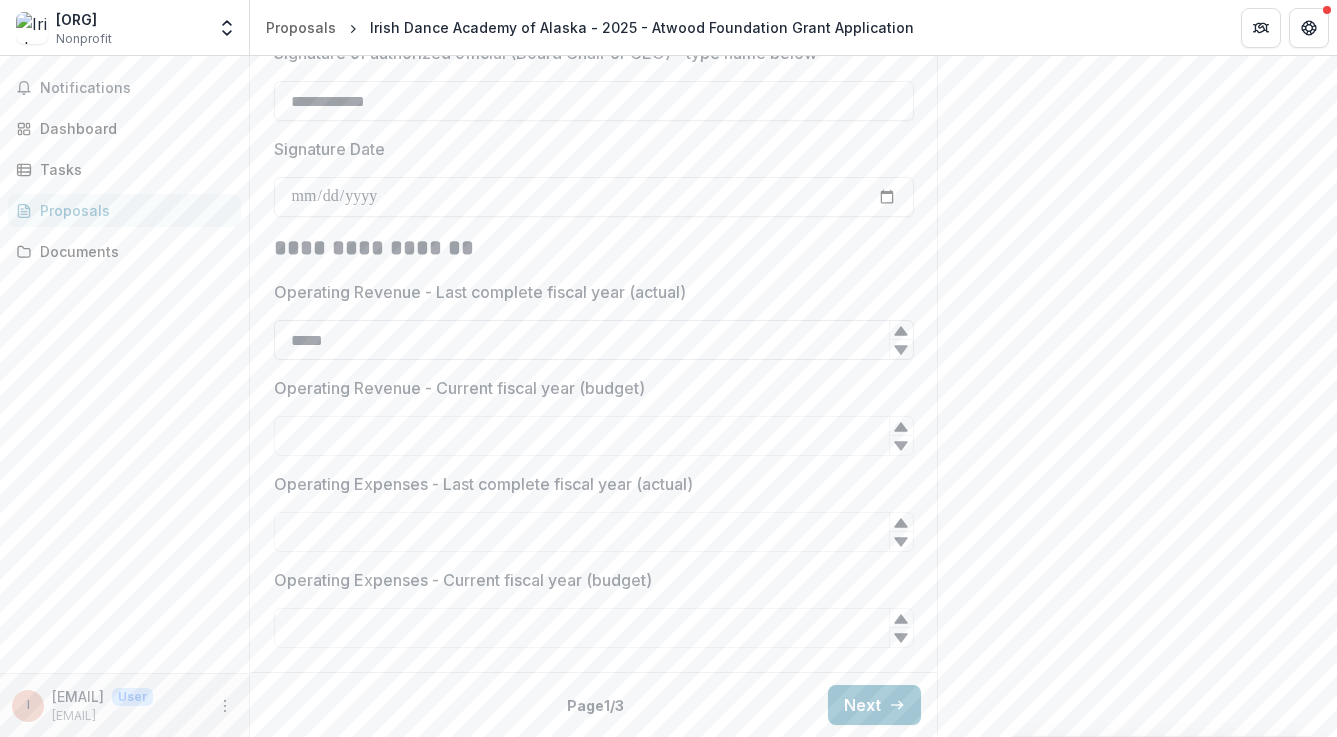 click on "*****" at bounding box center (594, 340) 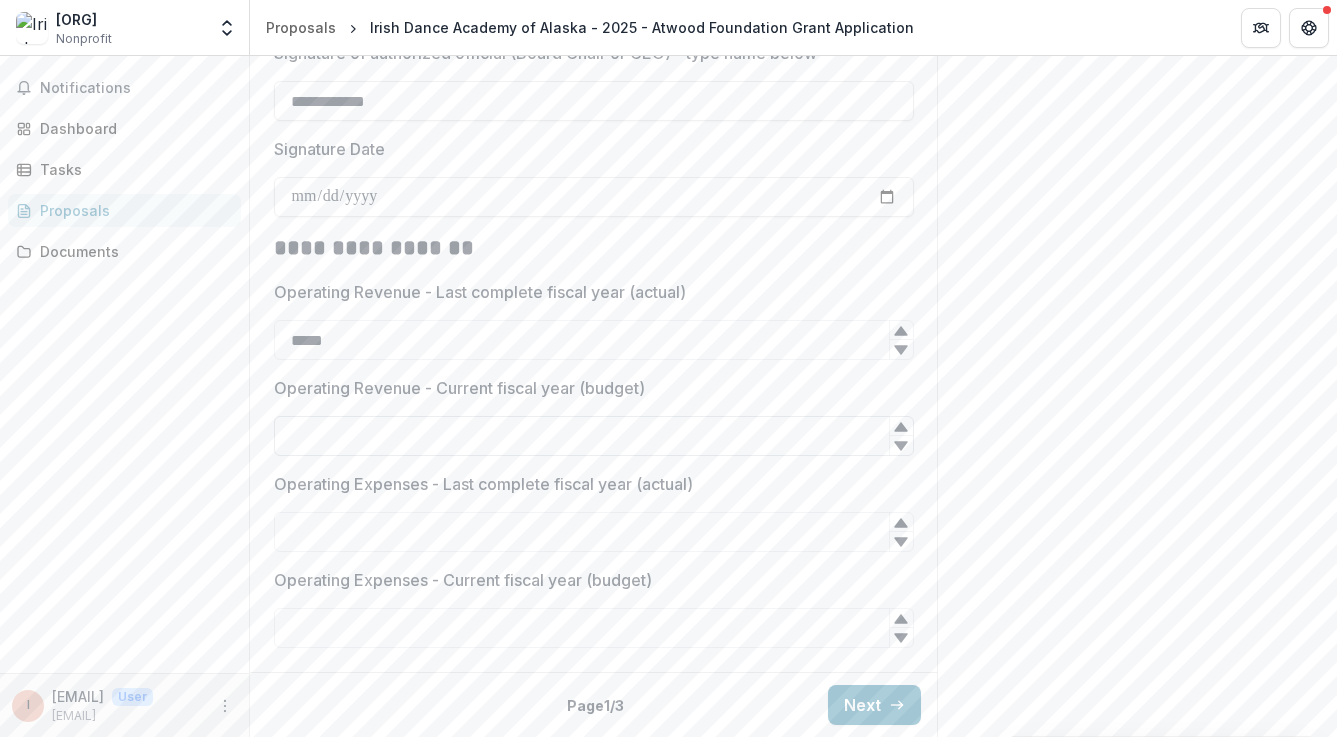 type on "*****" 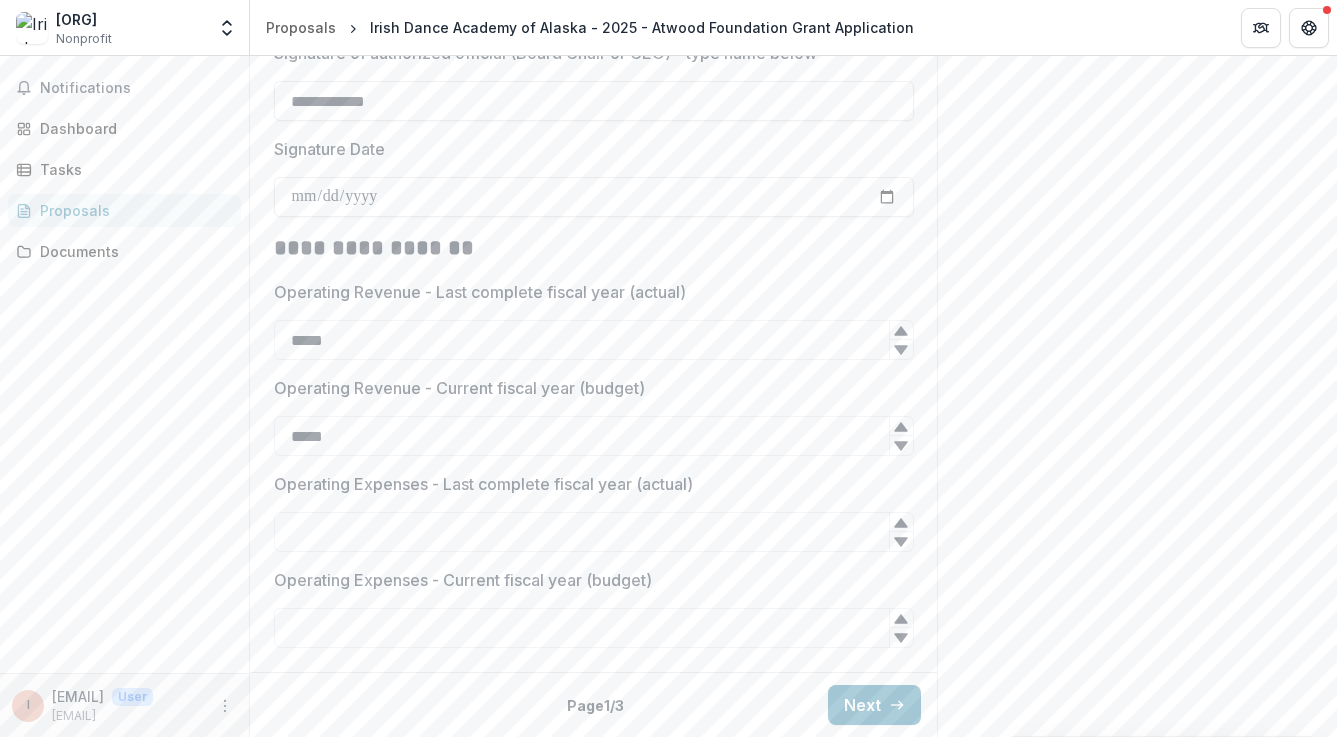 type on "*****" 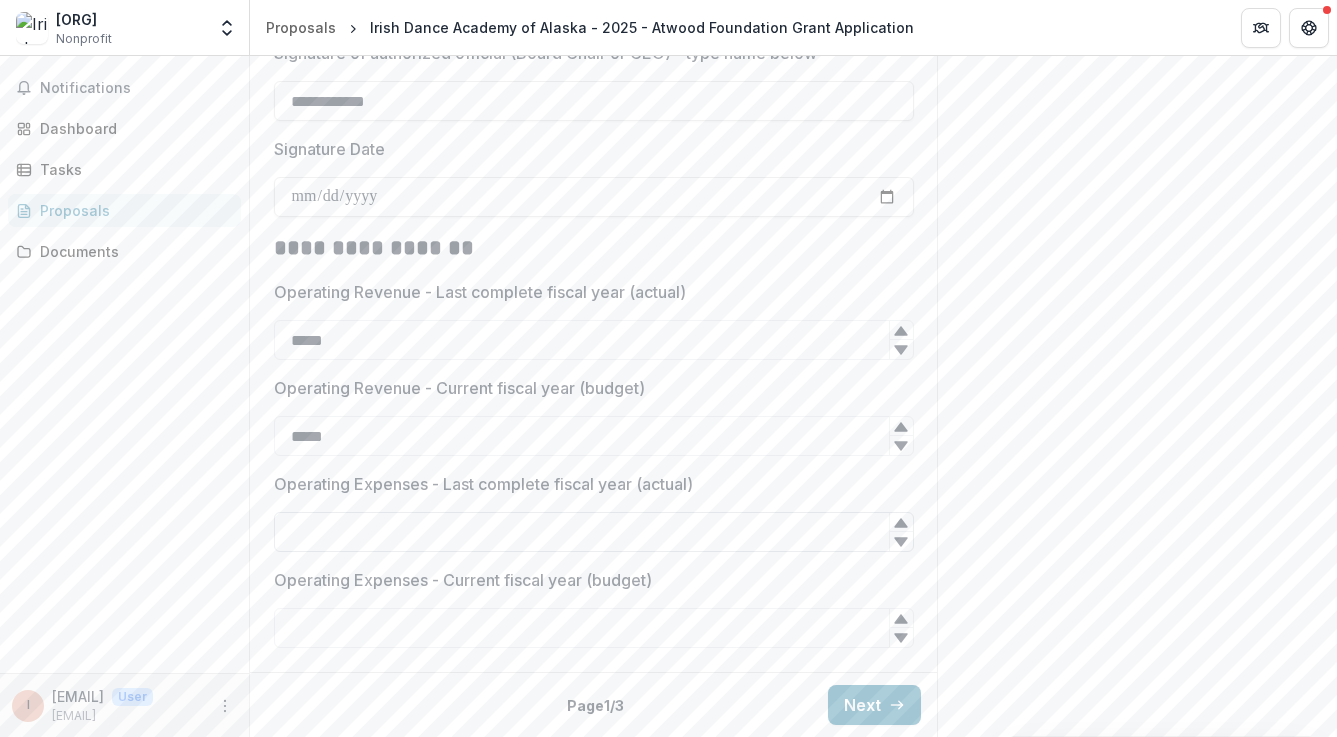 click on "Operating Expenses - Last complete fiscal year (actual)" at bounding box center [594, 532] 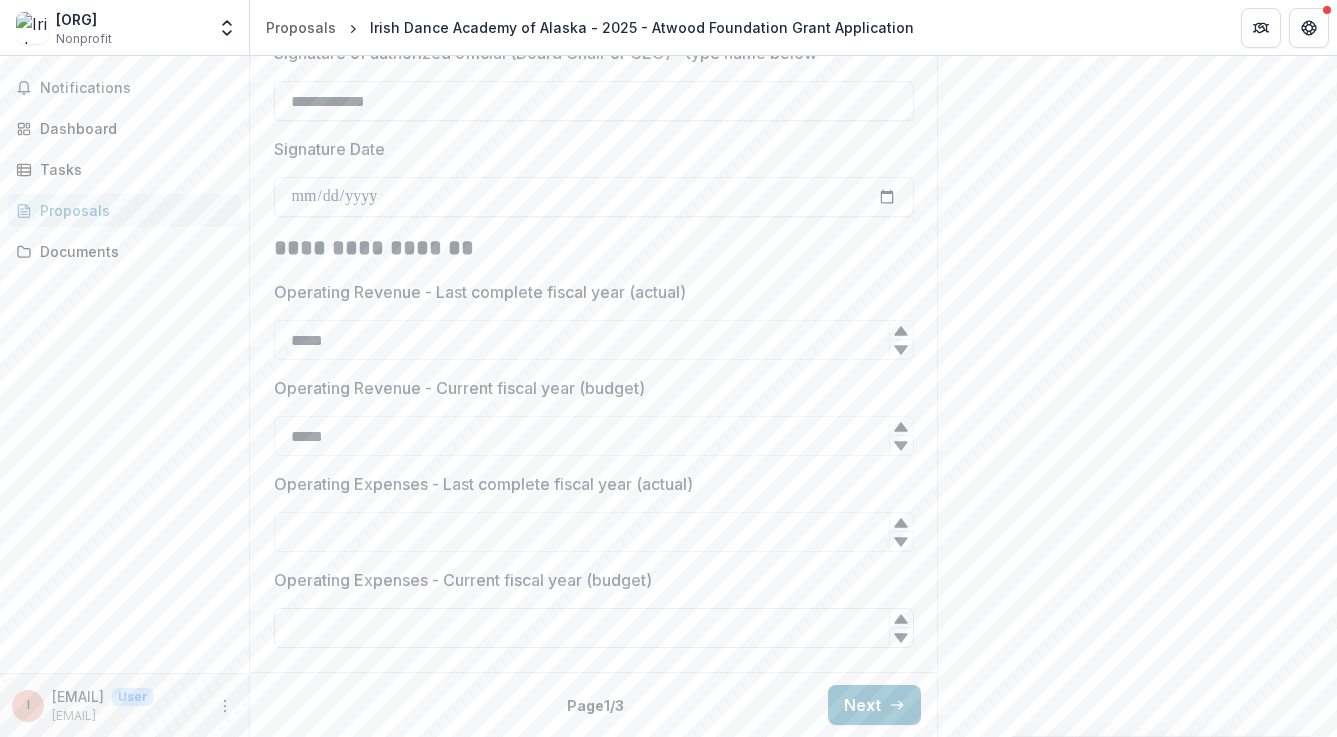 click on "Operating Expenses - Current fiscal year (budget)" at bounding box center (594, 628) 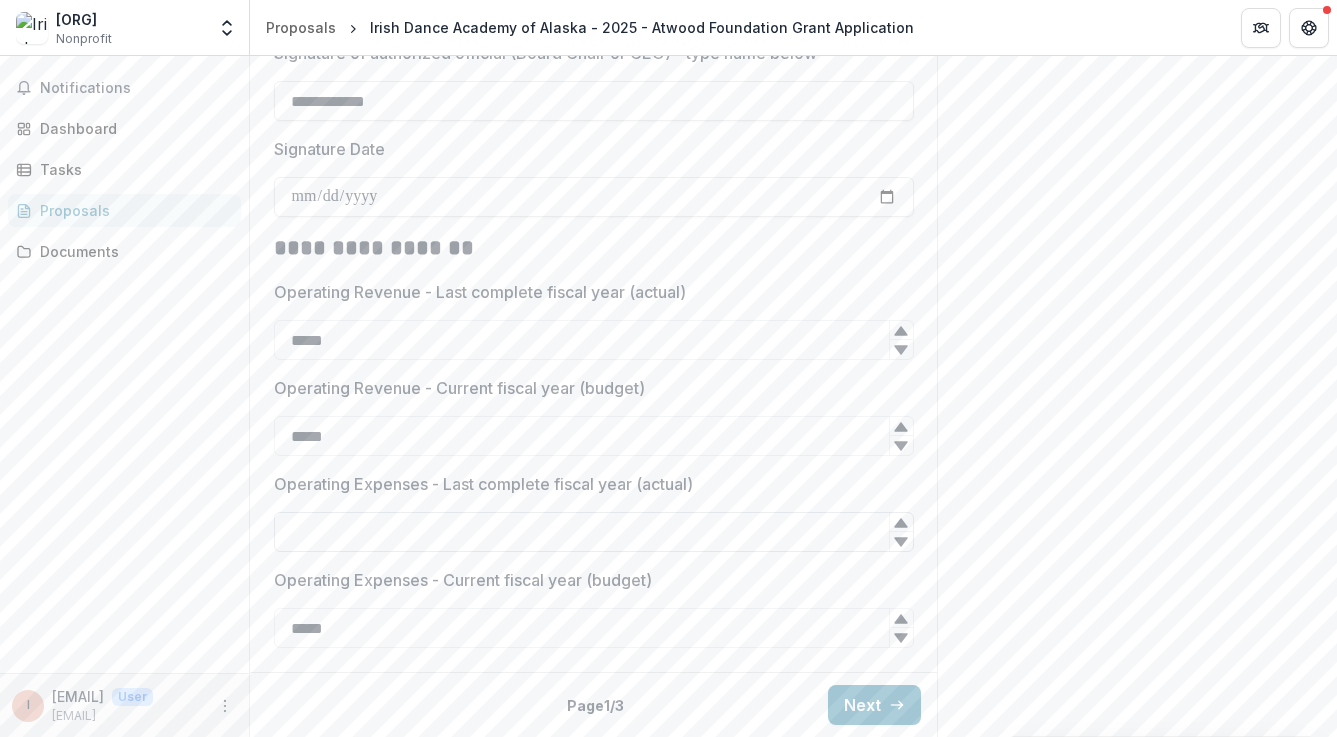 type on "*****" 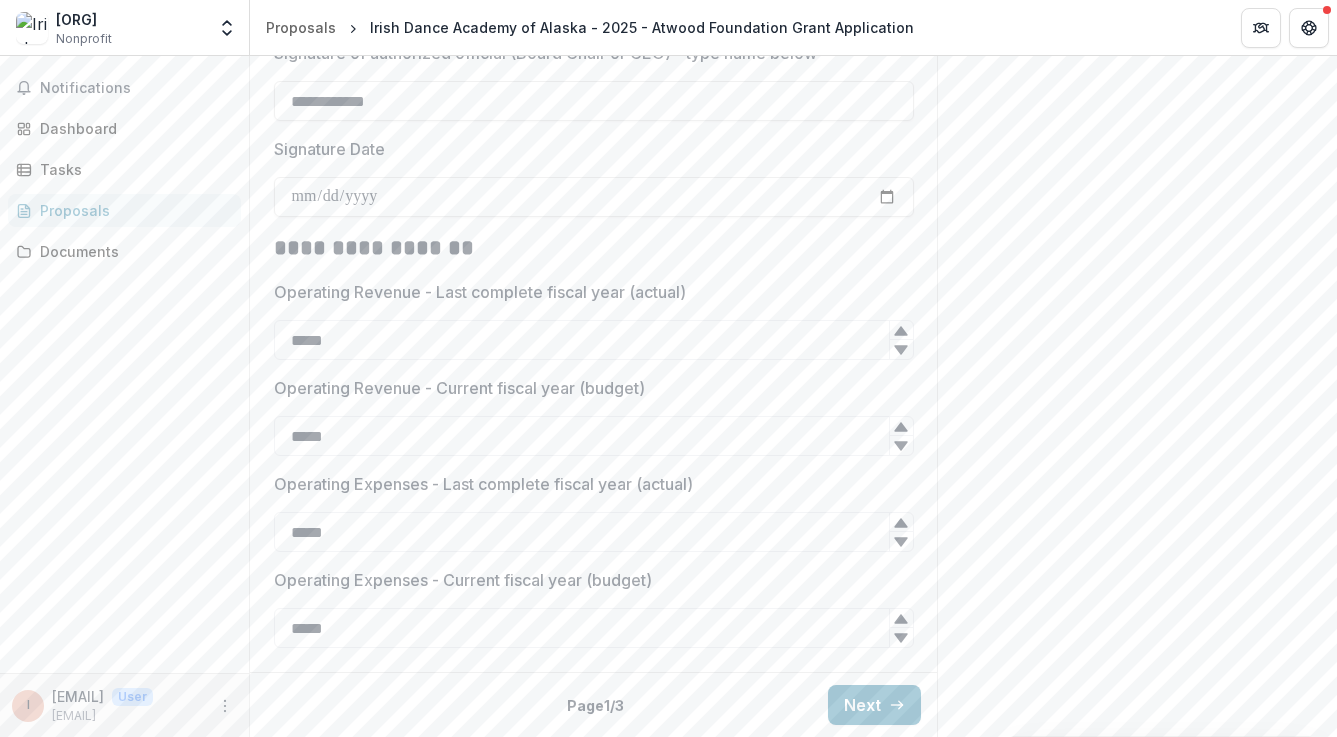 type on "*****" 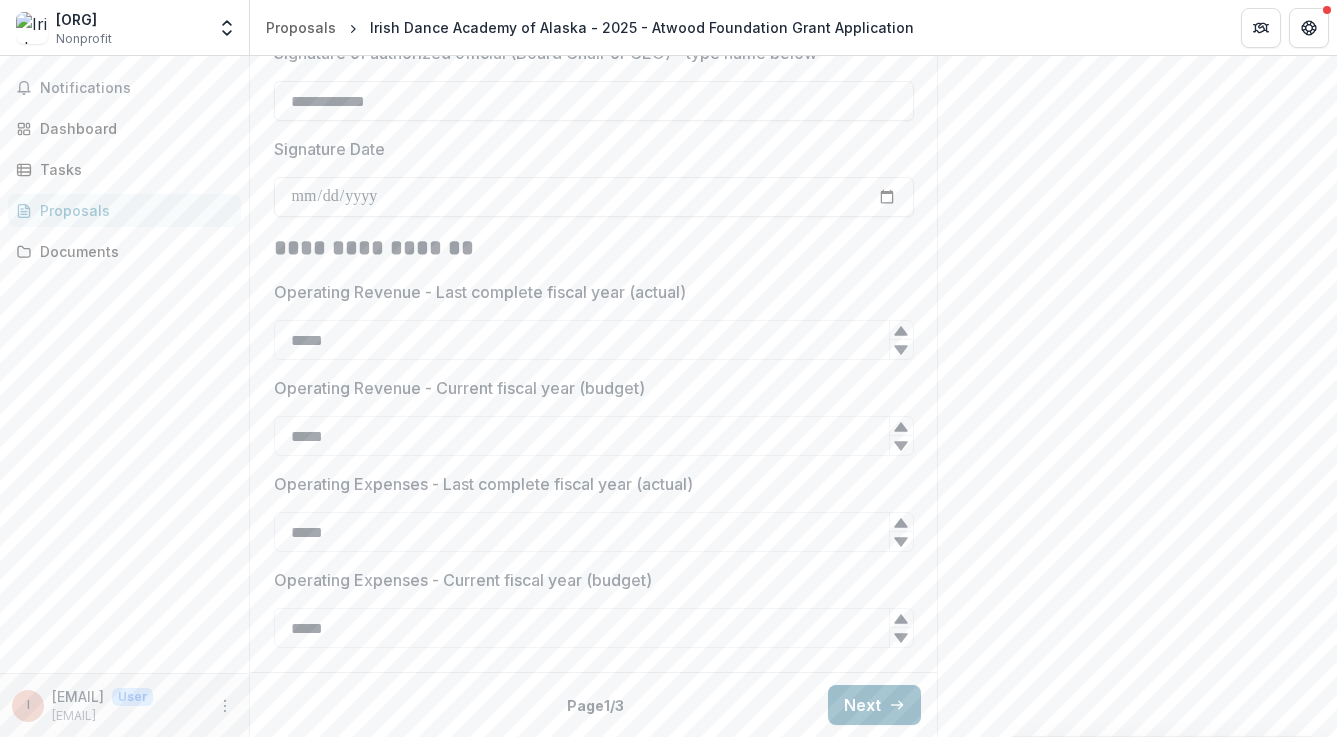 click on "Next" at bounding box center [874, 705] 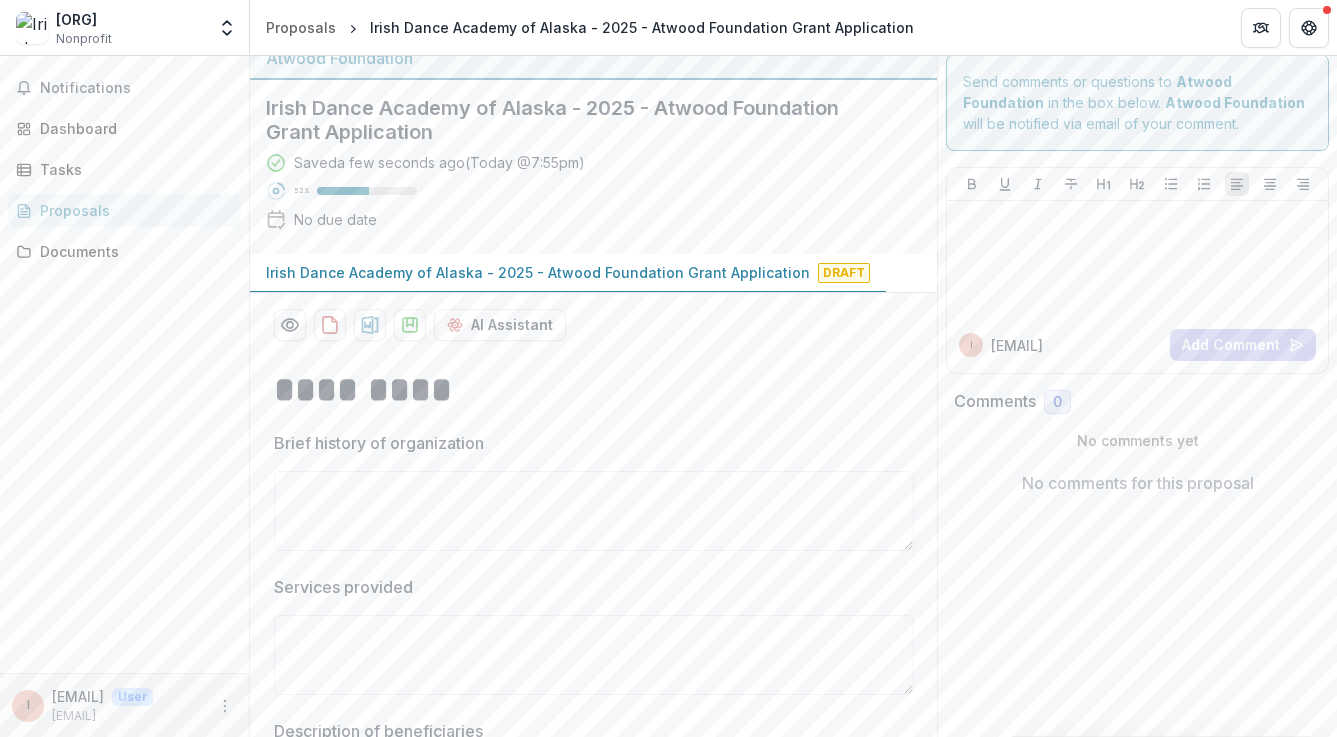 scroll, scrollTop: 0, scrollLeft: 0, axis: both 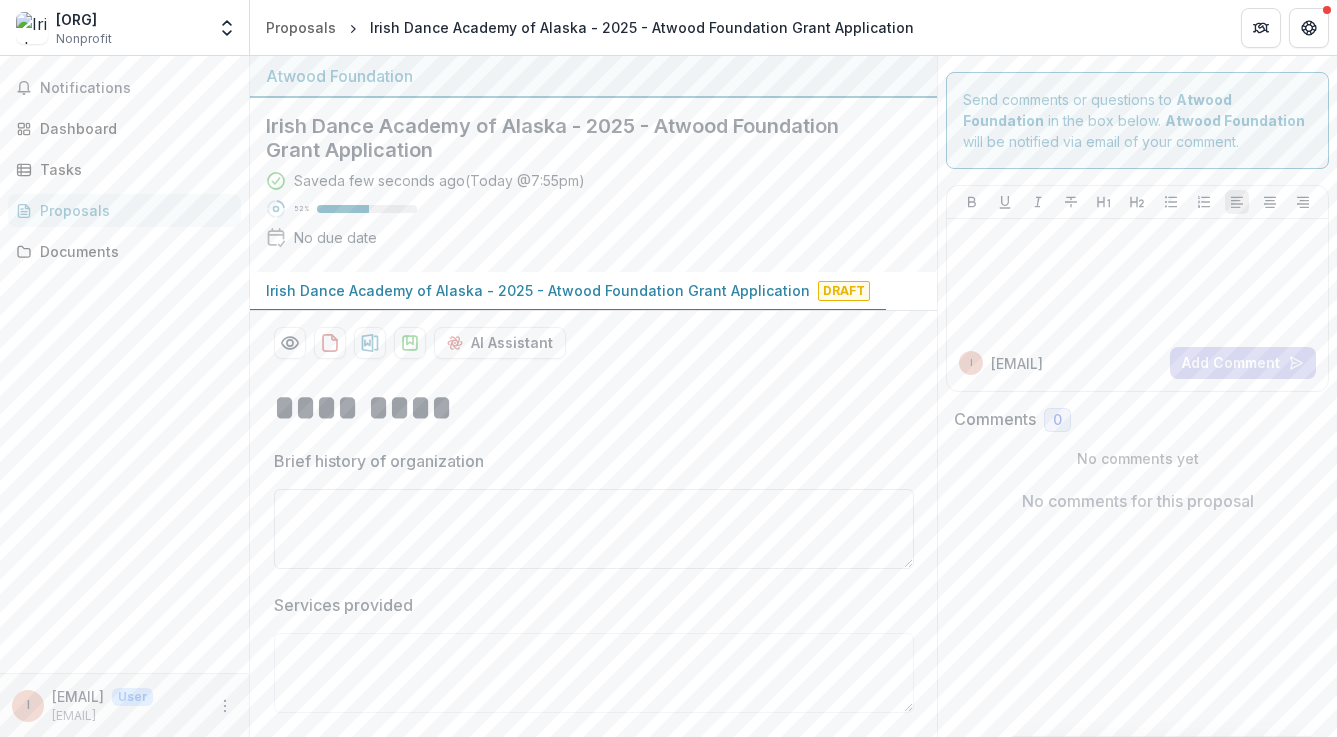 click on "Brief history of organization" at bounding box center (594, 529) 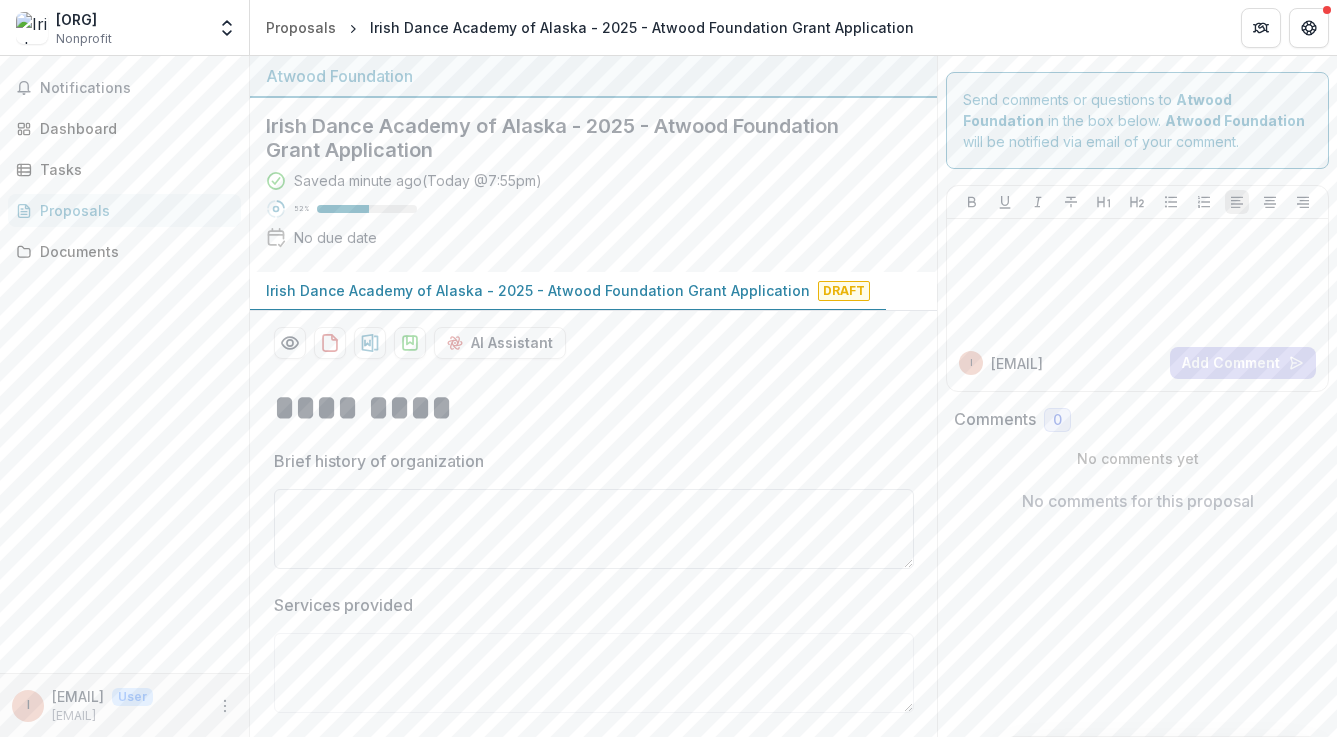 click on "Brief history of organization" at bounding box center [594, 529] 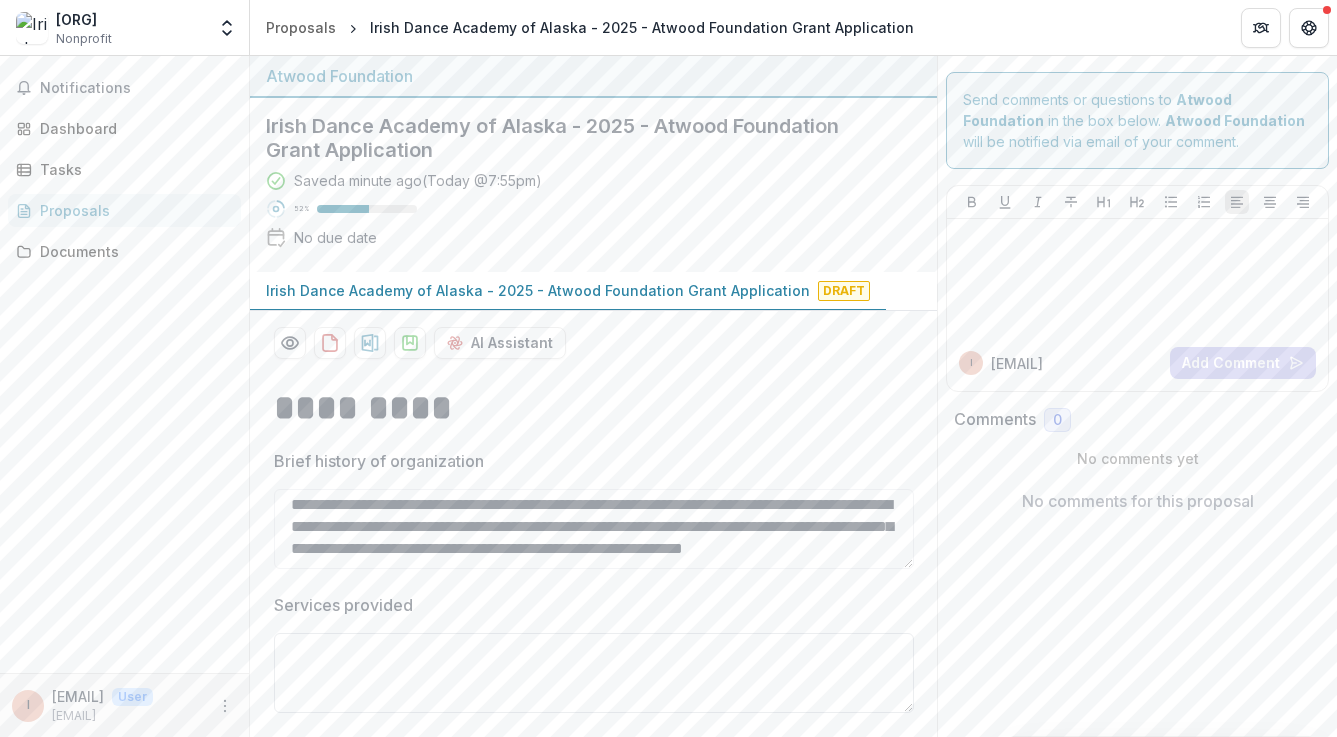 scroll, scrollTop: 466, scrollLeft: 0, axis: vertical 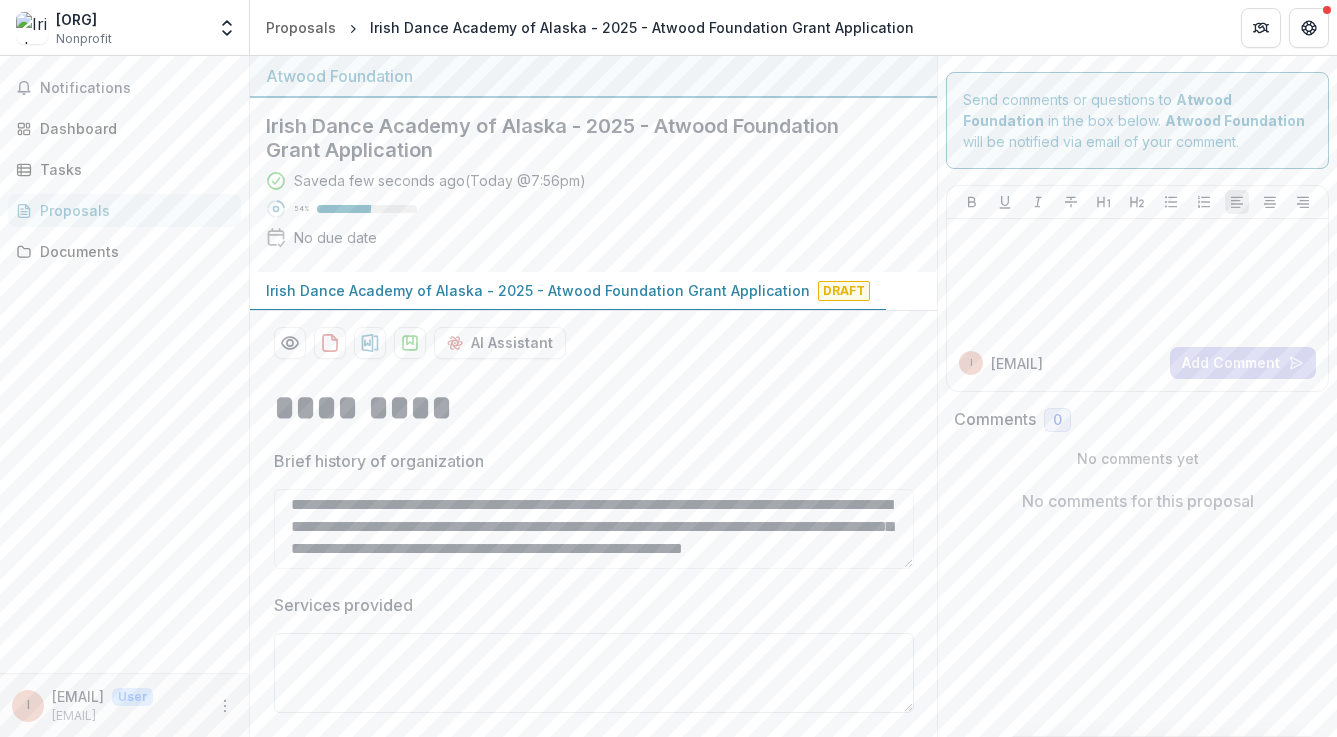 paste on "**********" 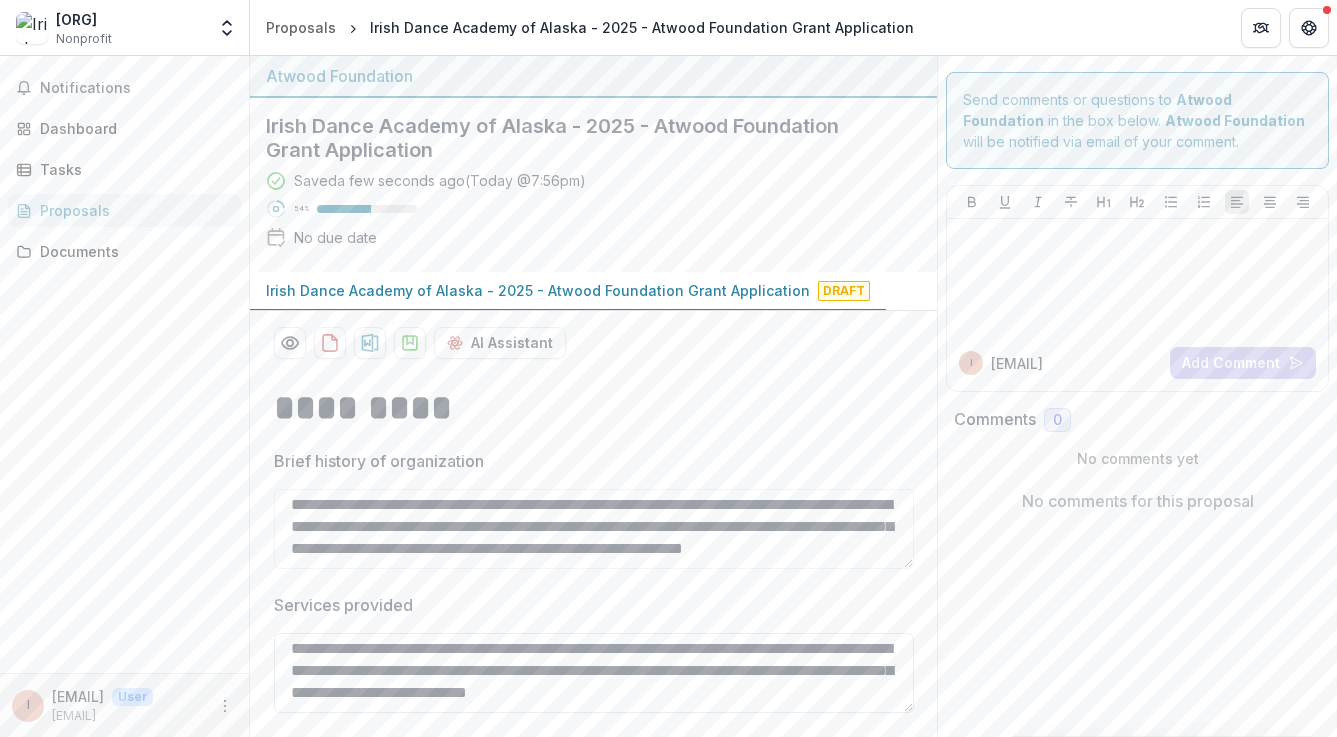 scroll, scrollTop: 576, scrollLeft: 0, axis: vertical 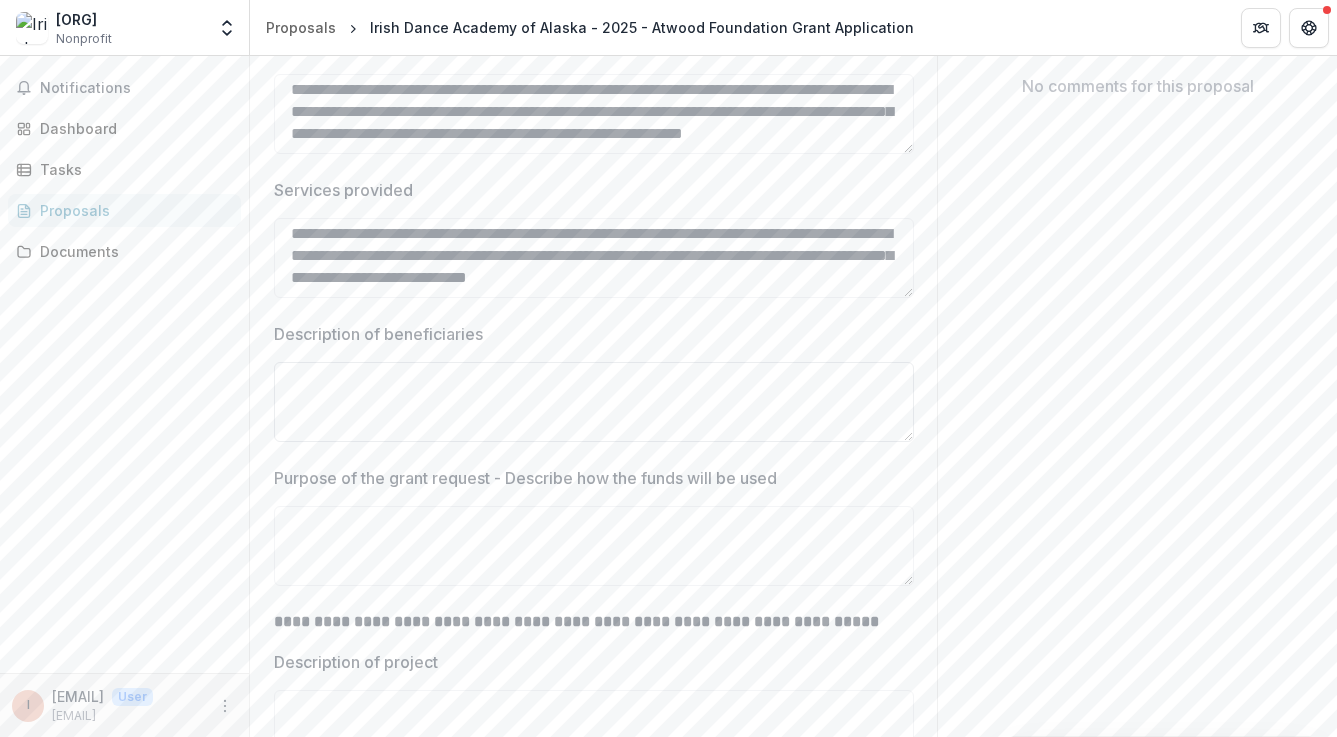 type on "**********" 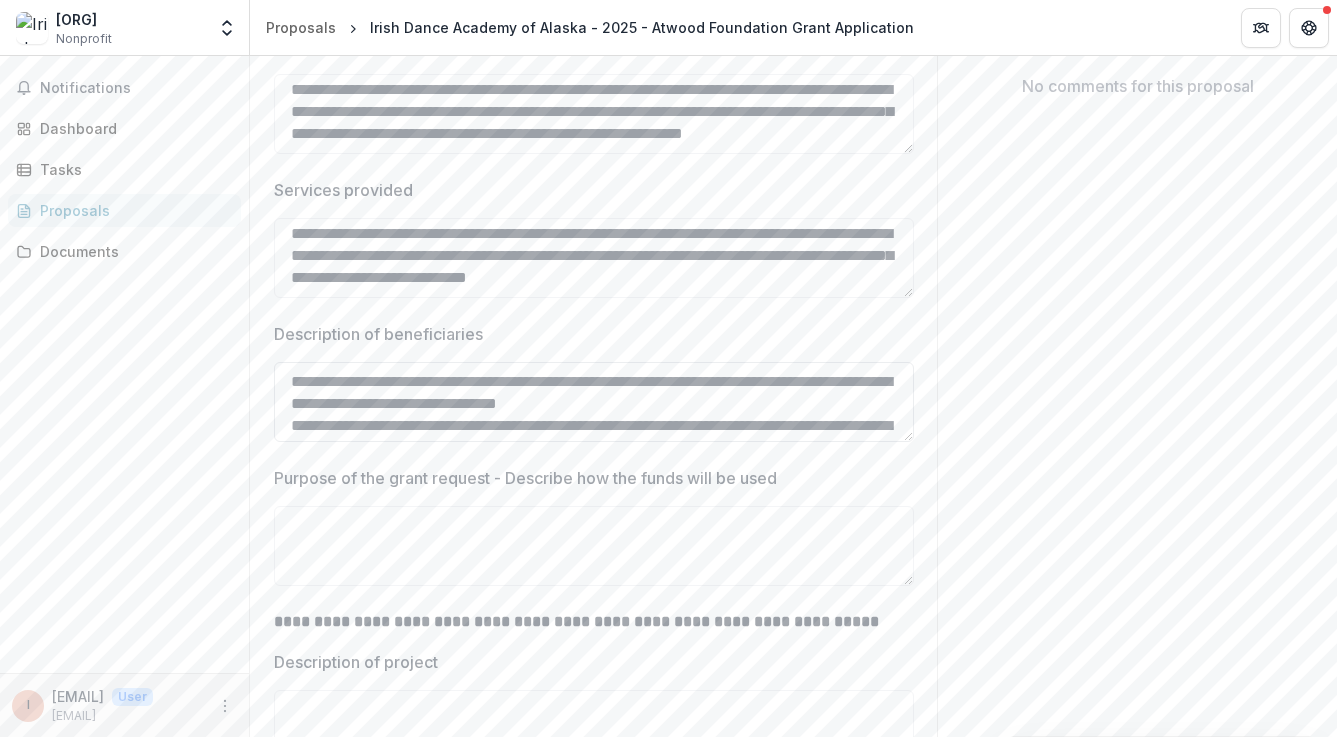 scroll, scrollTop: 302, scrollLeft: 0, axis: vertical 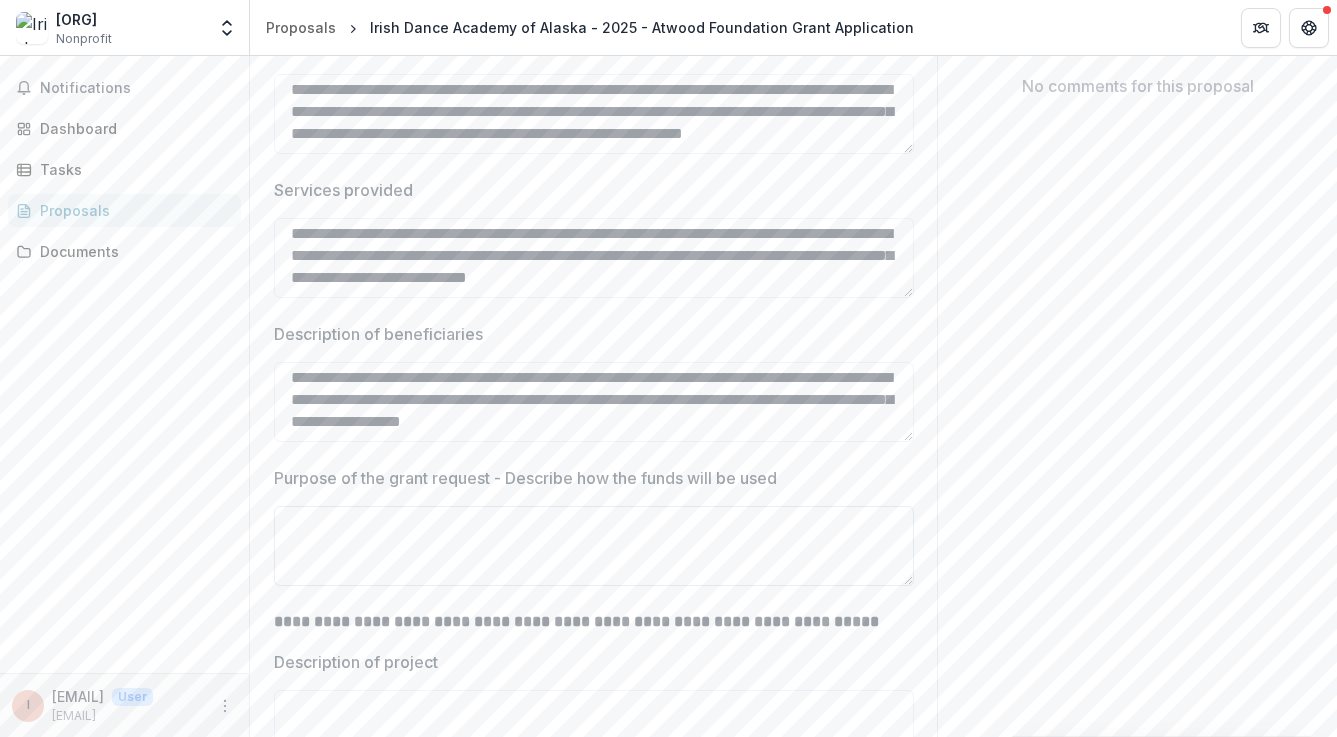 type on "**********" 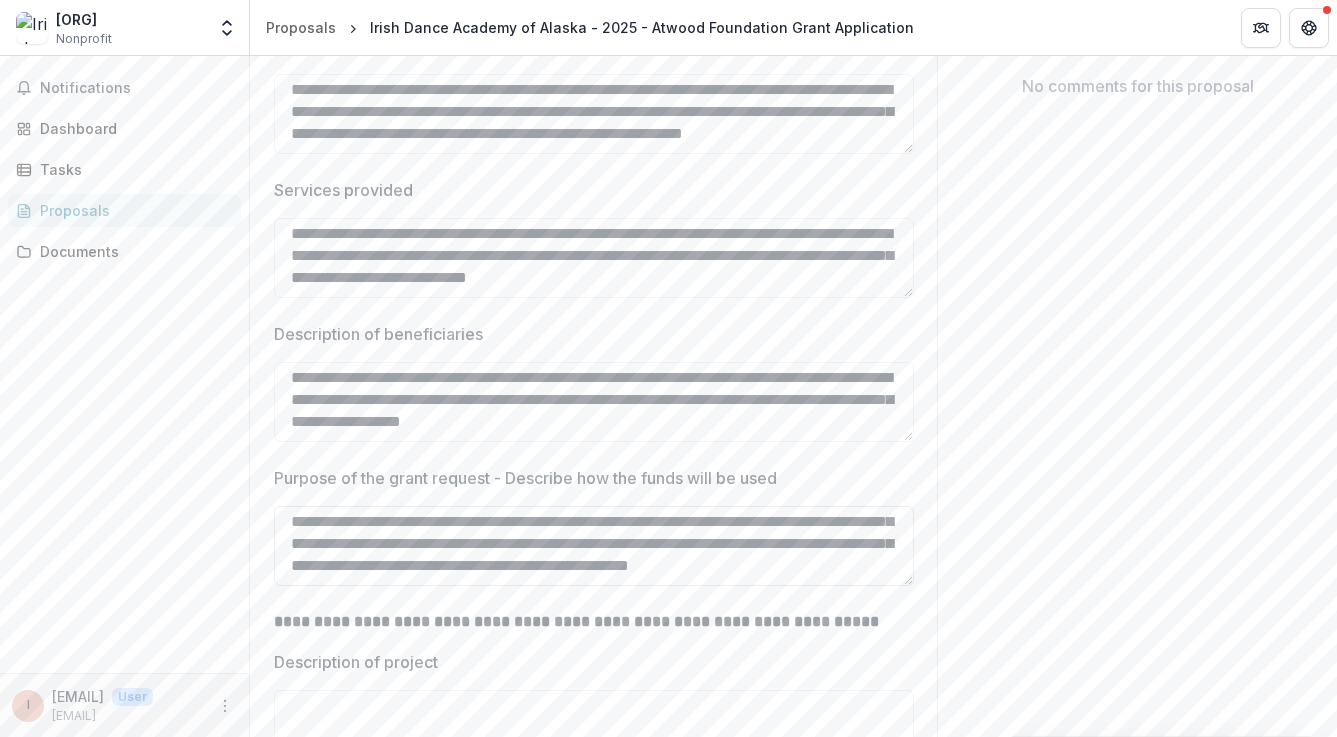 scroll, scrollTop: 532, scrollLeft: 0, axis: vertical 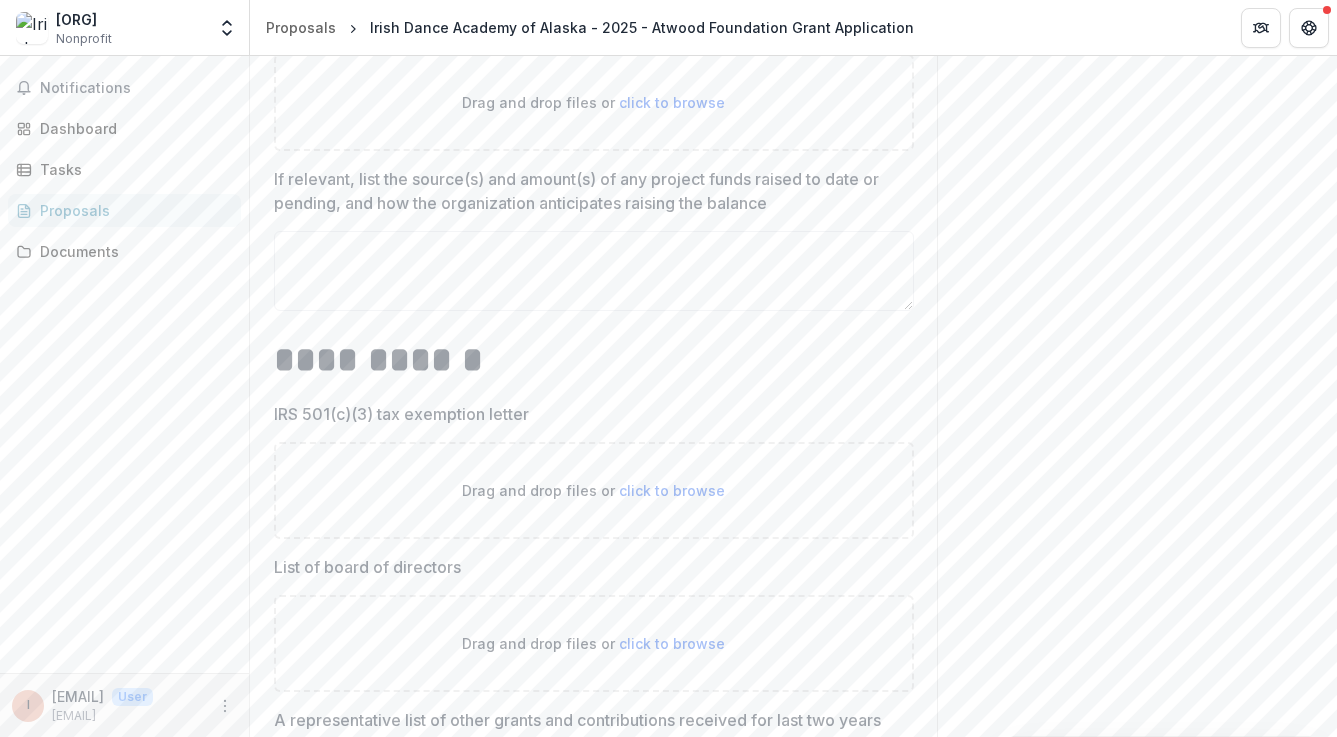 type on "**********" 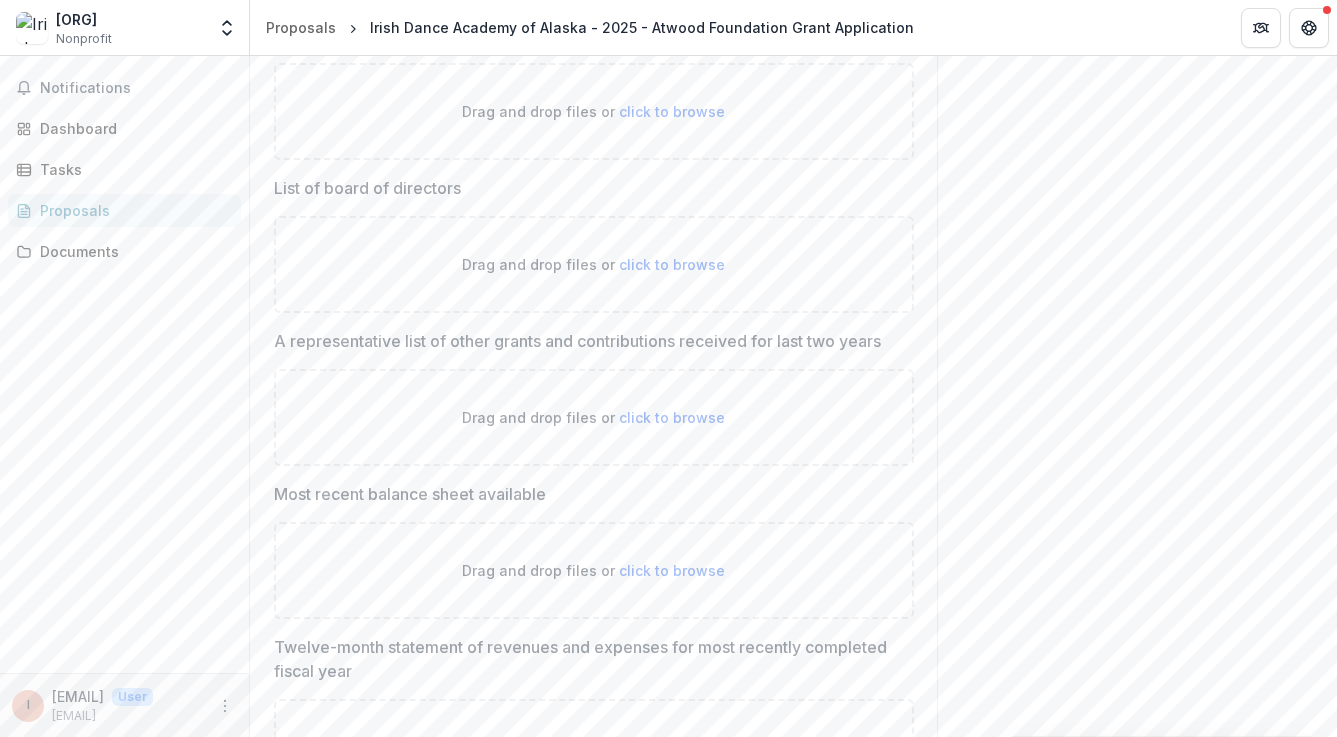 scroll, scrollTop: 2219, scrollLeft: 0, axis: vertical 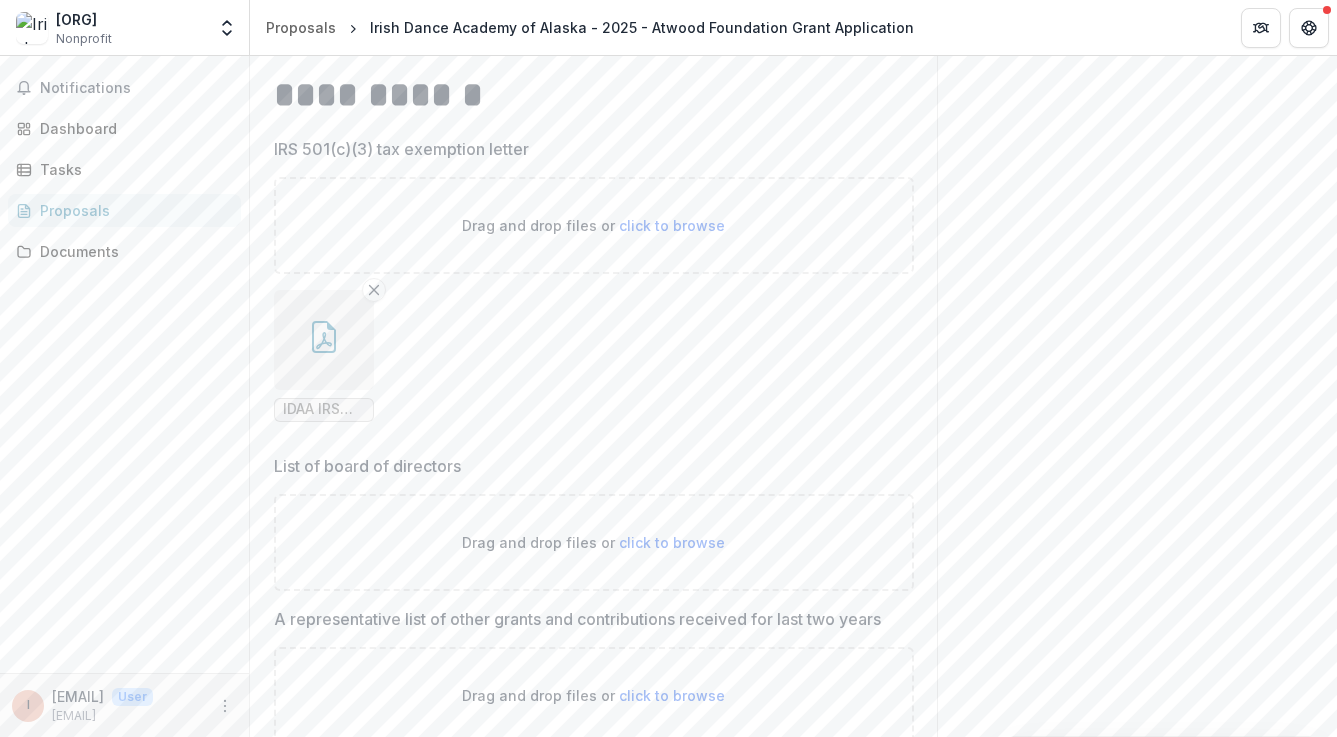 click on "Send comments or questions to   Atwood Foundation   in the box below.   Atwood Foundation   will be notified via email of your comment. i idaa.treasurer@gmail.com Add Comment Comments 0 No comments yet No comments for this proposal" at bounding box center [1137, -167] 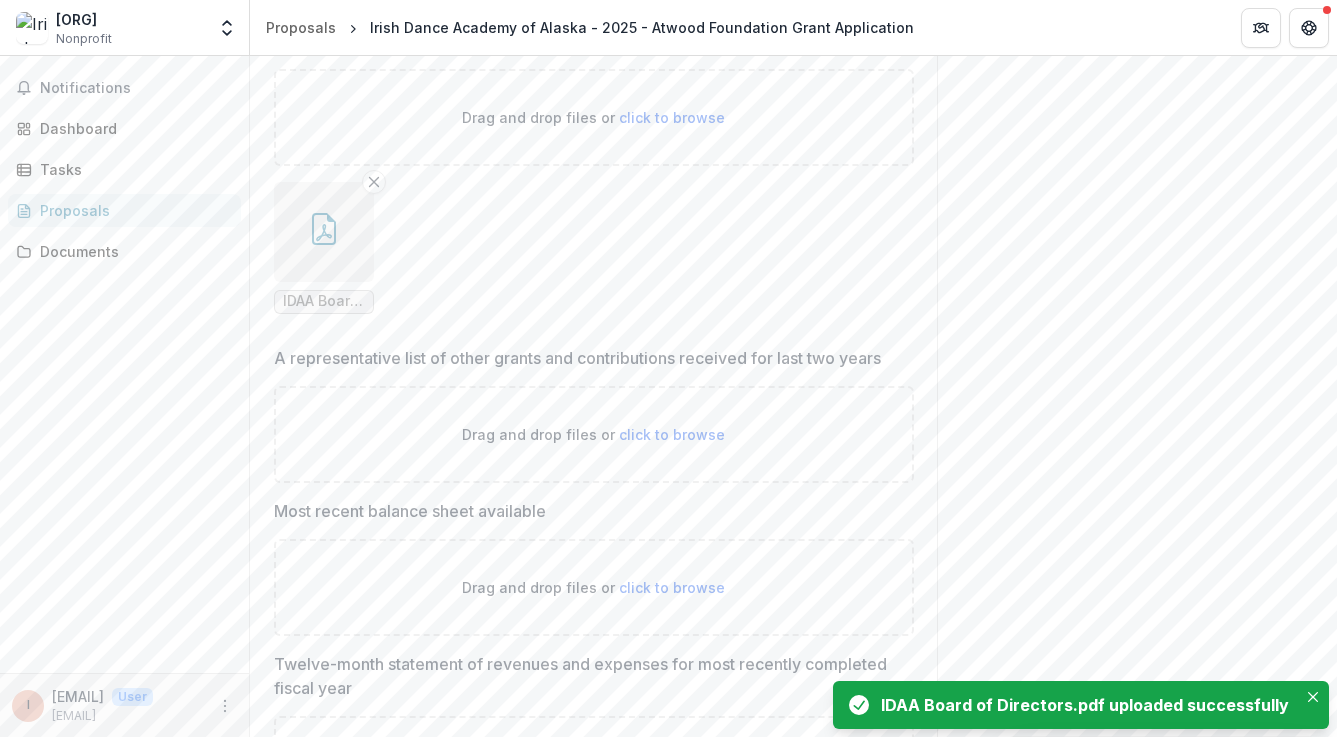 scroll, scrollTop: 2492, scrollLeft: 0, axis: vertical 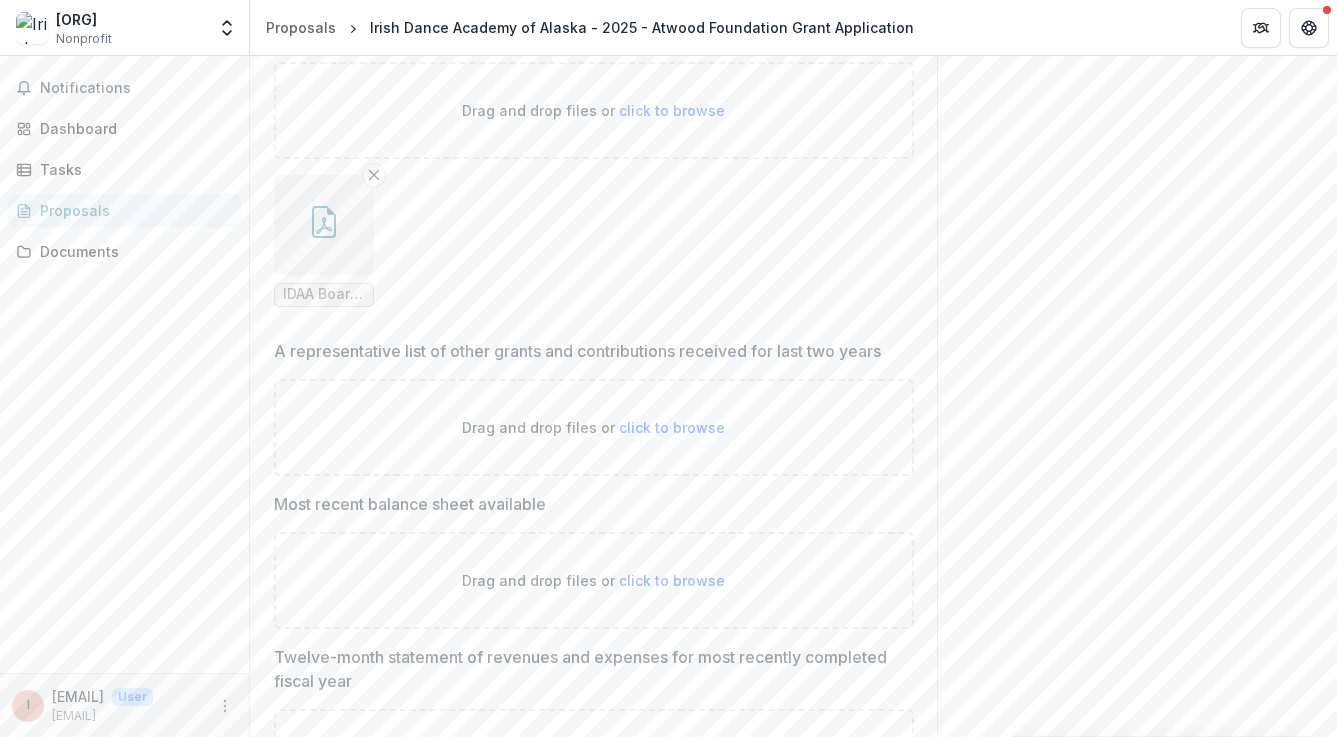 click on "Send comments or questions to   Atwood Foundation   in the box below.   Atwood Foundation   will be notified via email of your comment. i idaa.treasurer@gmail.com Add Comment Comments 0 No comments yet No comments for this proposal" at bounding box center (1137, -517) 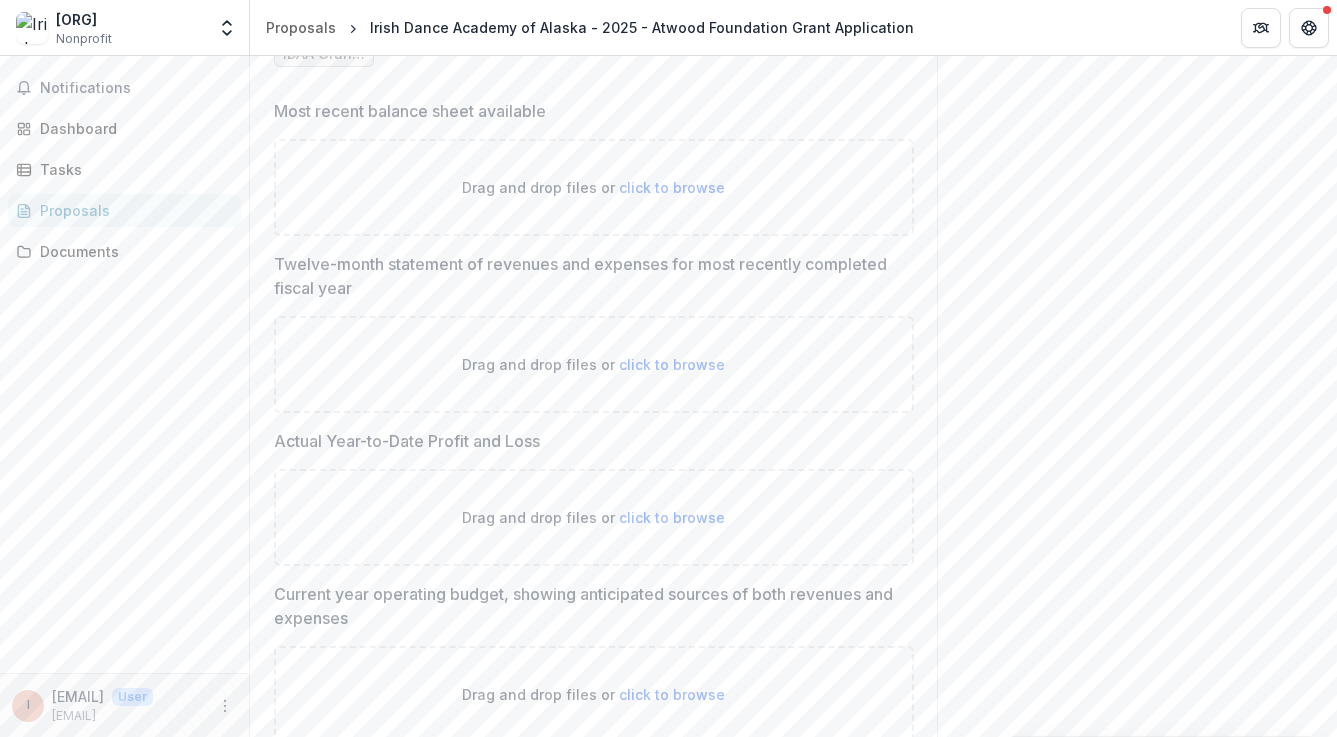 scroll, scrollTop: 3046, scrollLeft: 0, axis: vertical 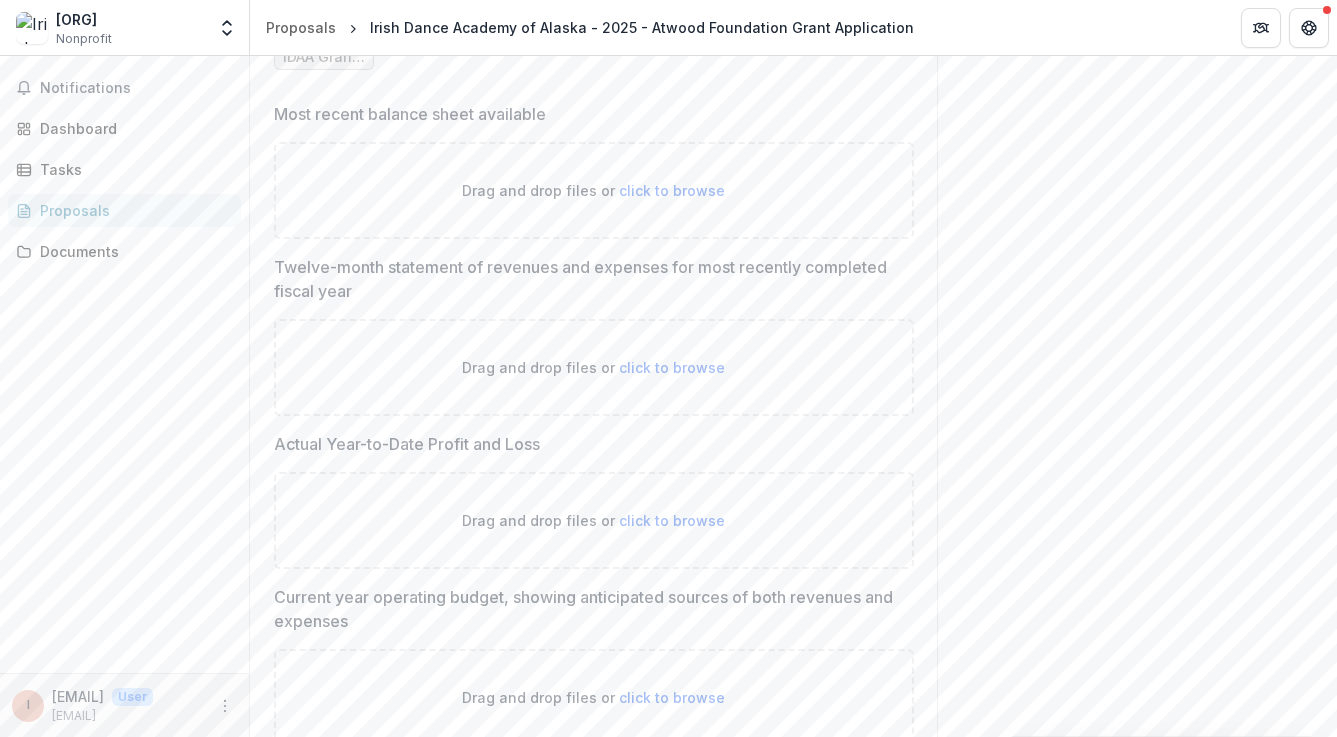 click on "**********" at bounding box center [594, -870] 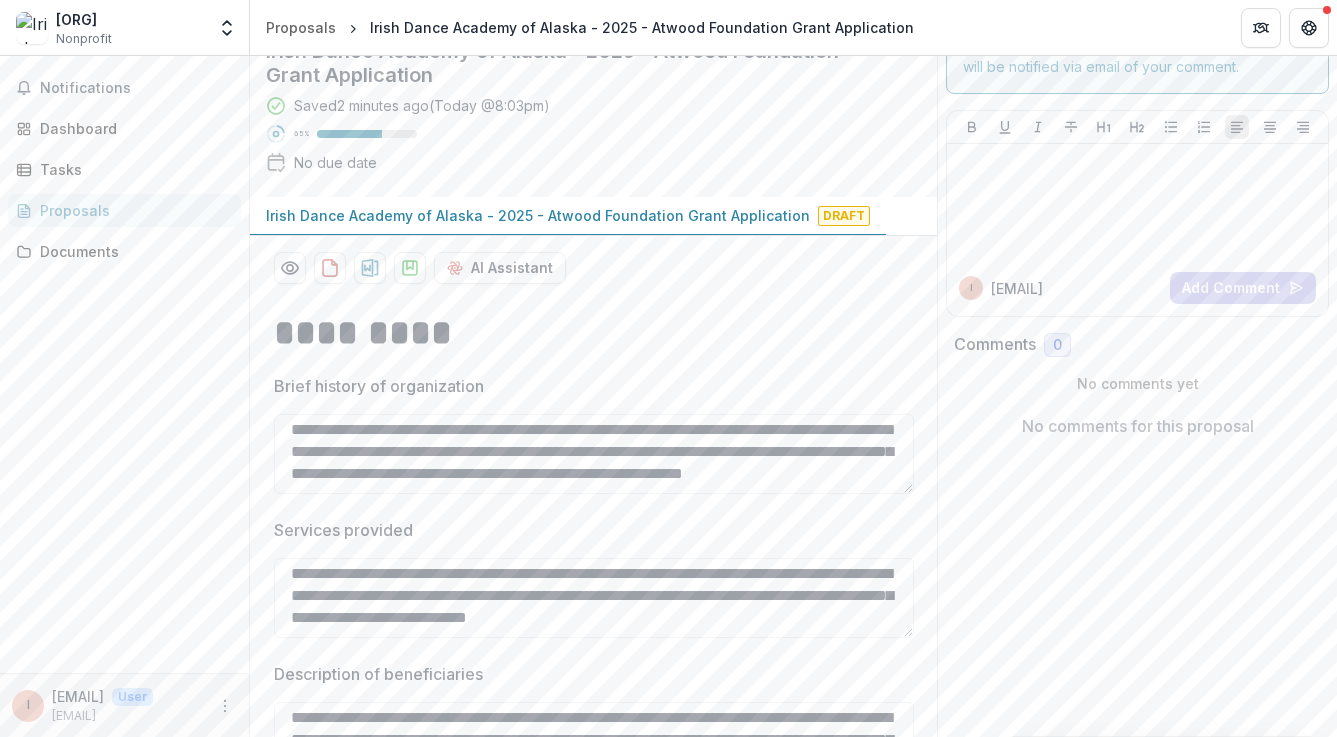 scroll, scrollTop: 0, scrollLeft: 0, axis: both 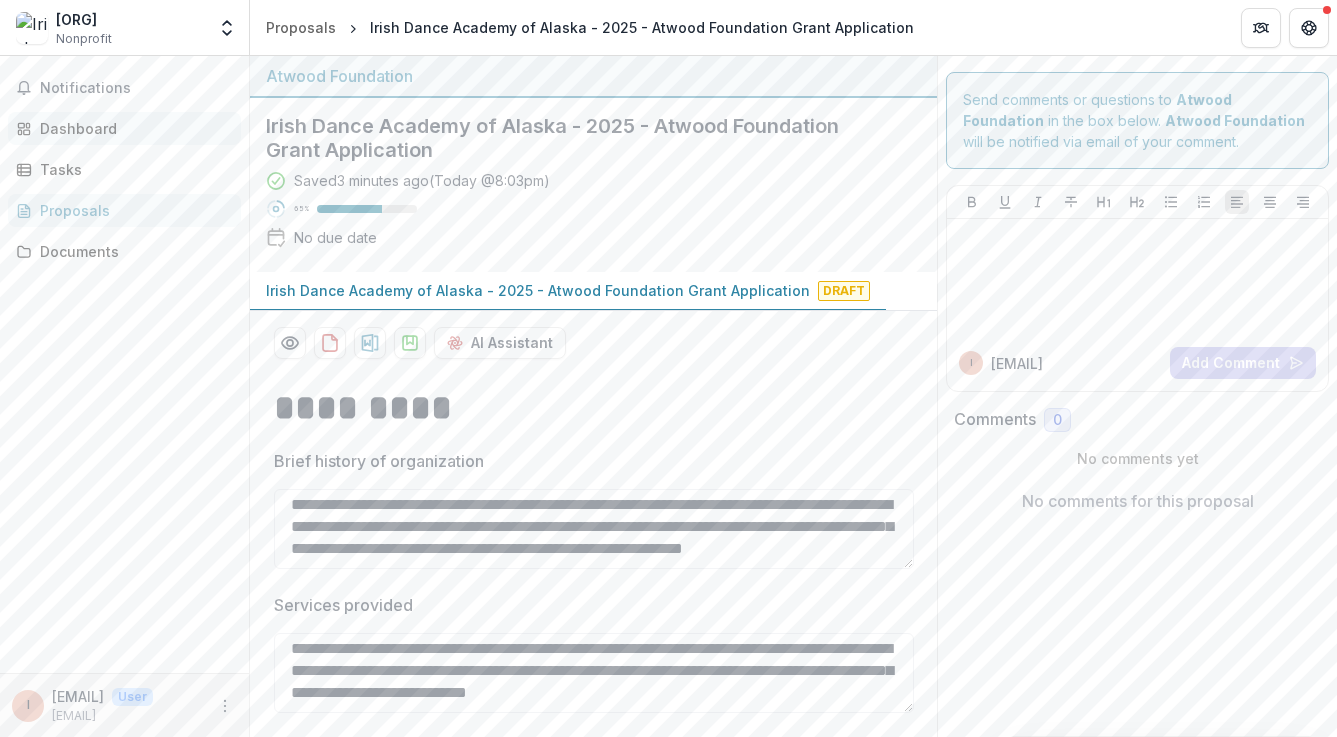 click on "Dashboard" at bounding box center (132, 128) 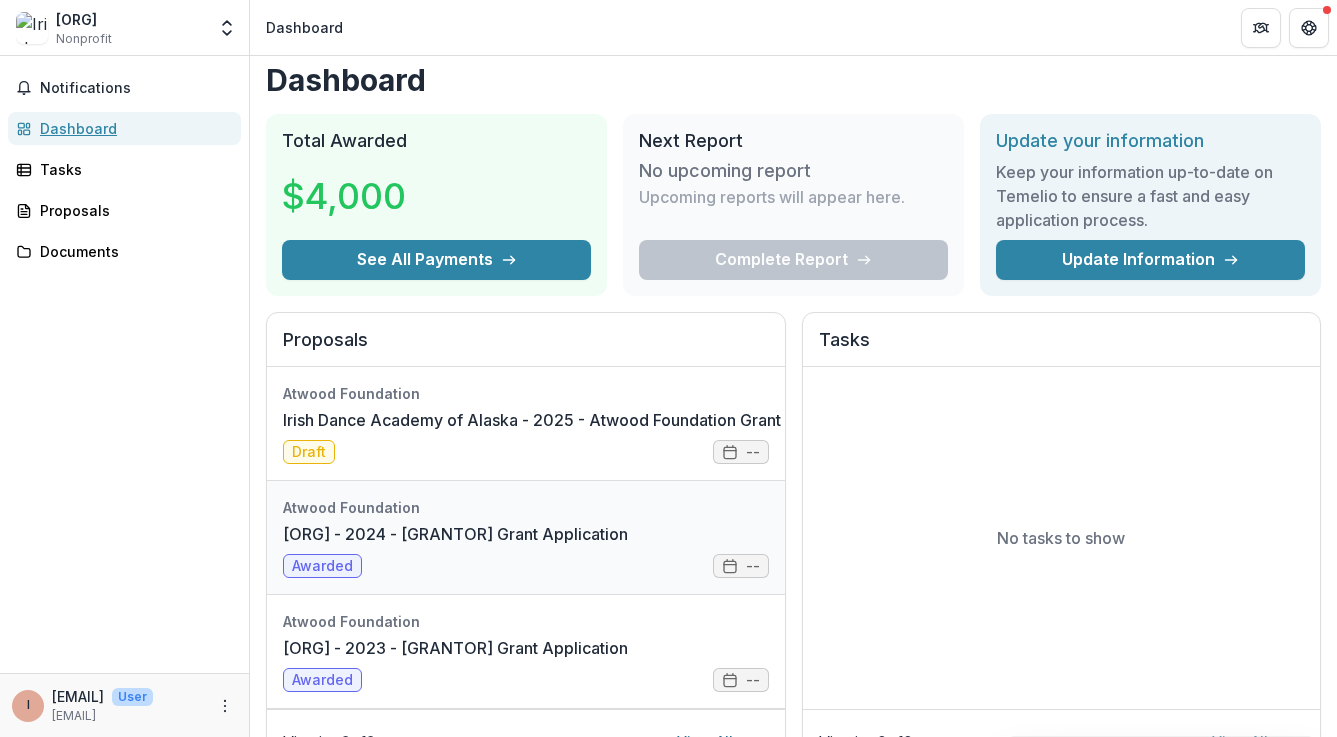 scroll, scrollTop: 0, scrollLeft: 0, axis: both 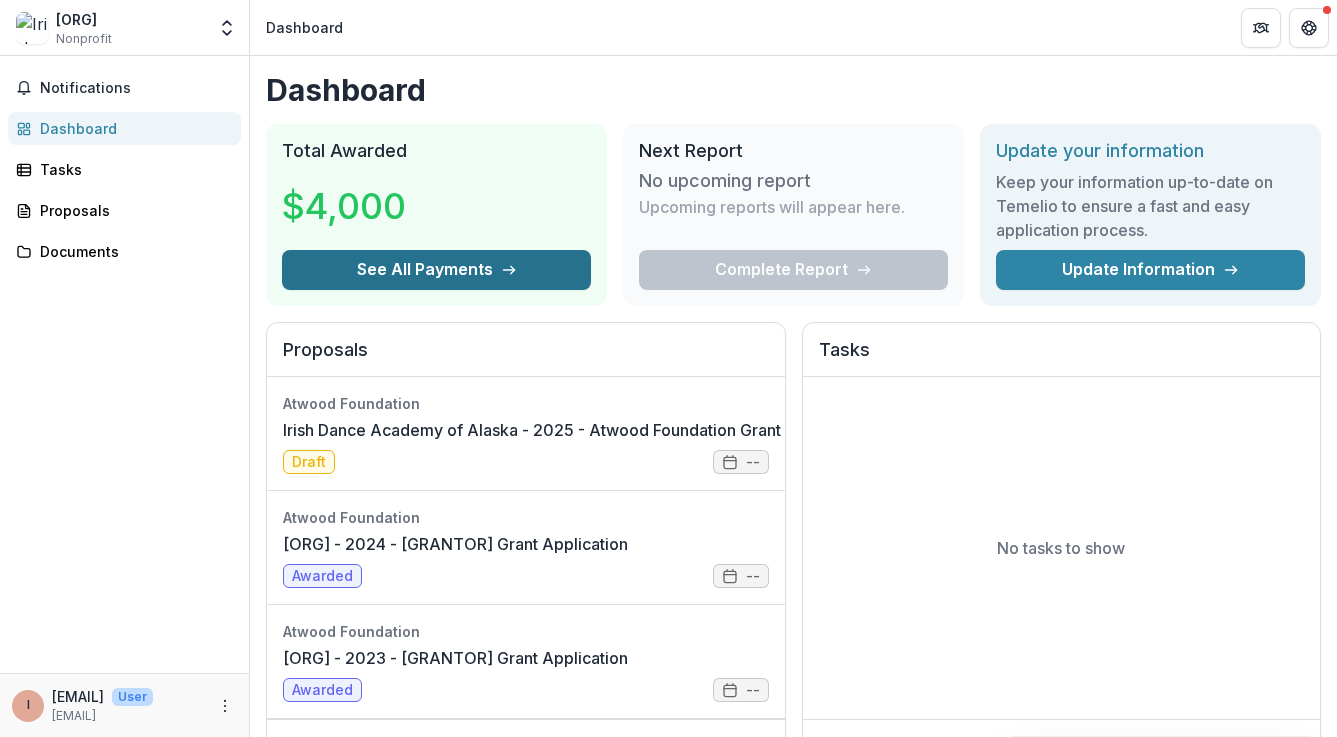 click 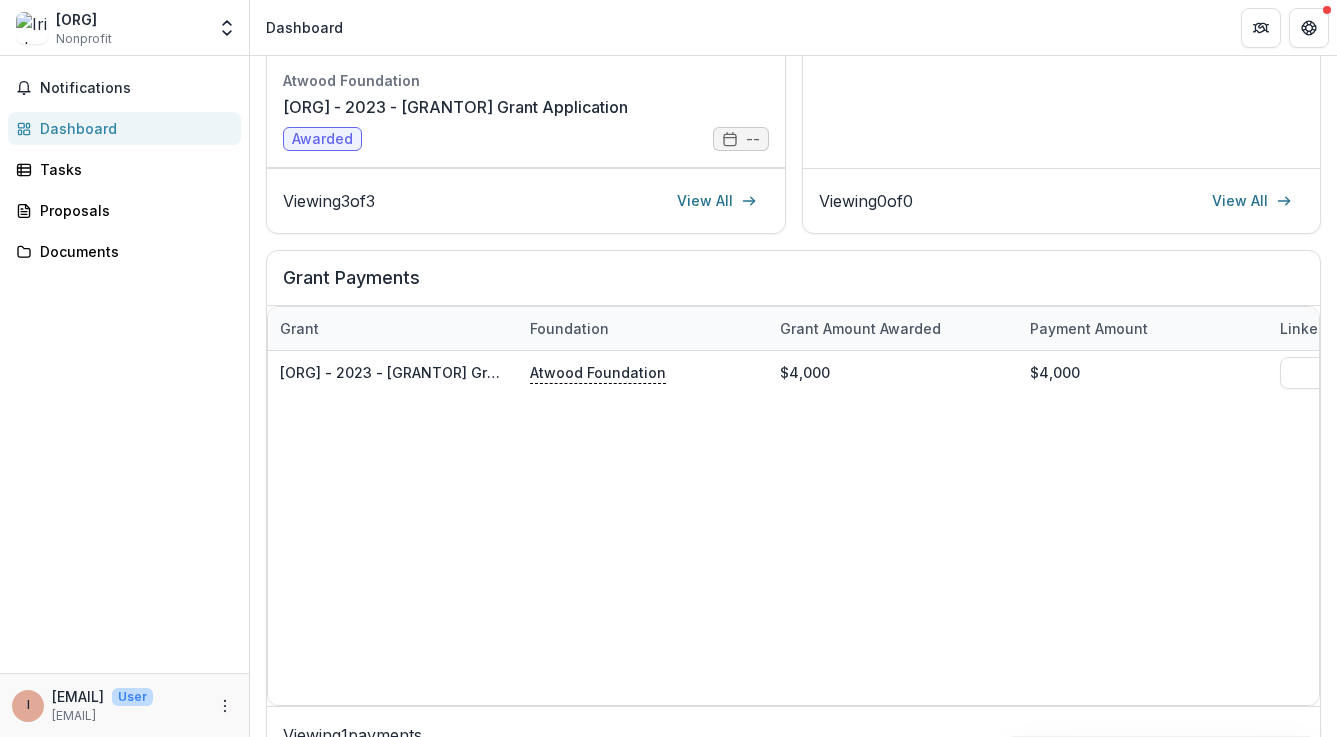 scroll, scrollTop: 594, scrollLeft: 0, axis: vertical 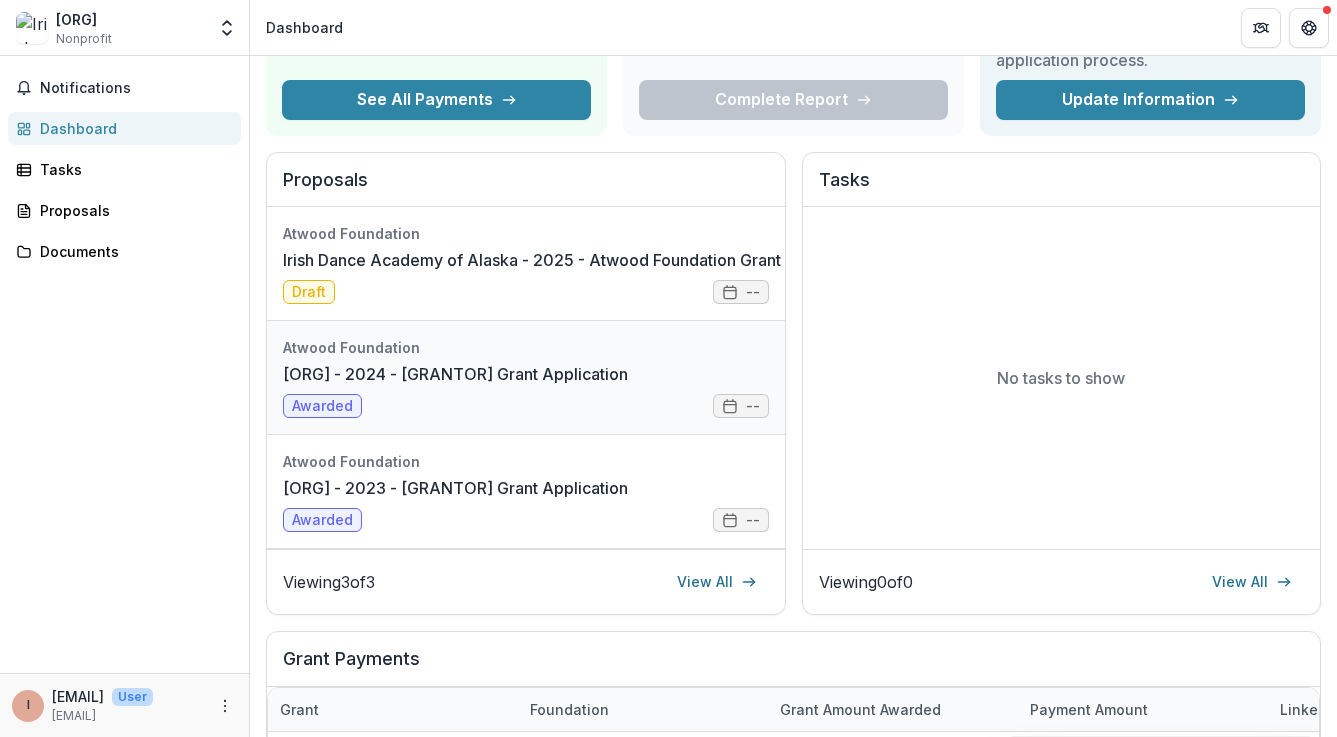 click on "Irish Dance Academy of Alaska - 2024 - Atwood Foundation Grant Application" at bounding box center [455, 374] 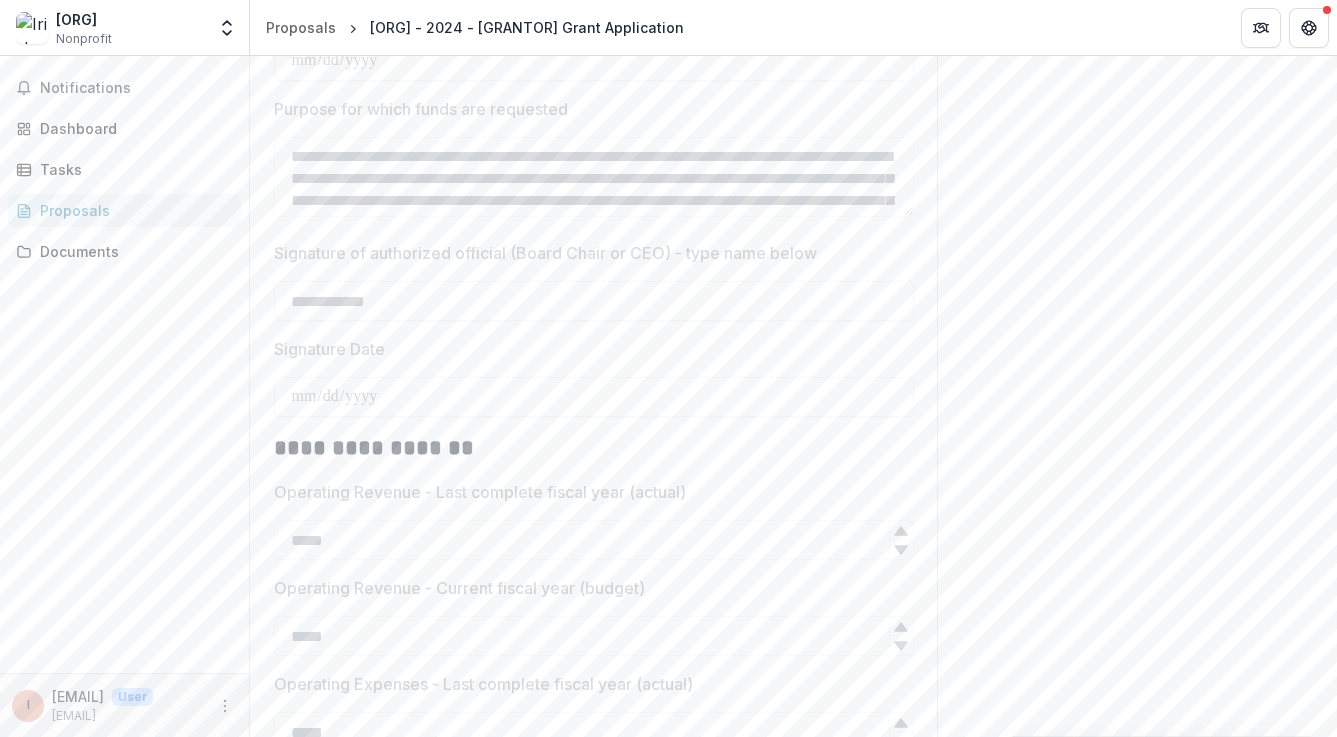 scroll, scrollTop: 2824, scrollLeft: 0, axis: vertical 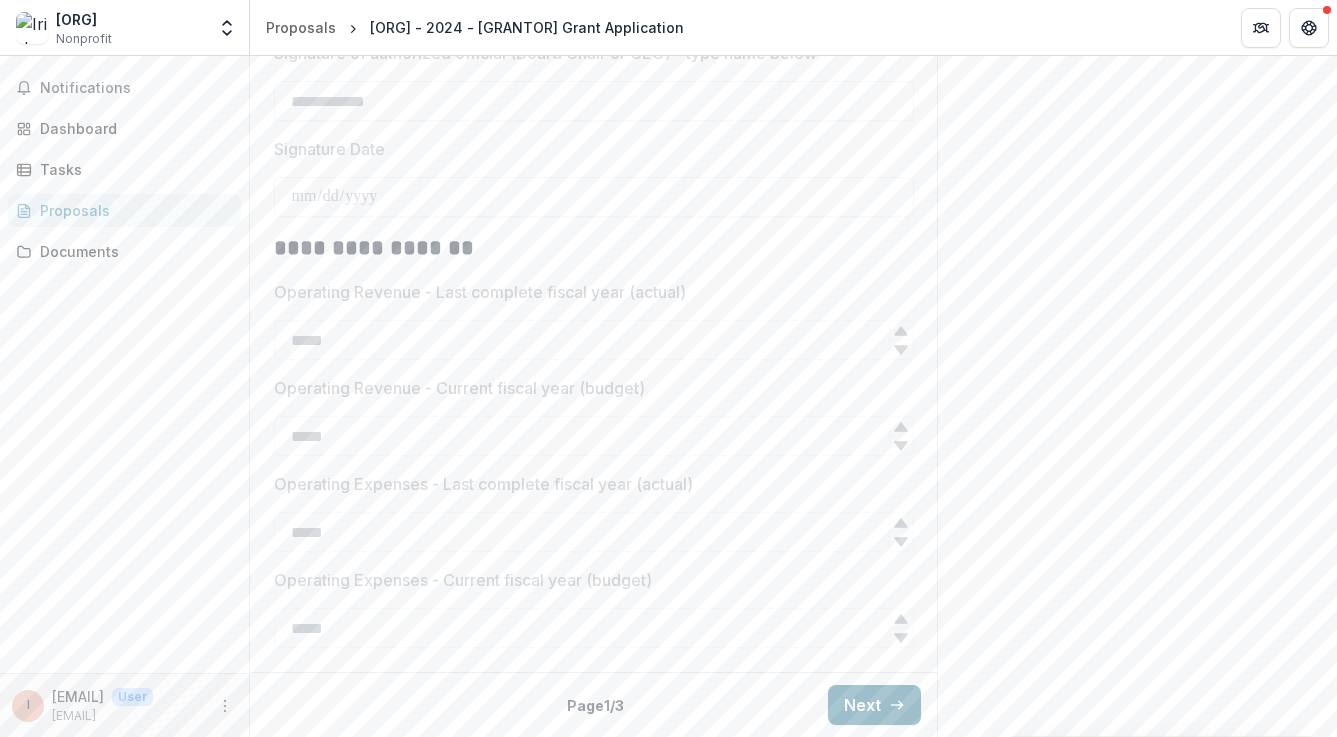 click on "Next" at bounding box center [874, 705] 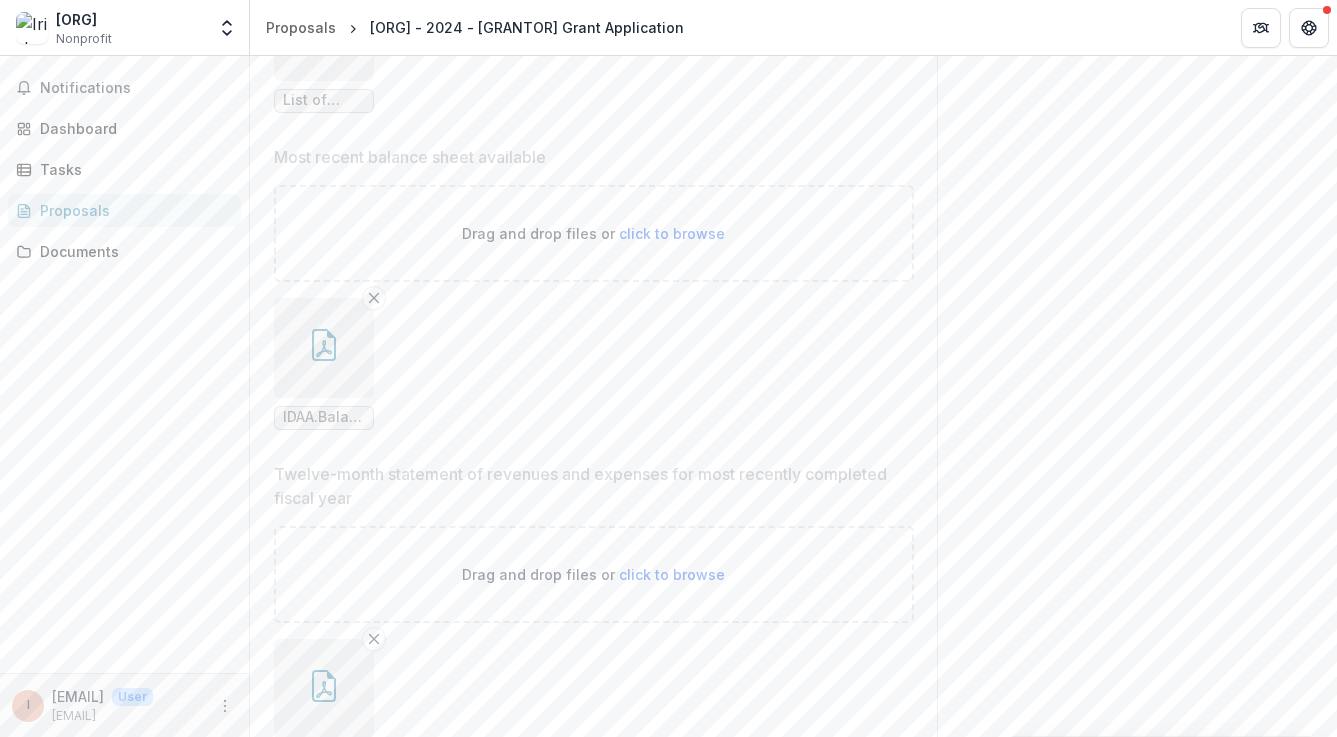 scroll, scrollTop: 3039, scrollLeft: 0, axis: vertical 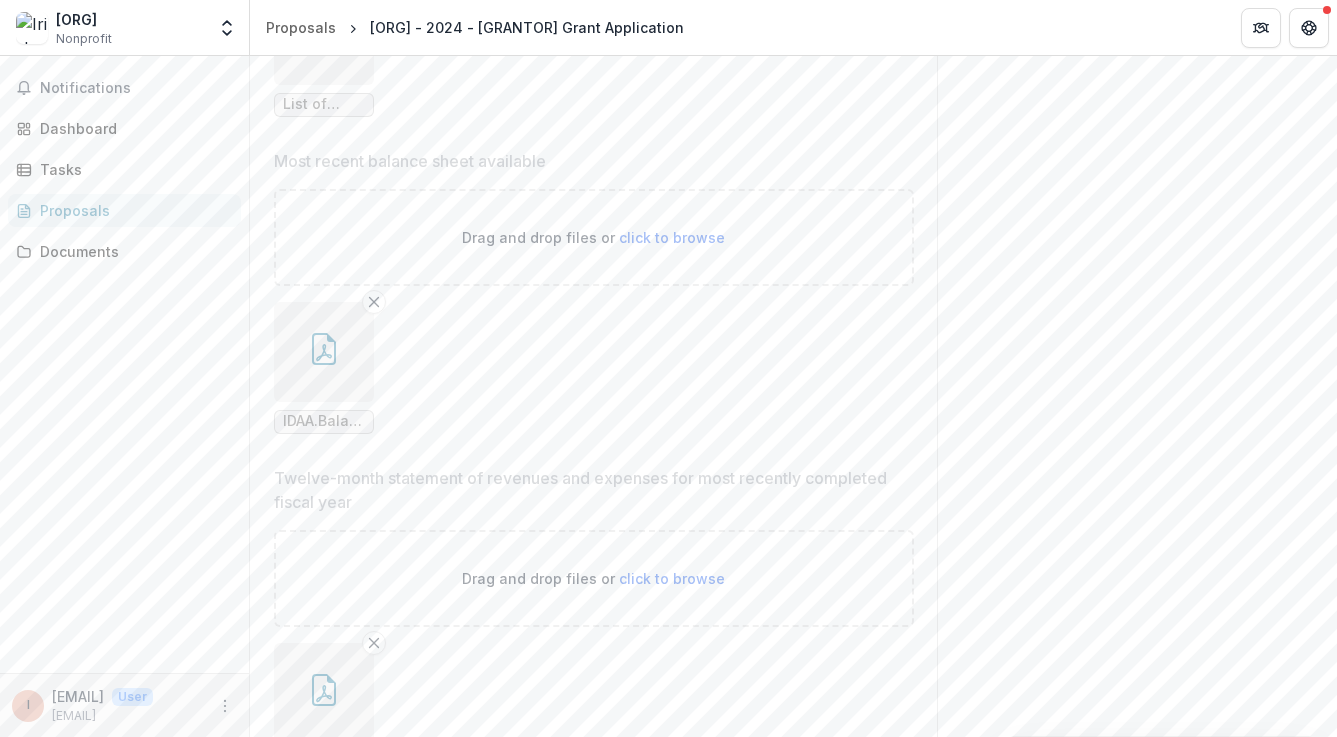 click 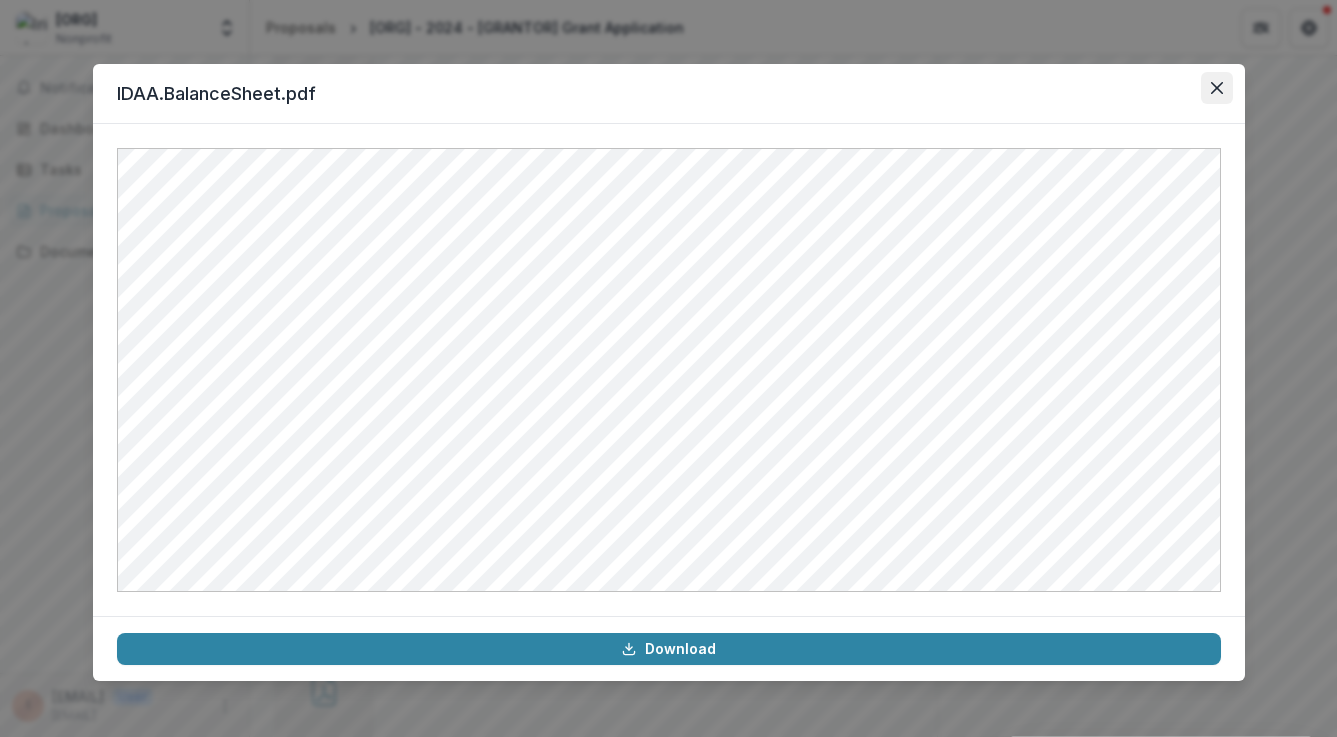 click 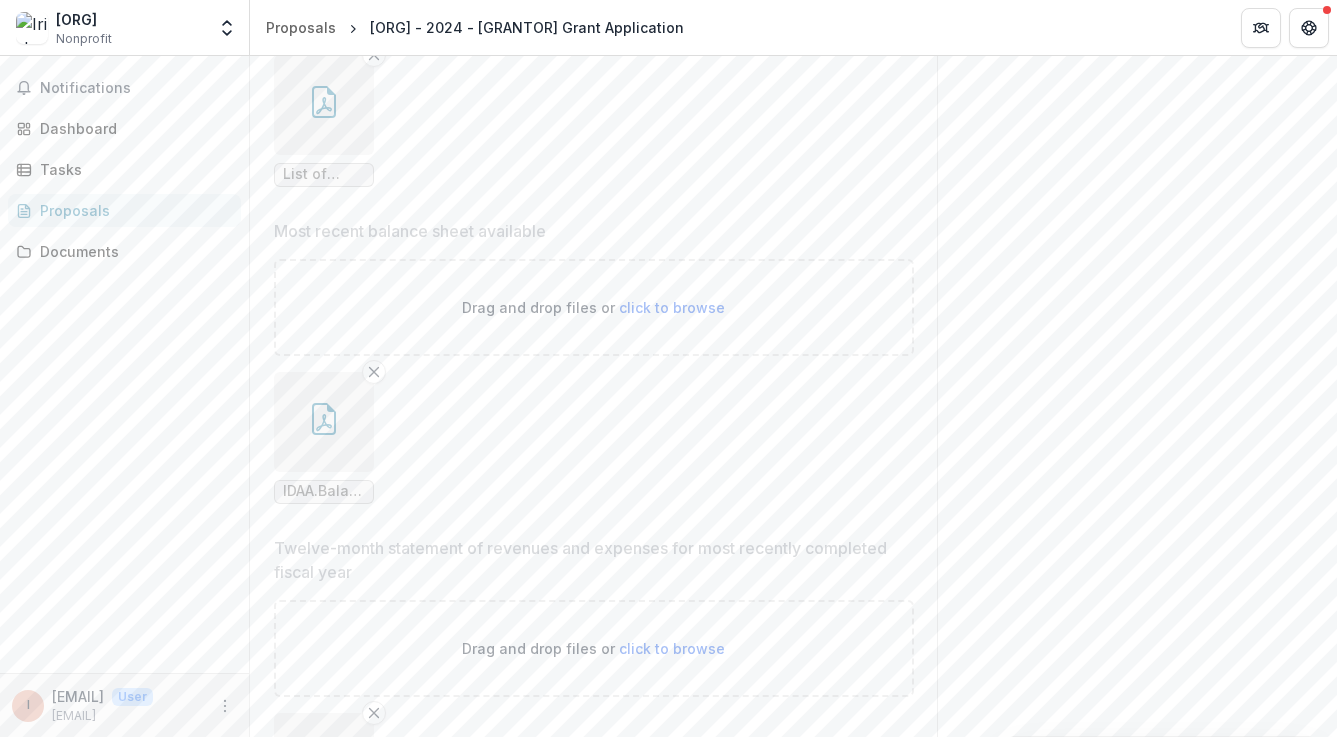 scroll, scrollTop: 2973, scrollLeft: 0, axis: vertical 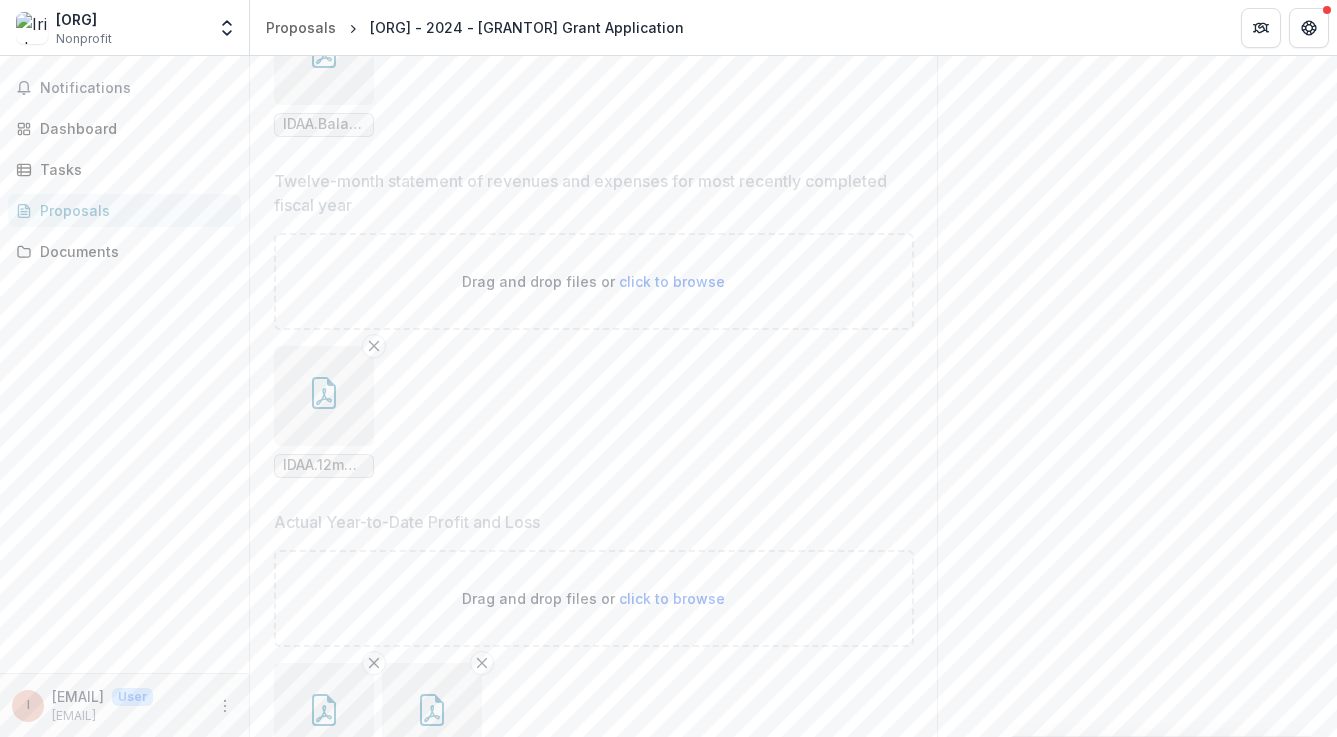 click 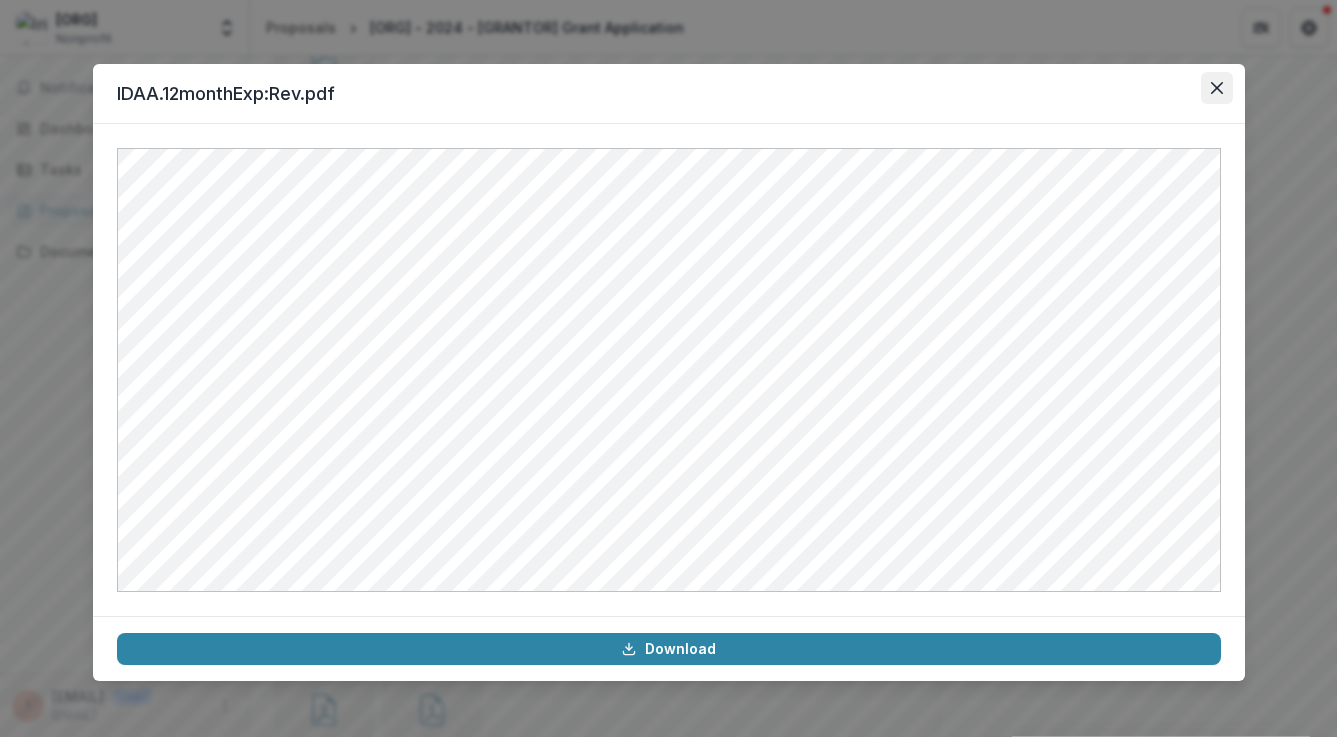 click 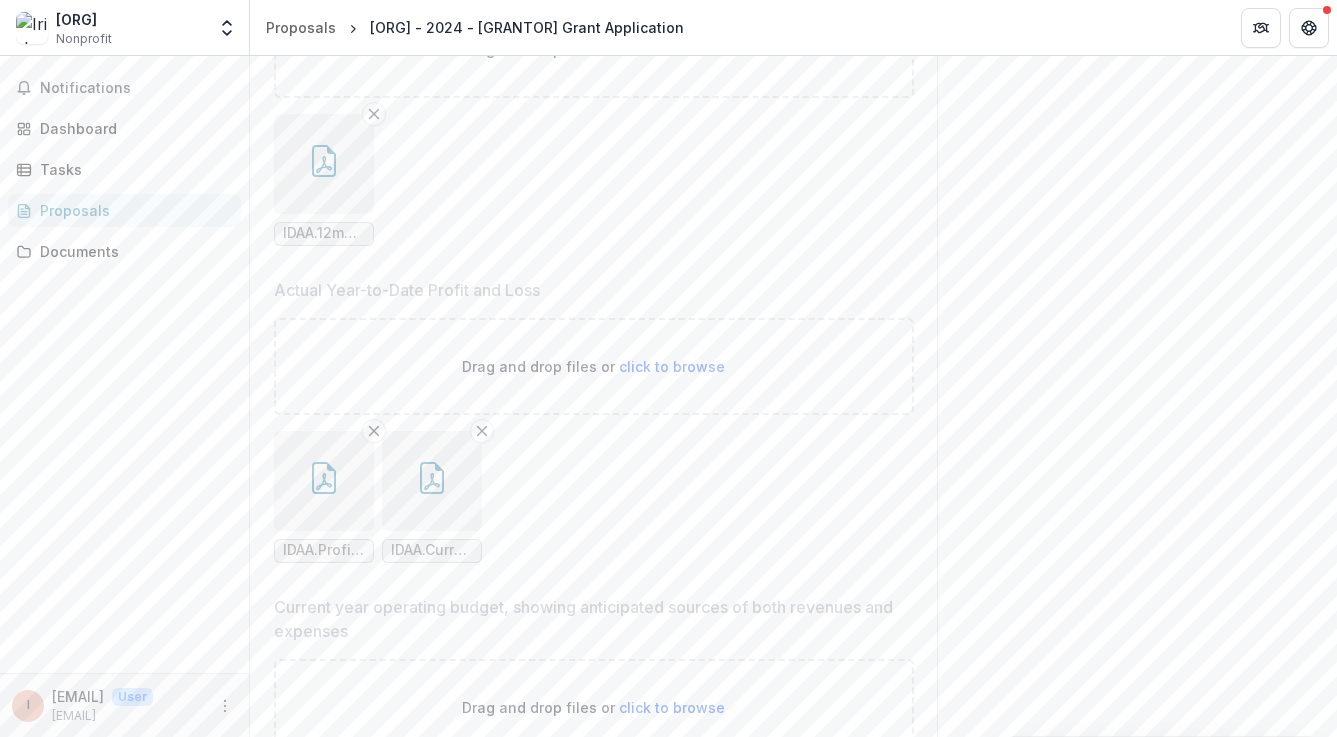 scroll, scrollTop: 3570, scrollLeft: 0, axis: vertical 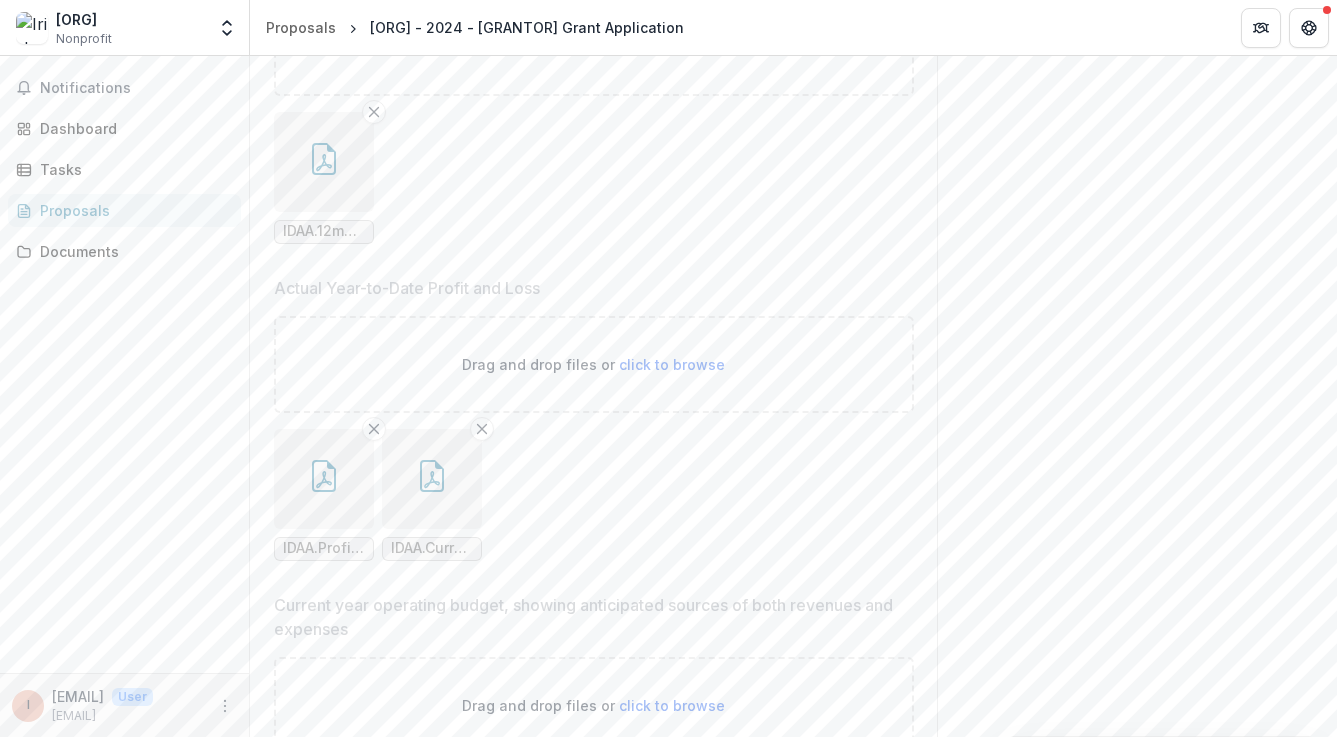 click 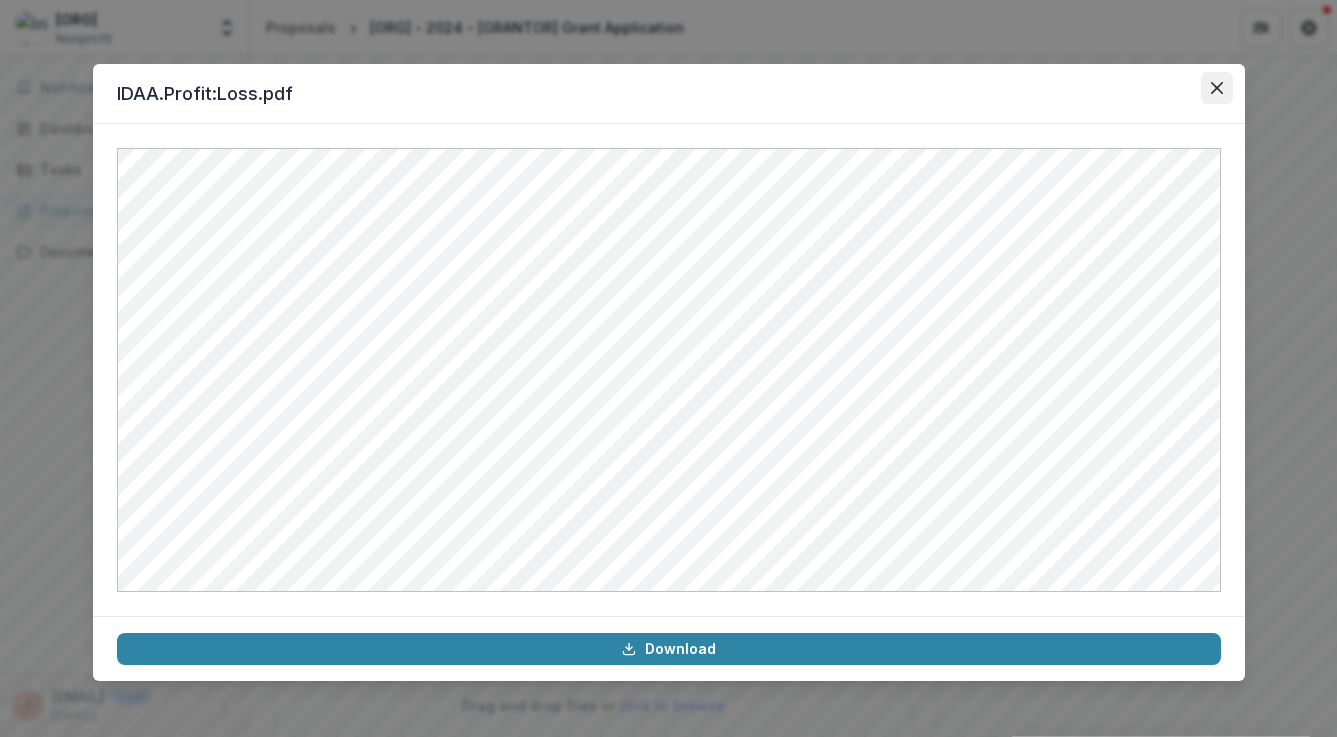 click 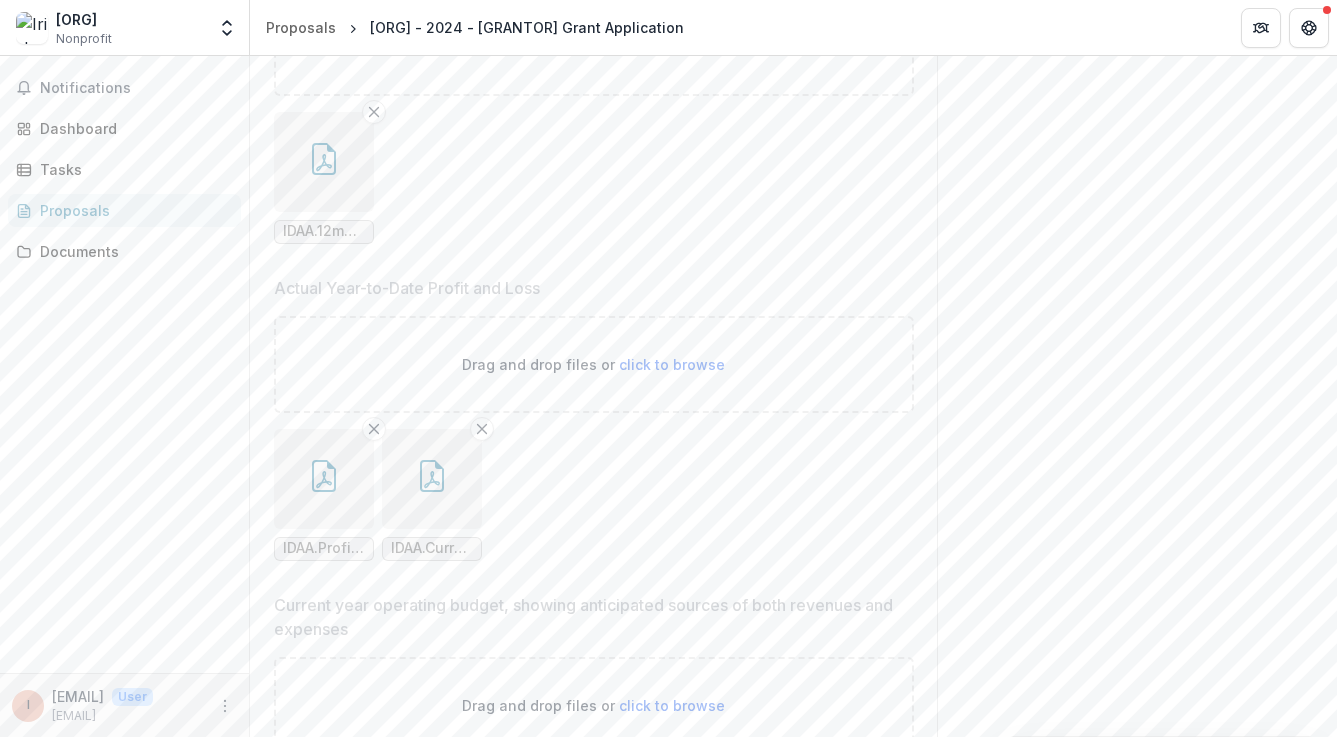 click 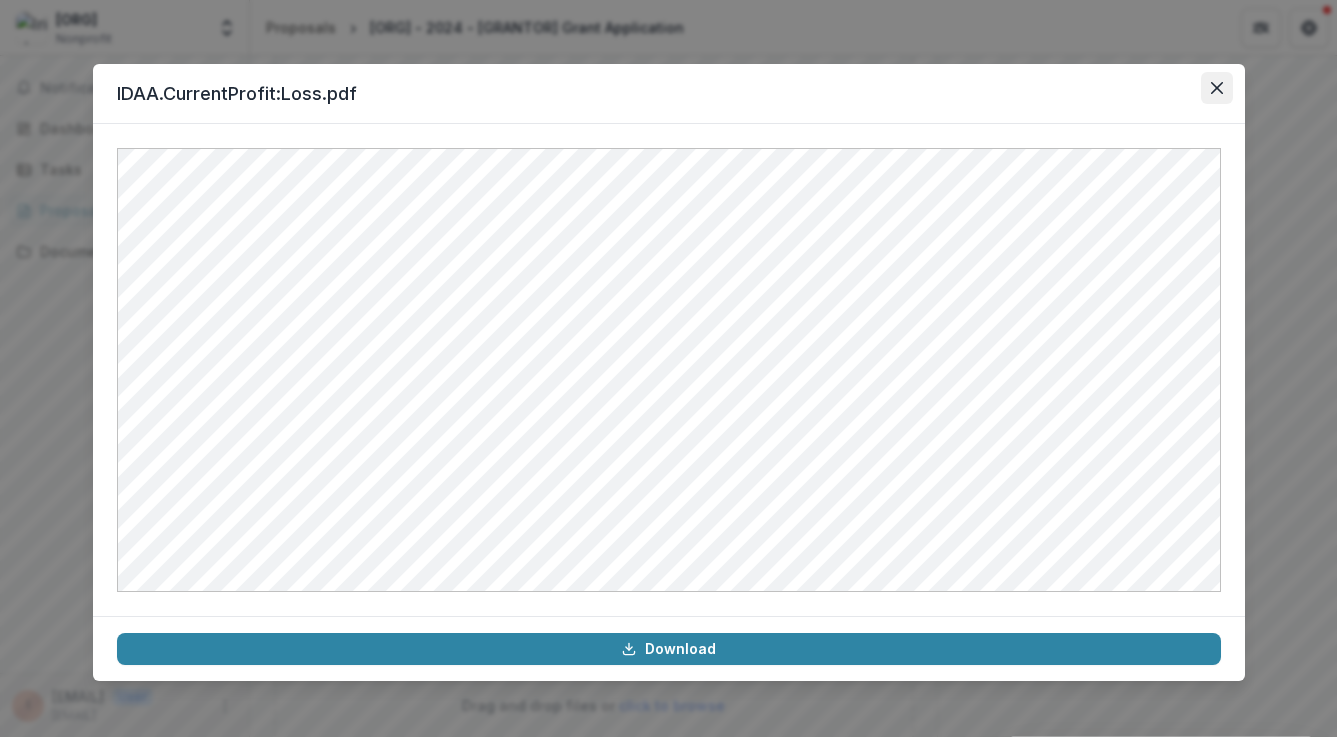 click 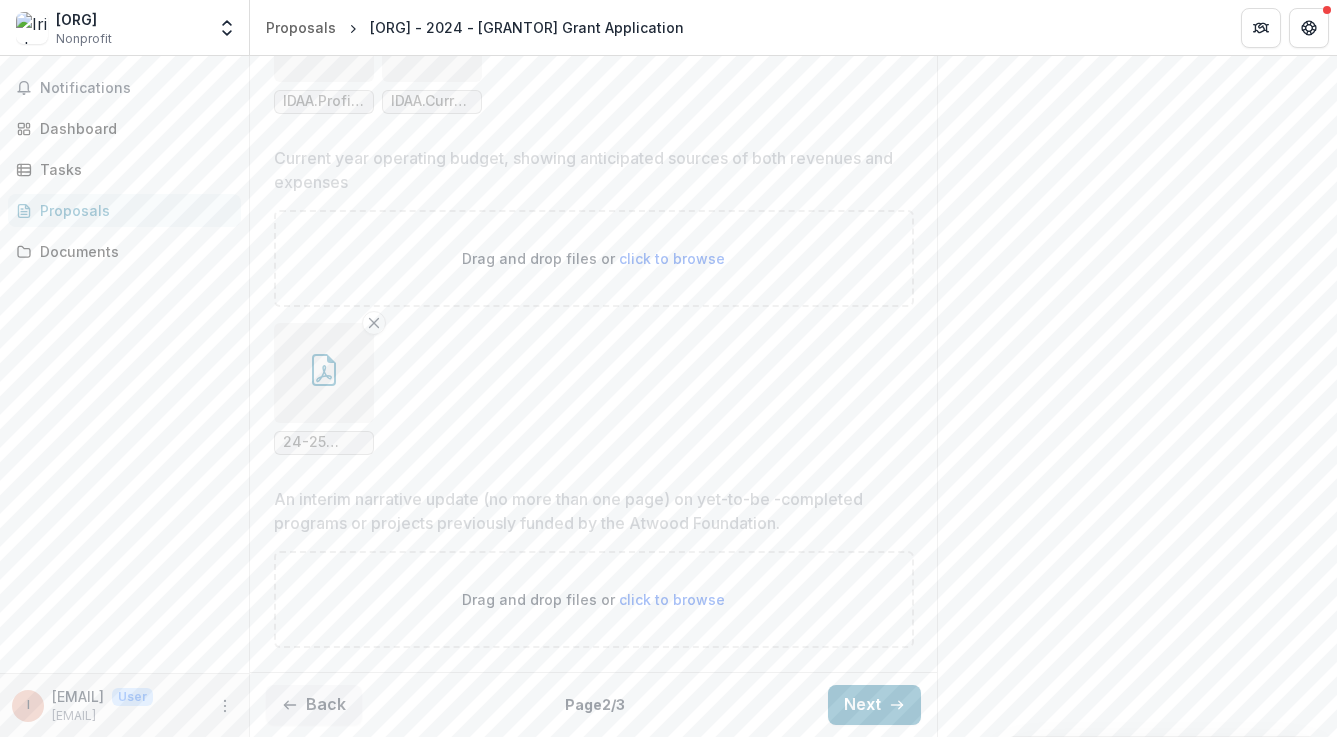 scroll, scrollTop: 4023, scrollLeft: 0, axis: vertical 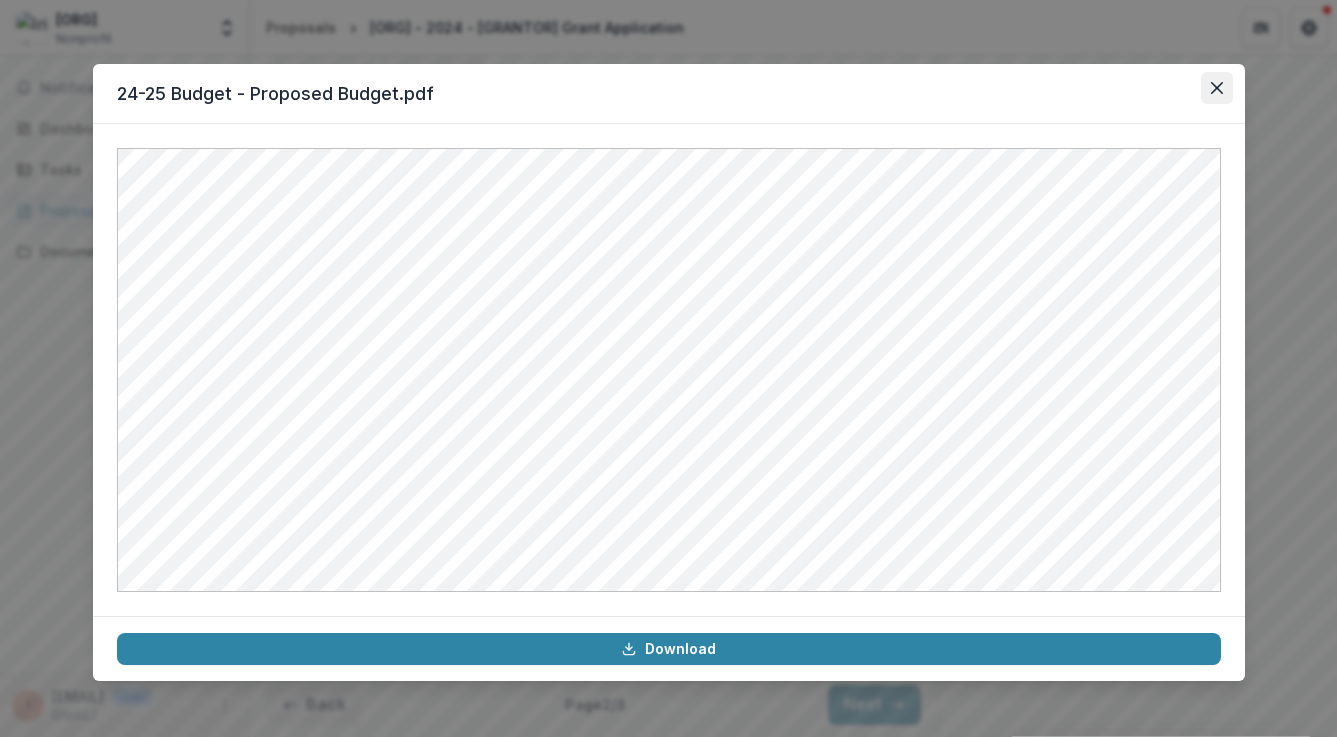 click at bounding box center [1217, 88] 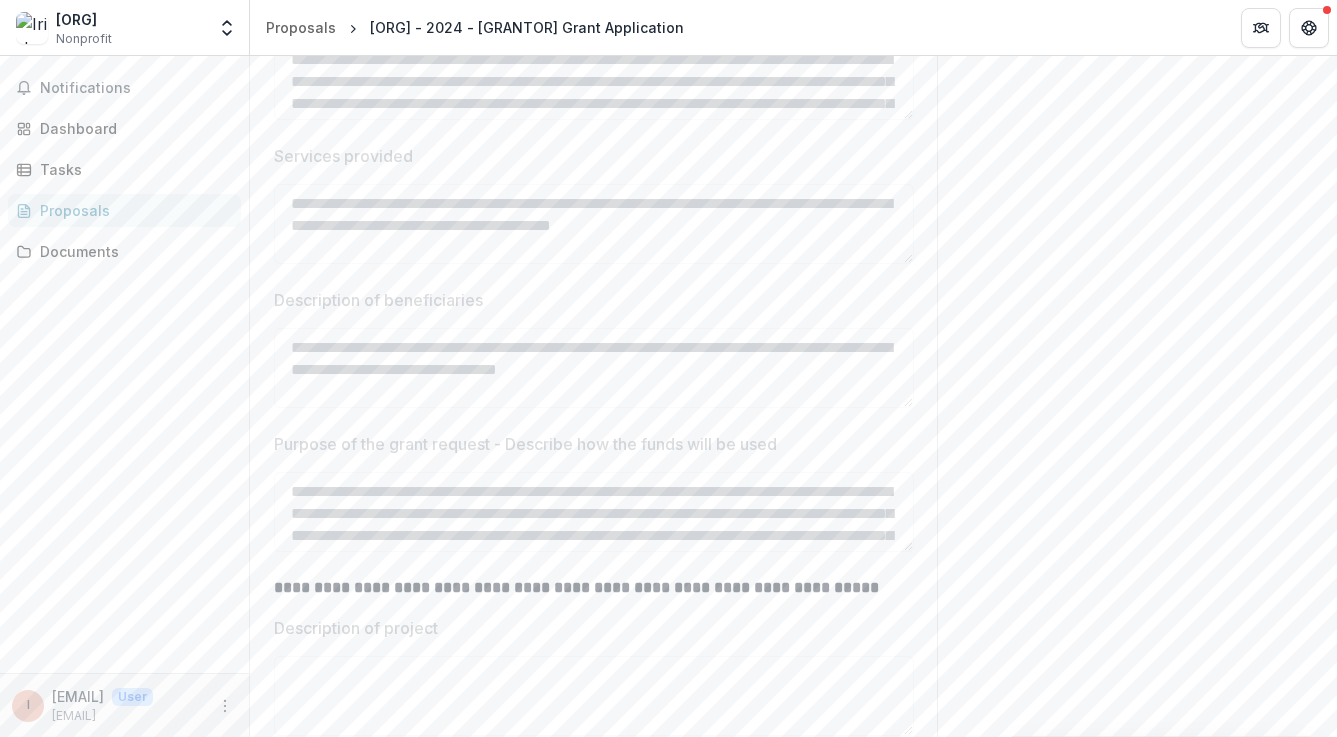 scroll, scrollTop: 0, scrollLeft: 0, axis: both 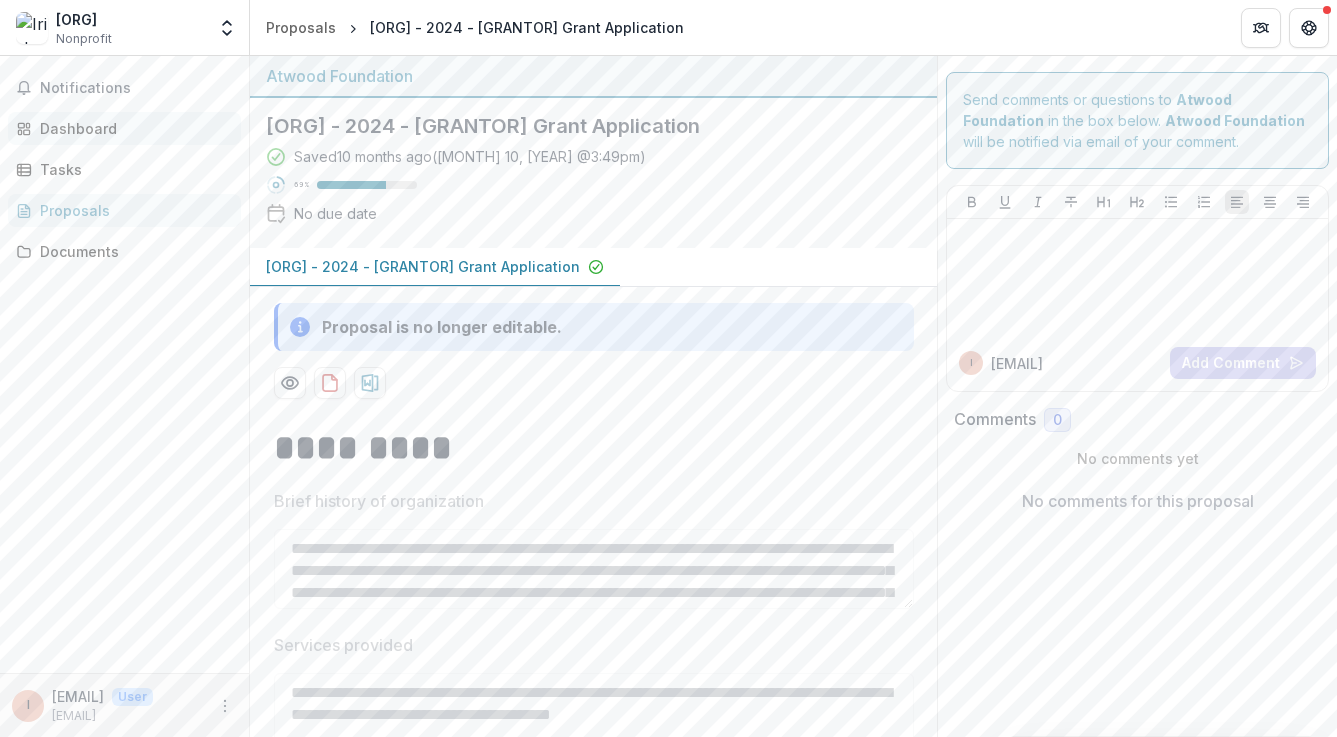 click on "Dashboard" at bounding box center (132, 128) 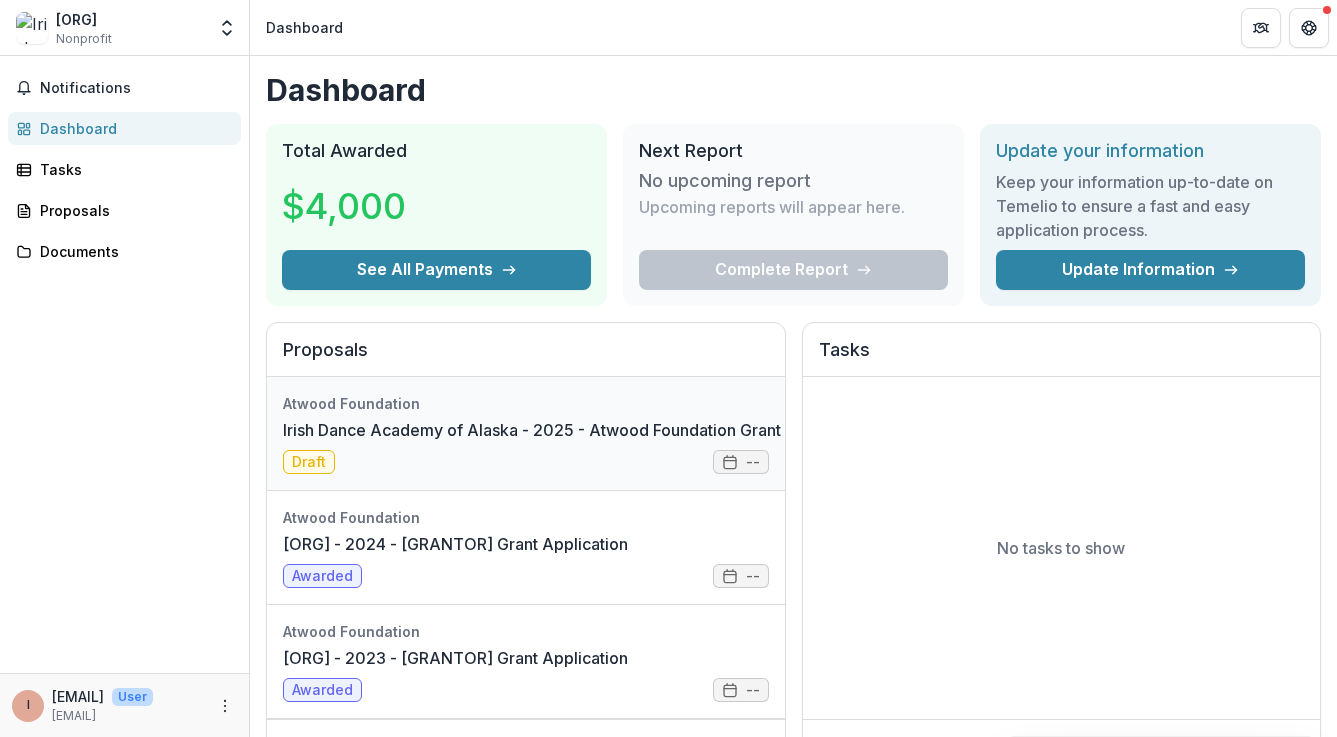 click on "Irish Dance Academy of Alaska - 2025 - Atwood Foundation Grant Application" at bounding box center [577, 430] 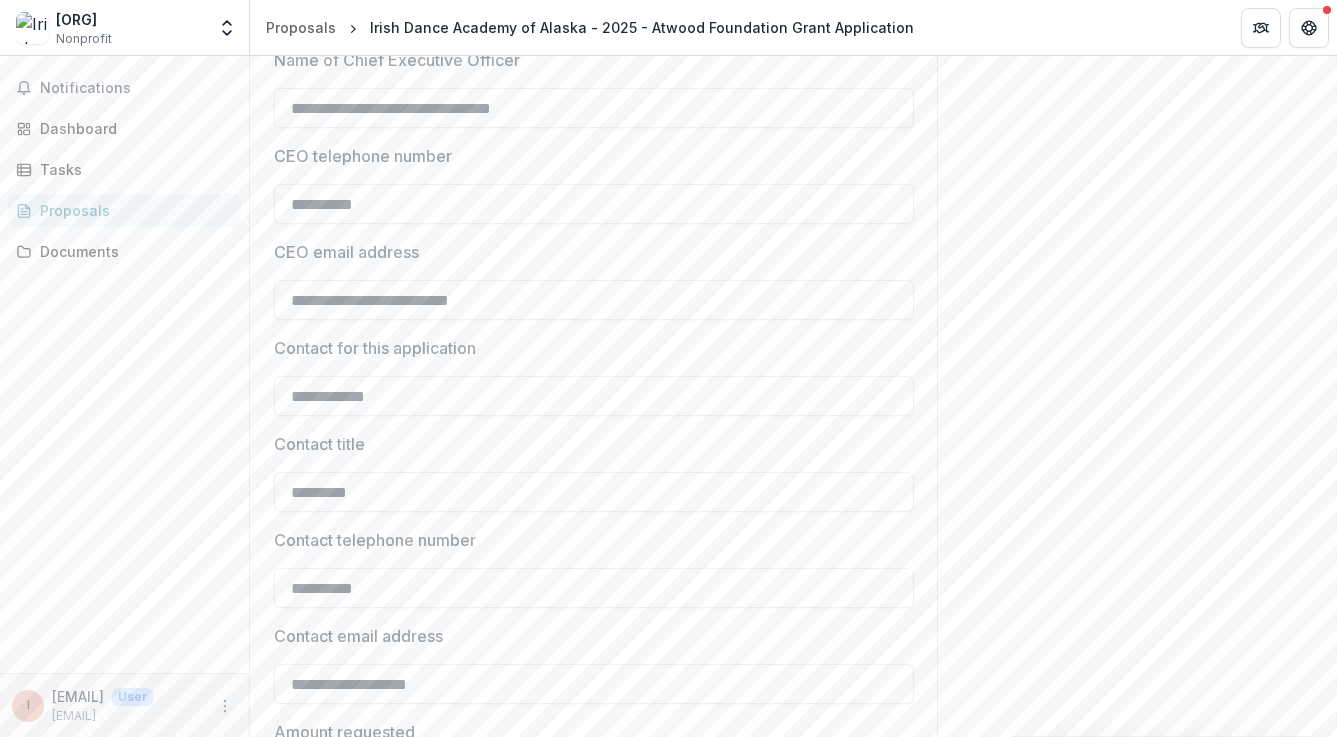 scroll, scrollTop: 2760, scrollLeft: 0, axis: vertical 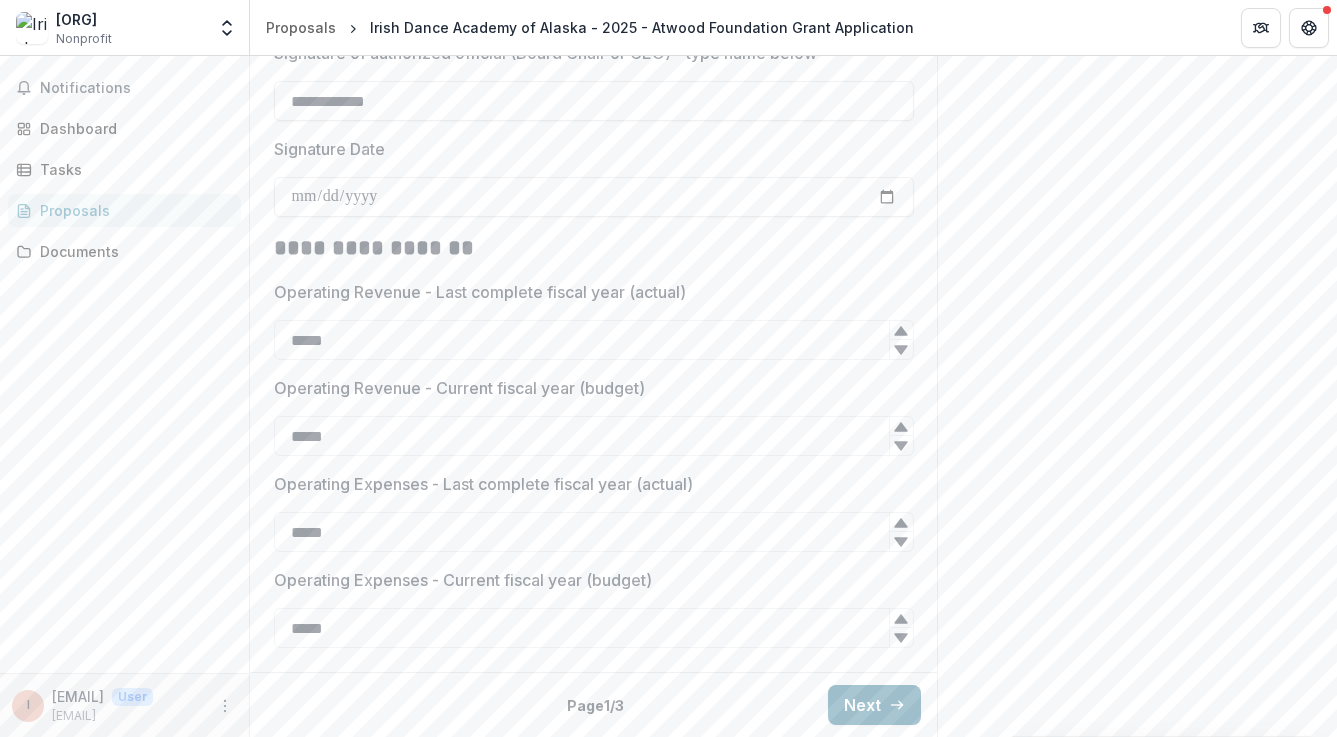 click on "Next" at bounding box center [874, 705] 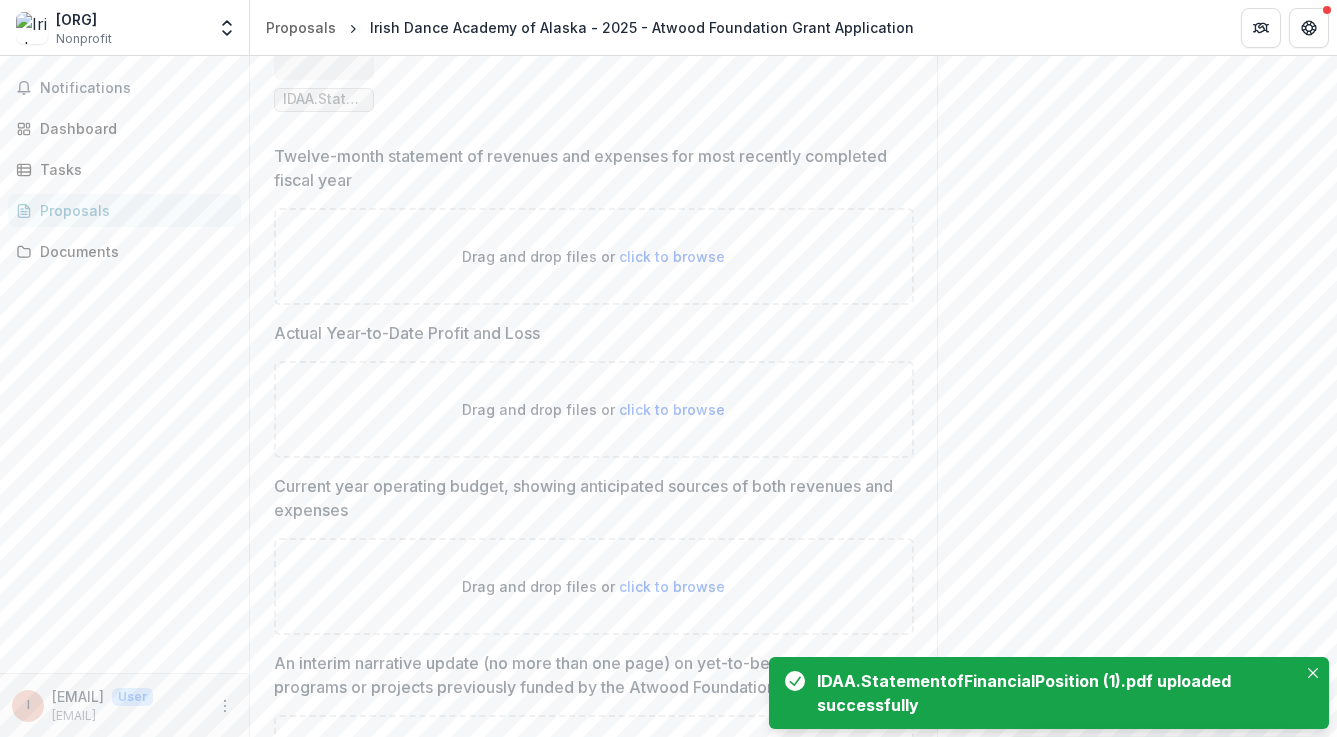 scroll, scrollTop: 3329, scrollLeft: 0, axis: vertical 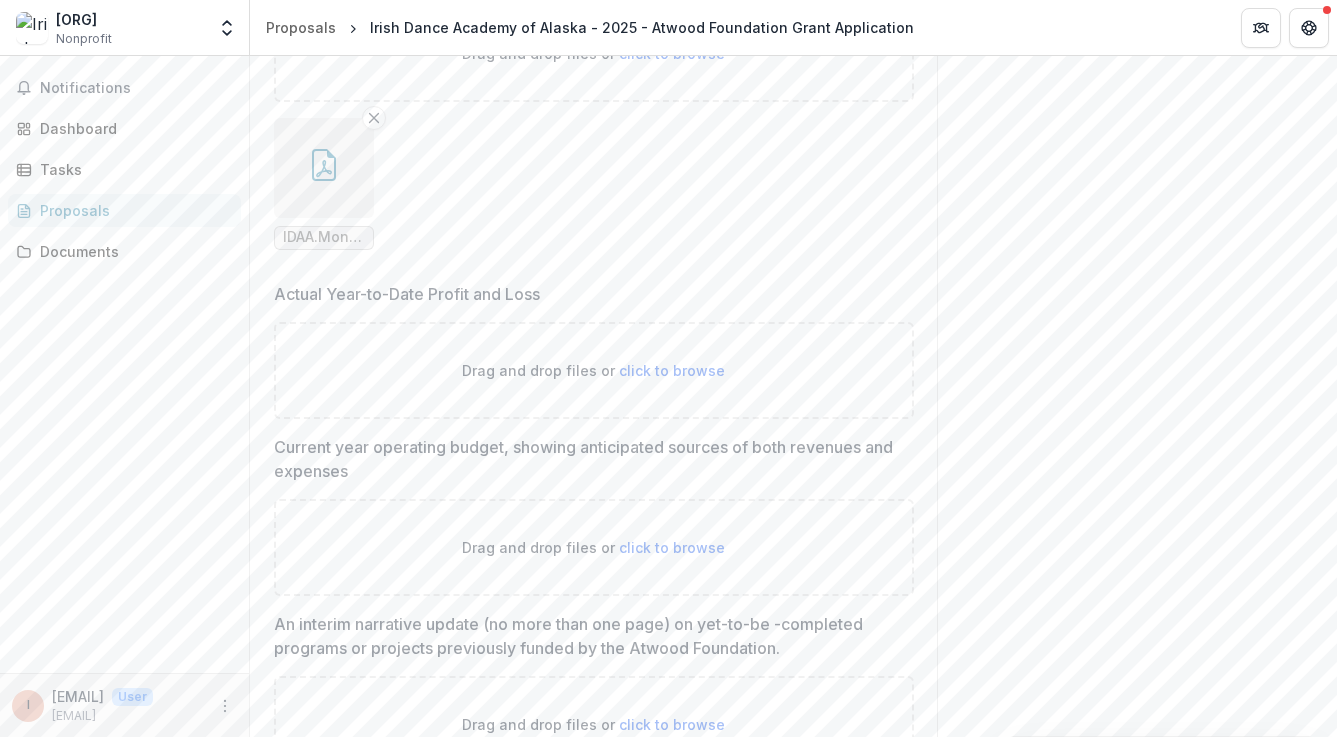 click on "Actual Year-to-Date Profit and Loss" at bounding box center [588, 294] 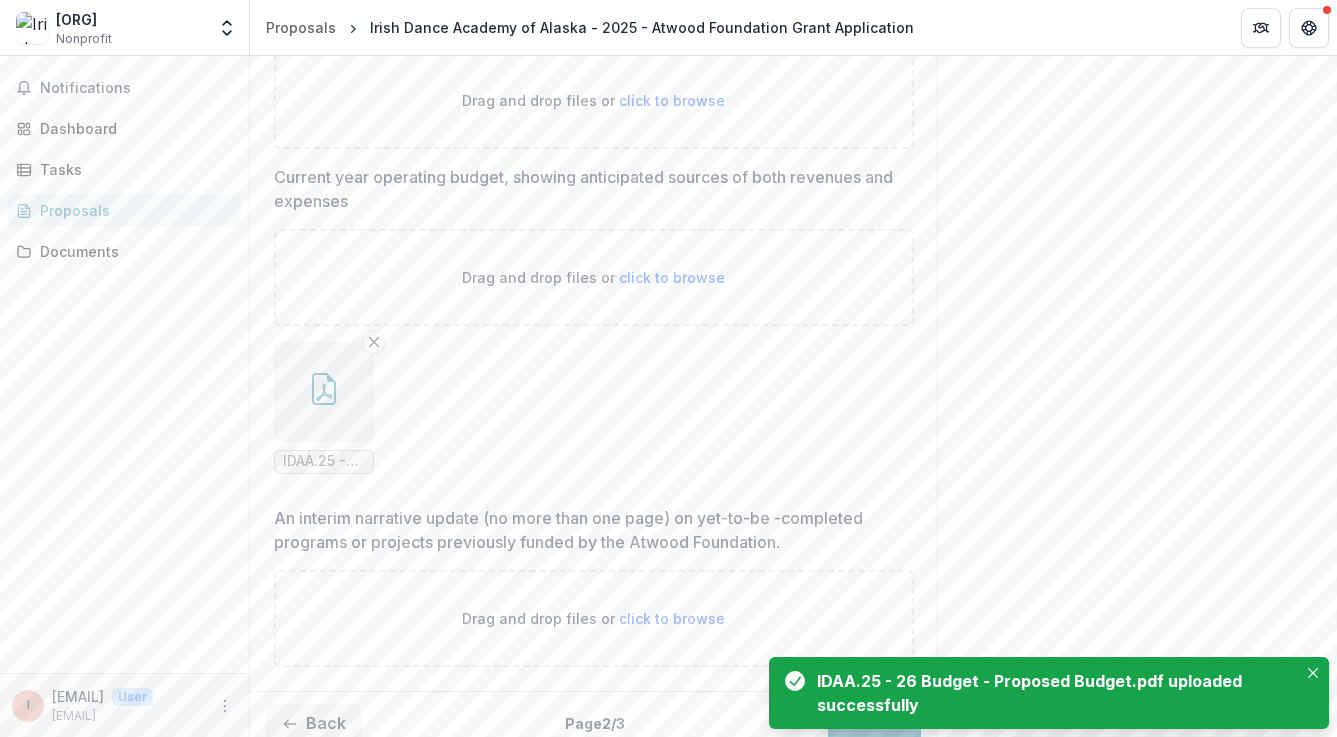 scroll, scrollTop: 3813, scrollLeft: 0, axis: vertical 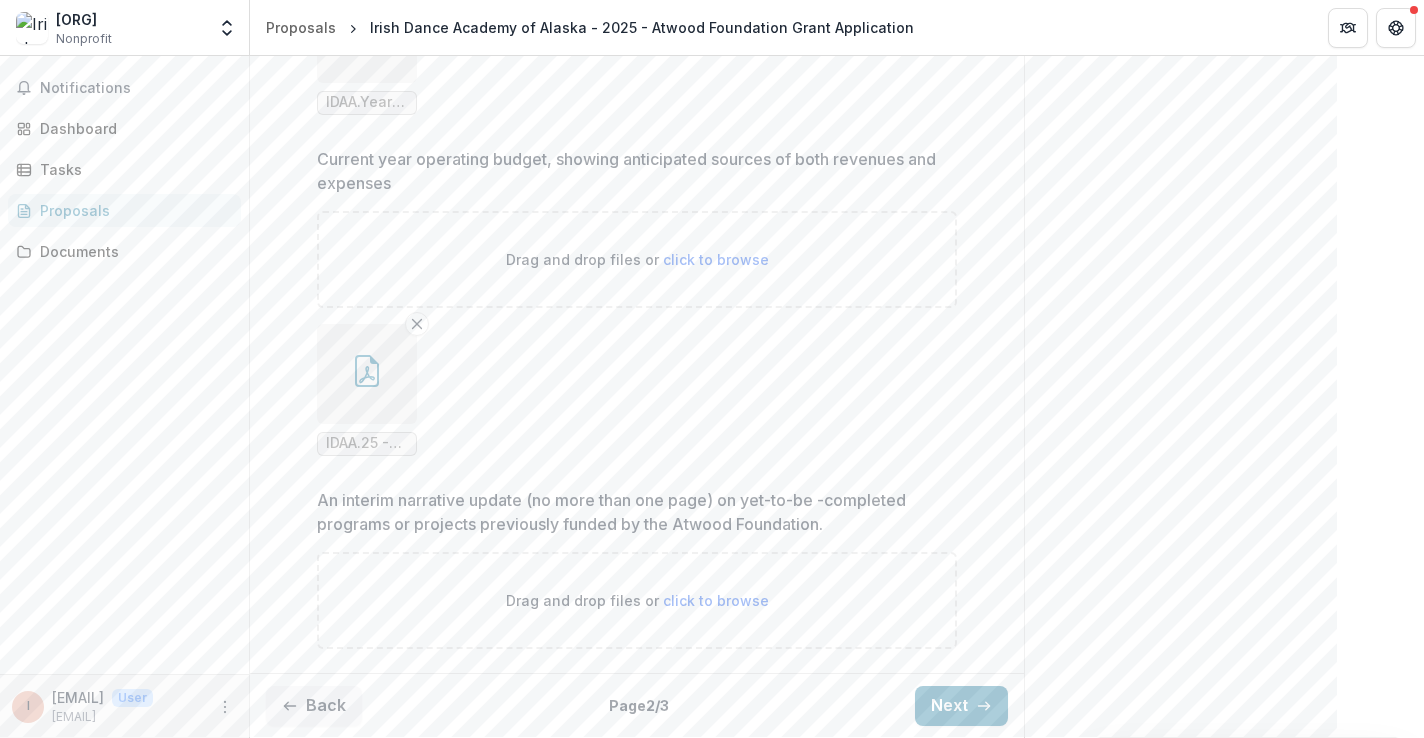 click on "IDAA.25 - 26 Budget - Proposed Budget.pdf" at bounding box center (637, 390) 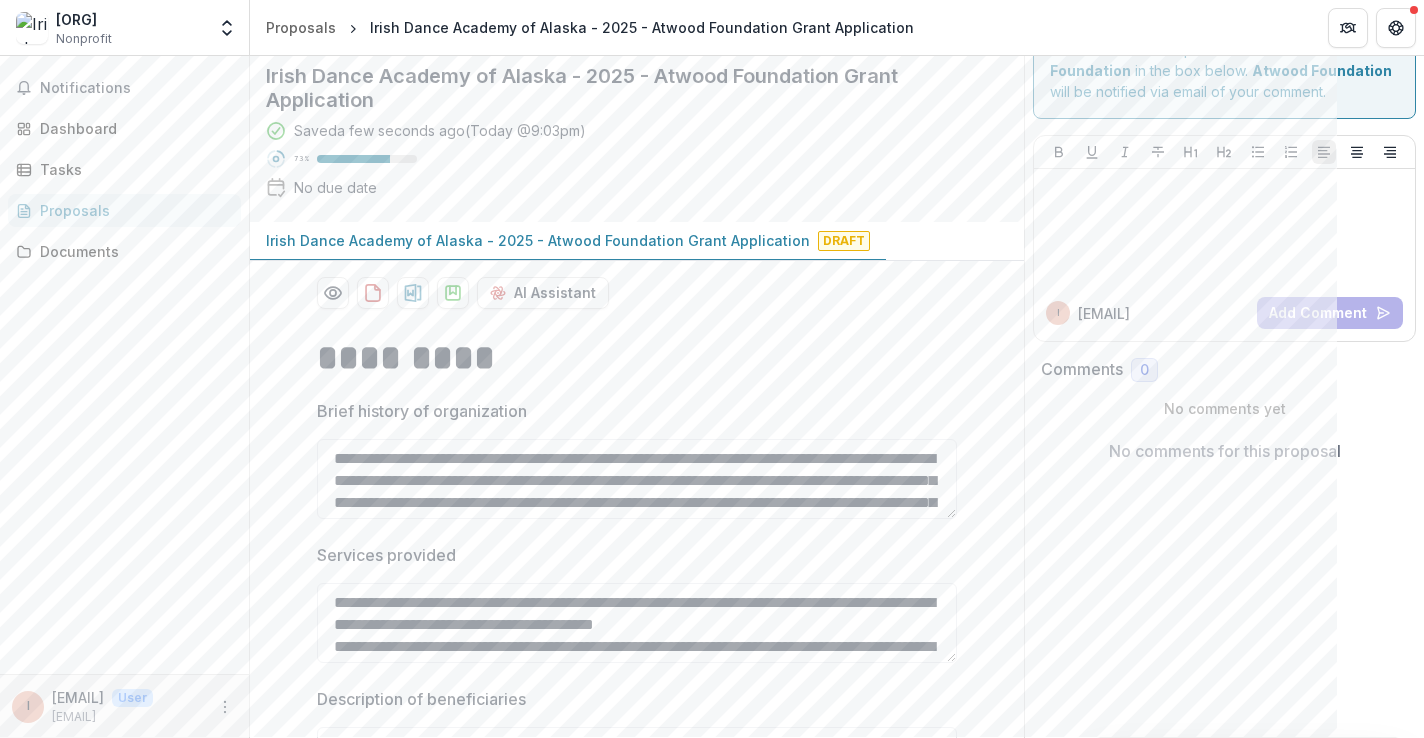 scroll, scrollTop: 0, scrollLeft: 0, axis: both 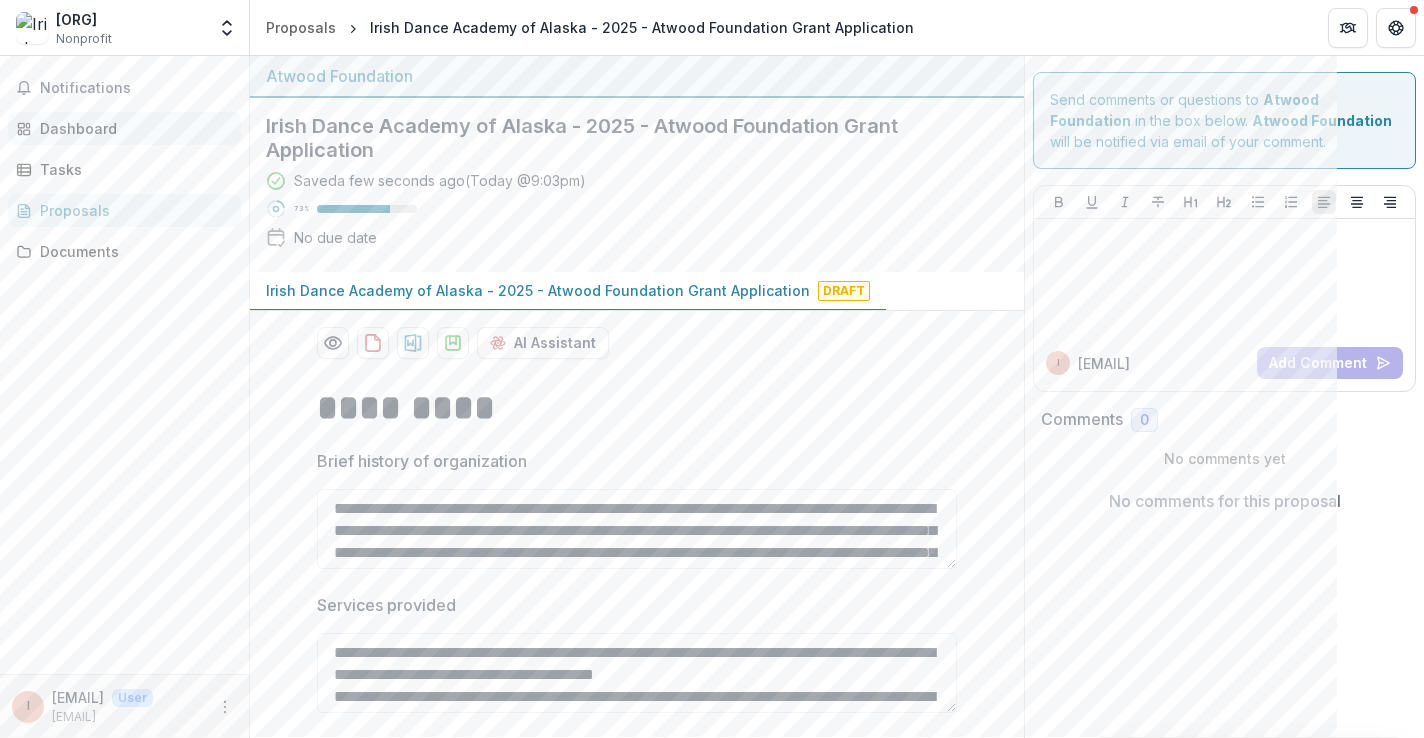 click on "Dashboard" at bounding box center [132, 128] 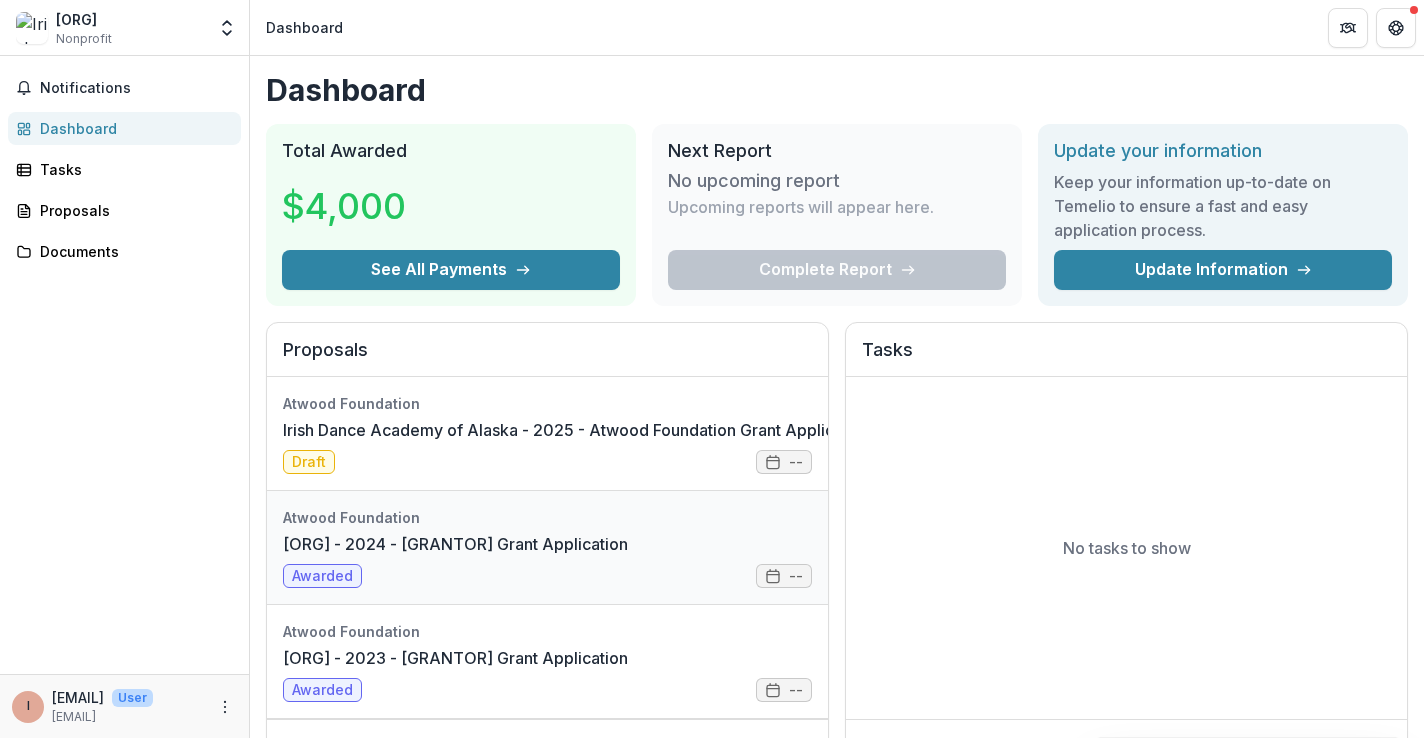 click on "Irish Dance Academy of Alaska - 2024 - Atwood Foundation Grant Application" at bounding box center (455, 544) 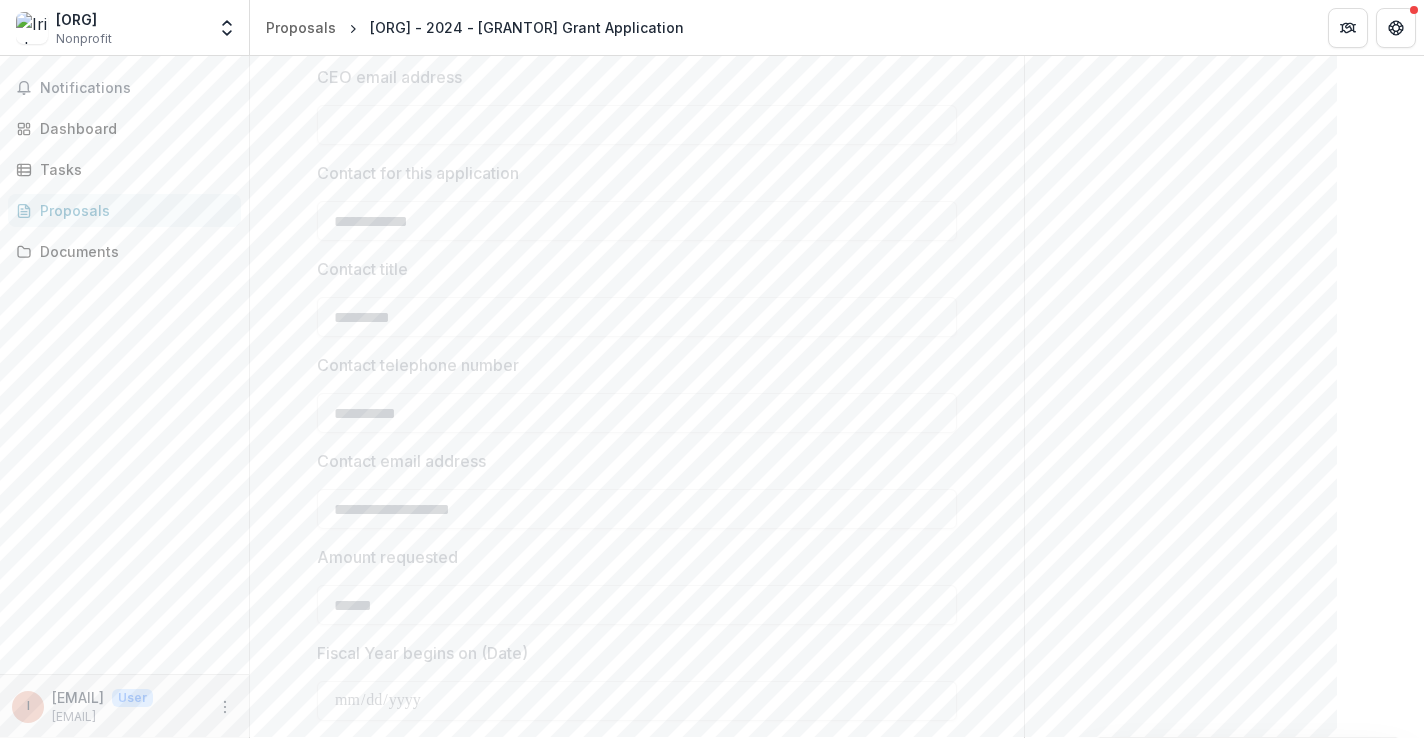 scroll, scrollTop: 2823, scrollLeft: 0, axis: vertical 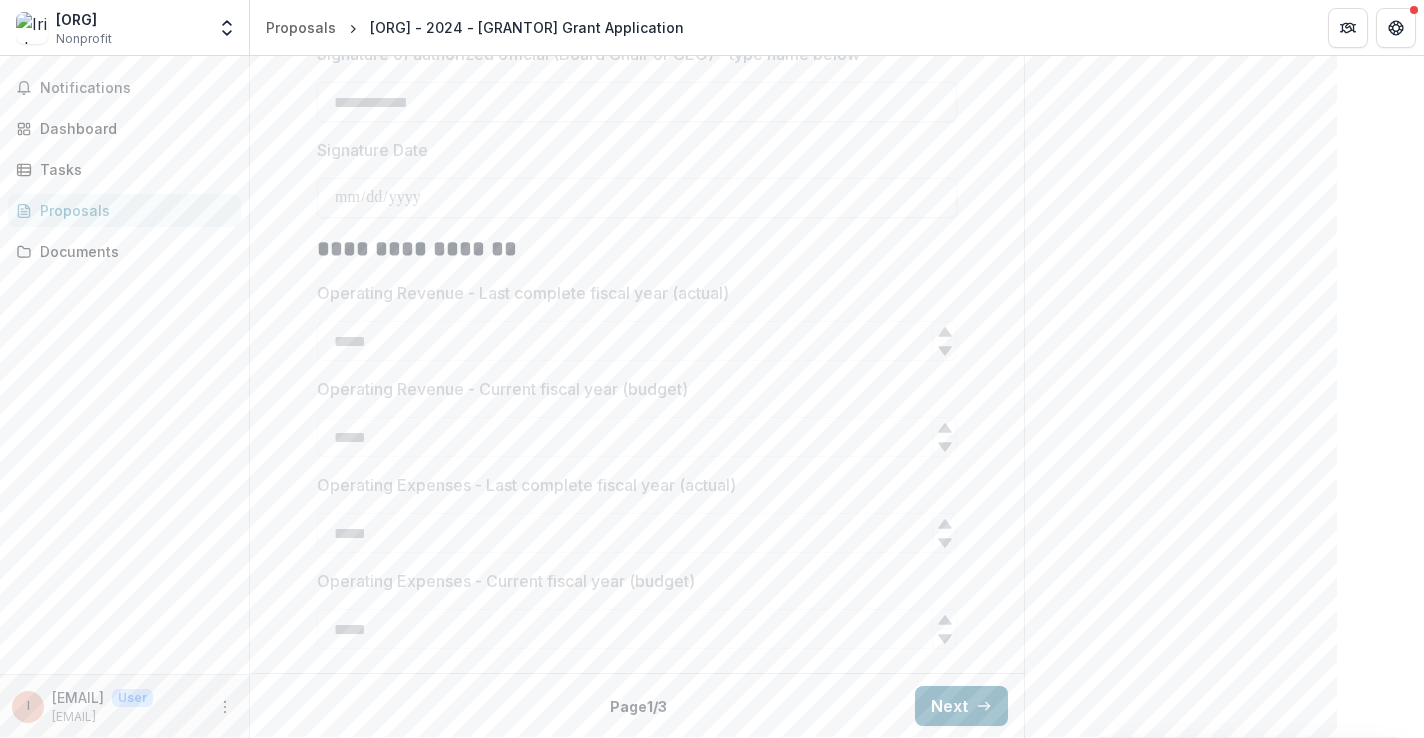 click on "Next" at bounding box center (961, 706) 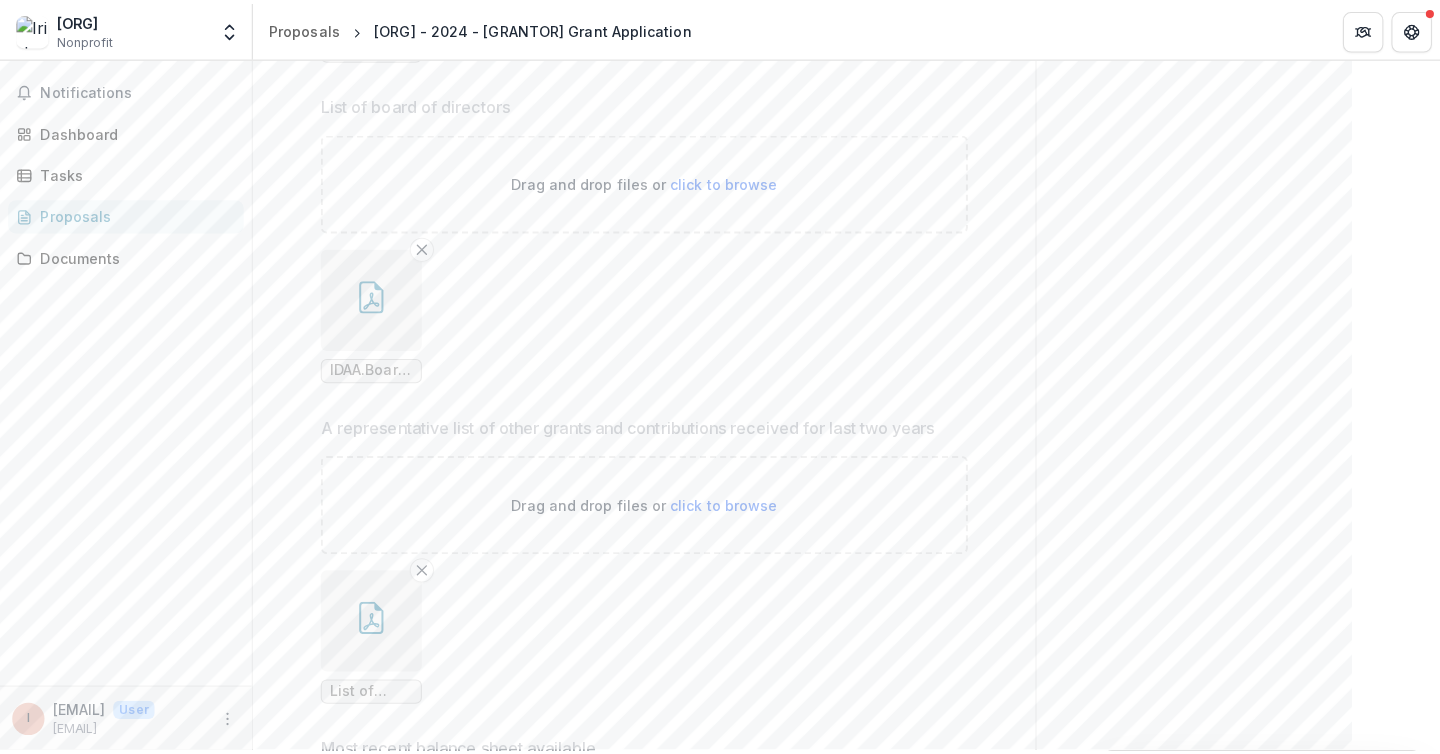 scroll, scrollTop: 2440, scrollLeft: 0, axis: vertical 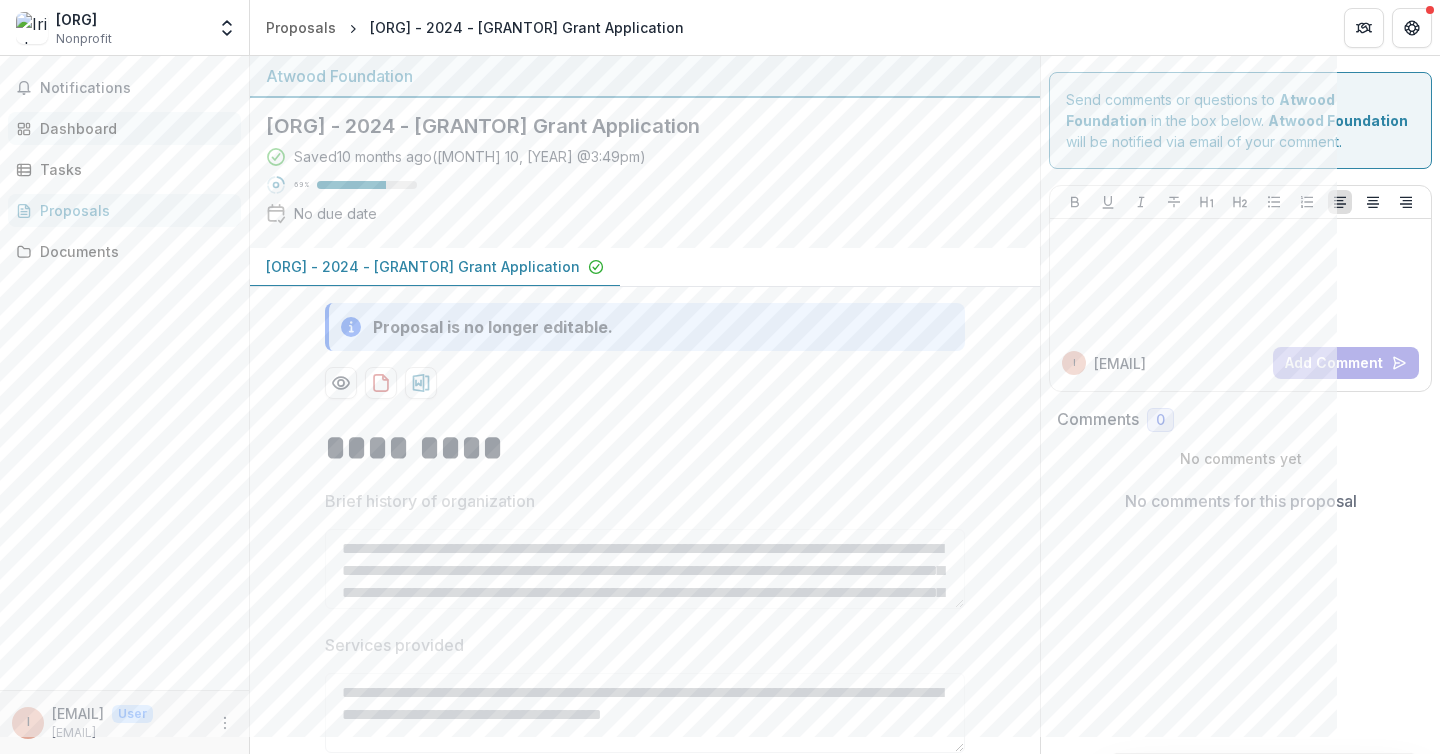 click on "Dashboard" at bounding box center (132, 128) 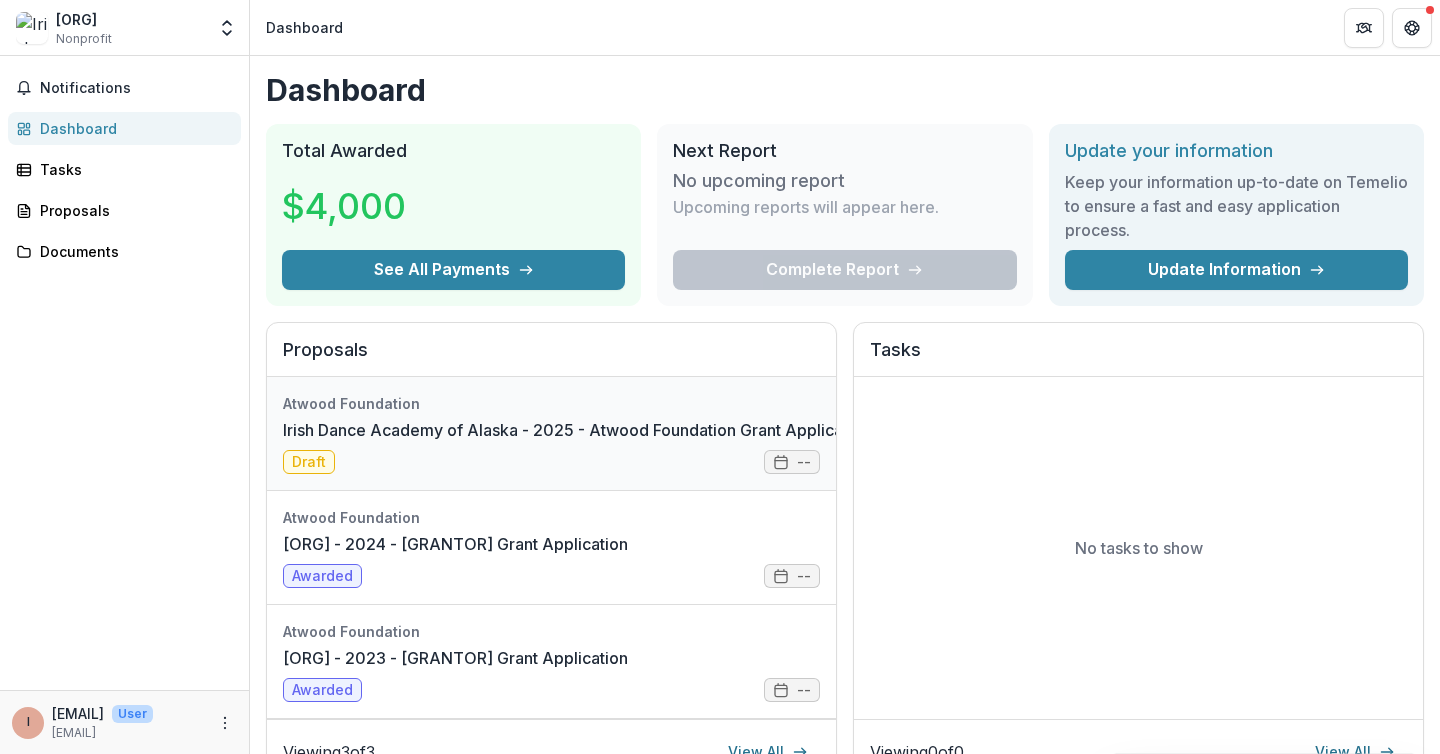 click on "Irish Dance Academy of Alaska - 2025 - Atwood Foundation Grant Application" at bounding box center [577, 430] 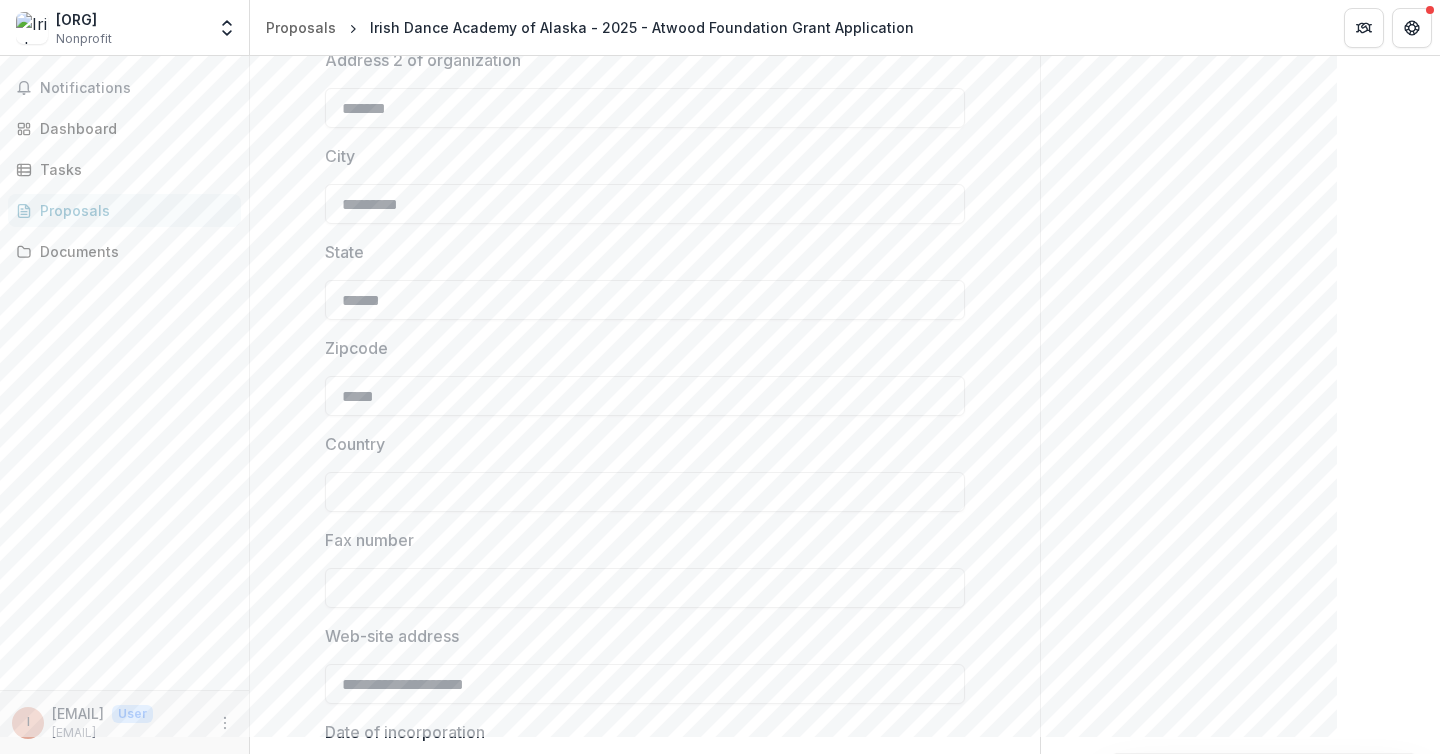 scroll, scrollTop: 596, scrollLeft: 0, axis: vertical 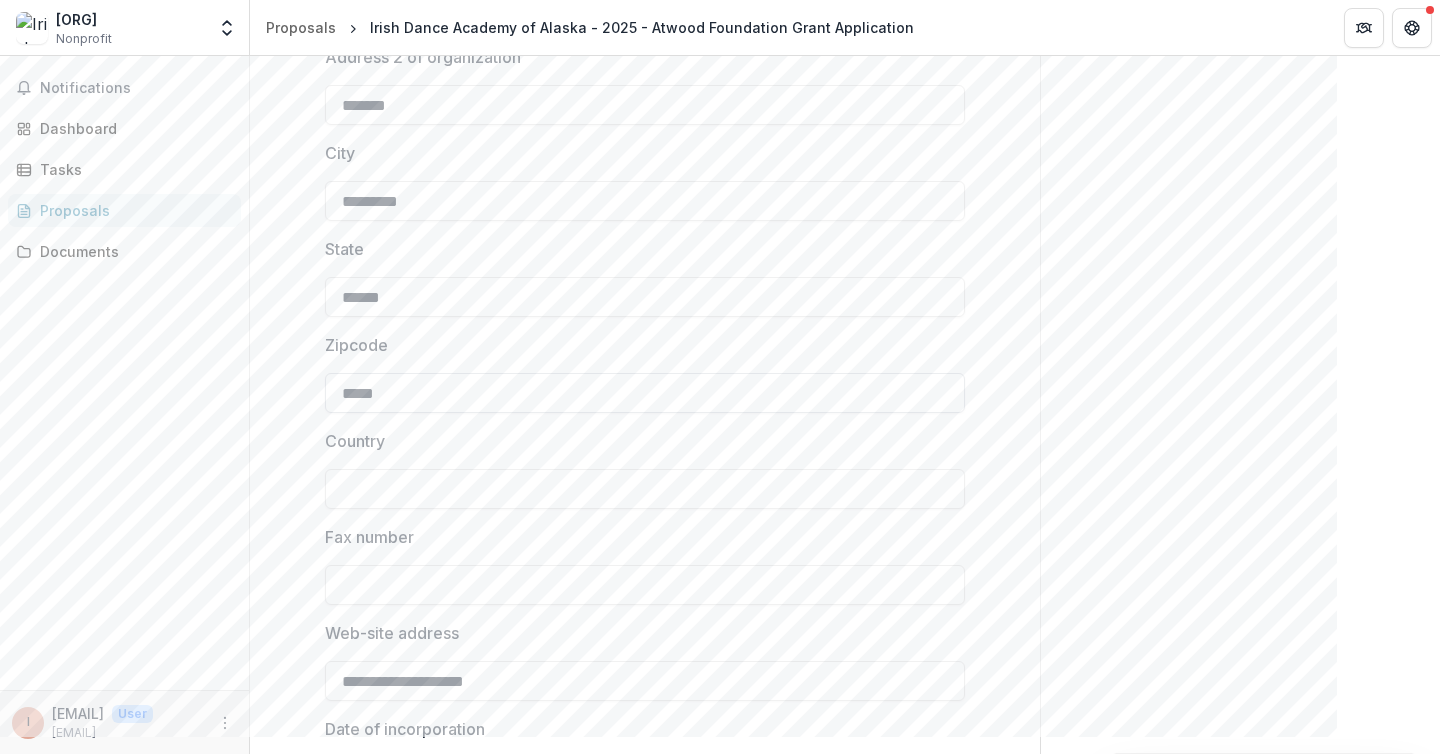 click on "*****" at bounding box center (645, 393) 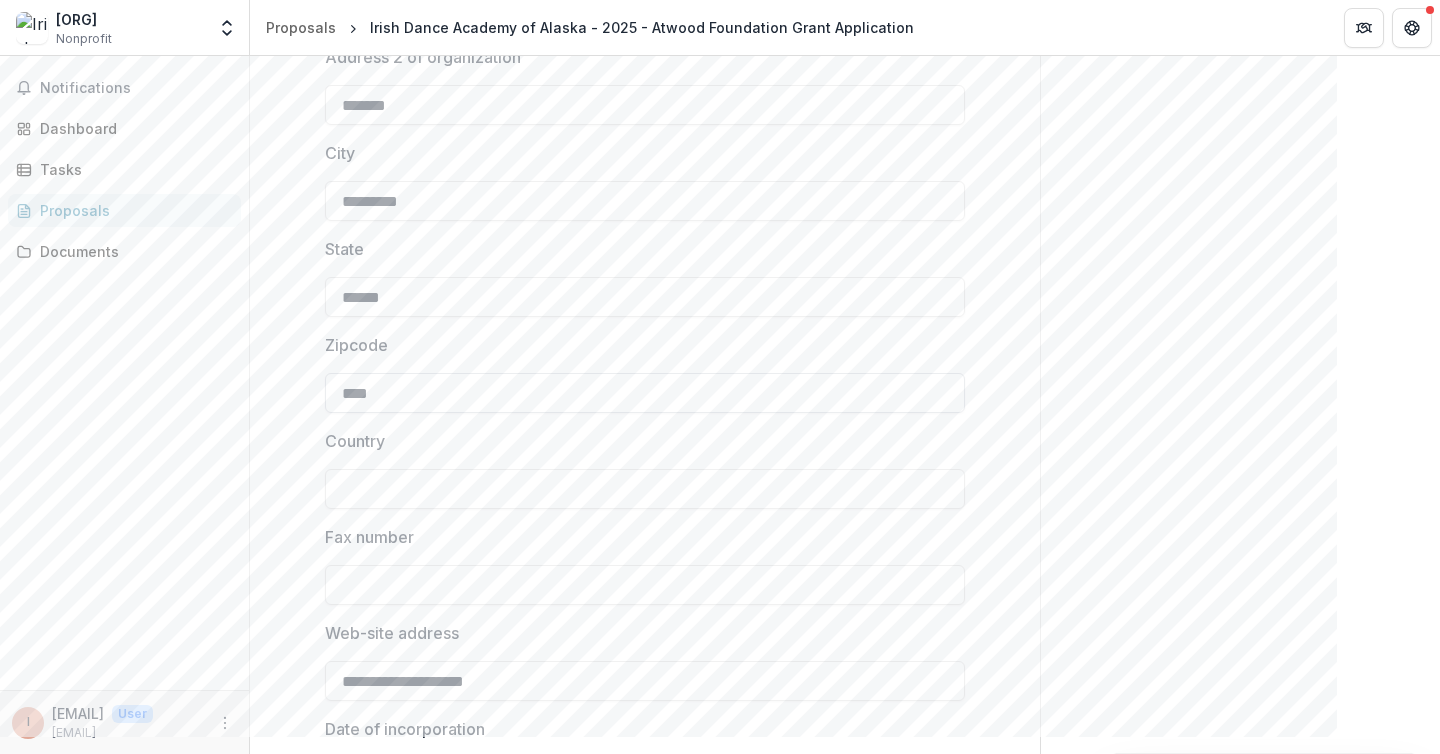 type on "*****" 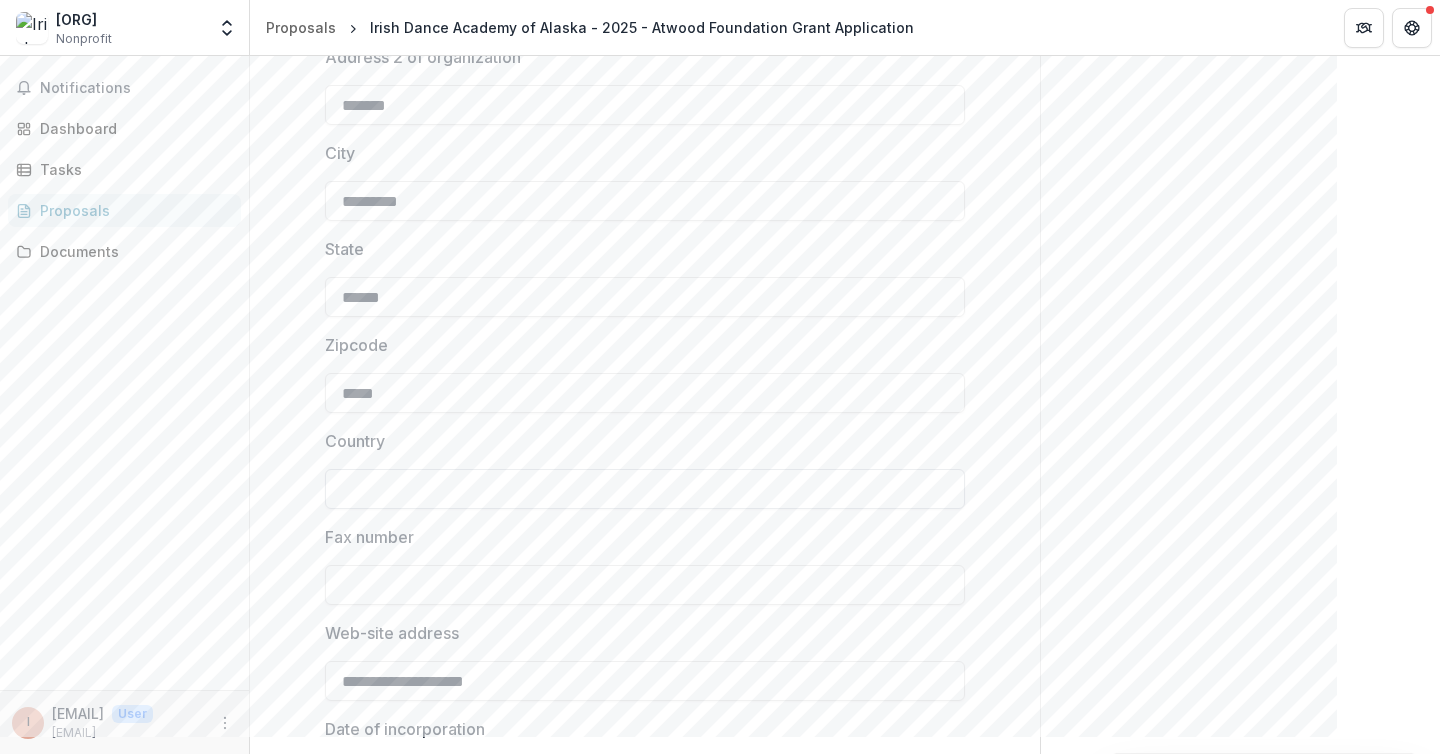 type on "**********" 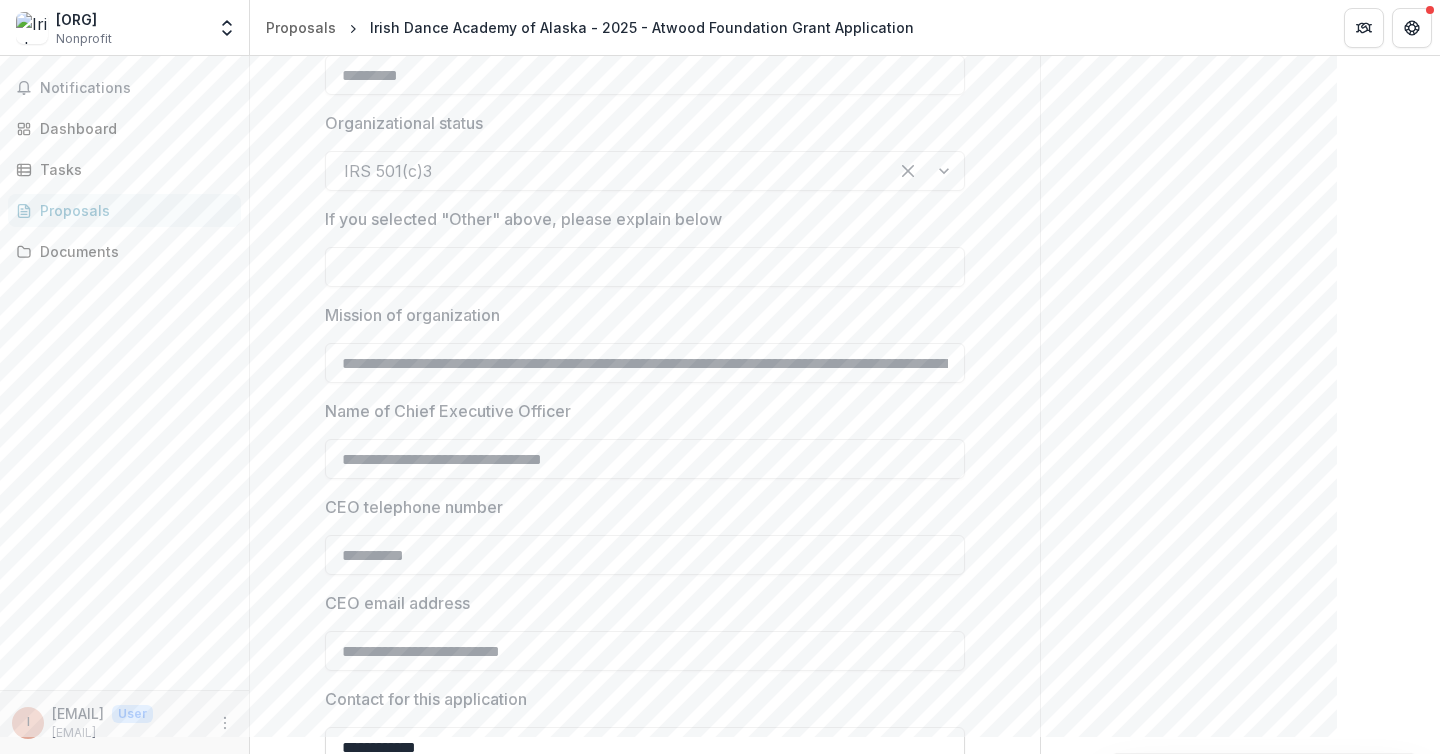 scroll, scrollTop: 1395, scrollLeft: 0, axis: vertical 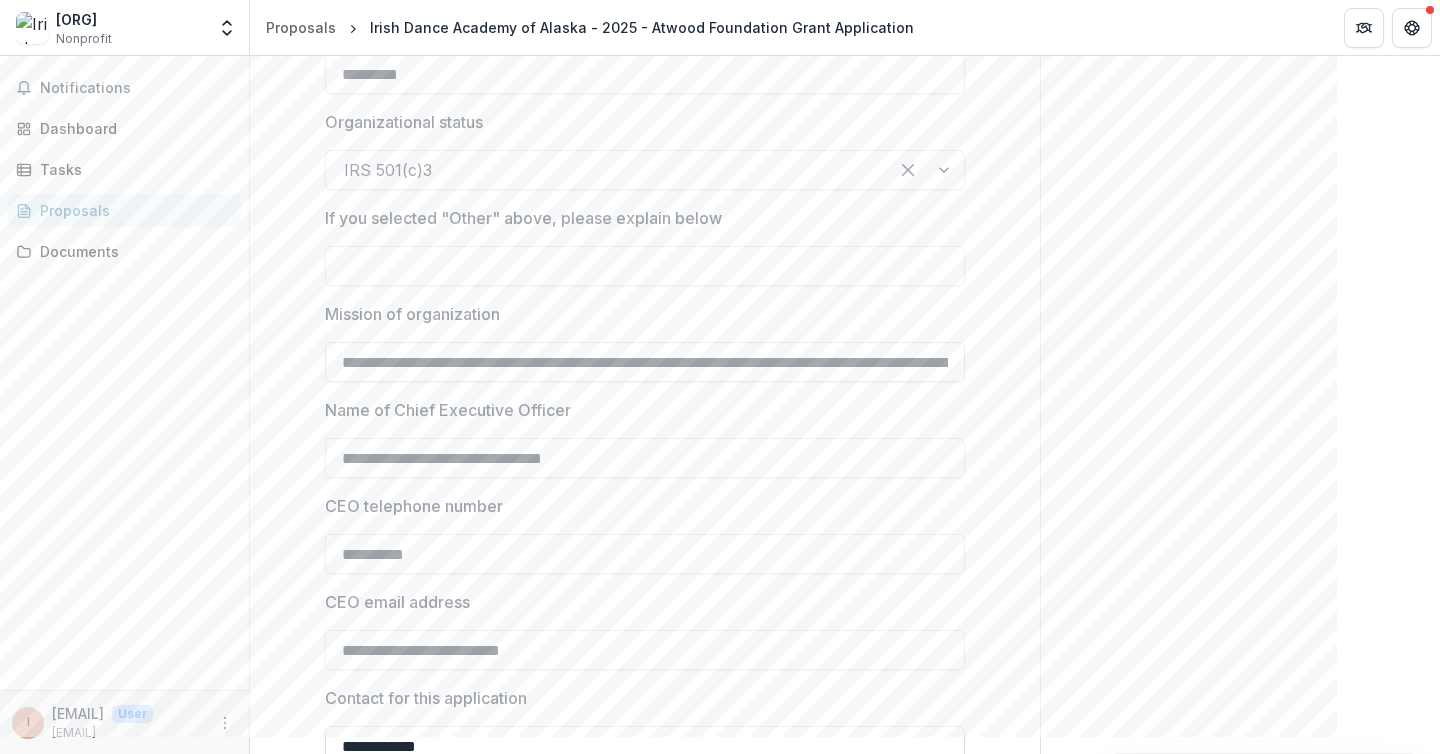 type on "*****" 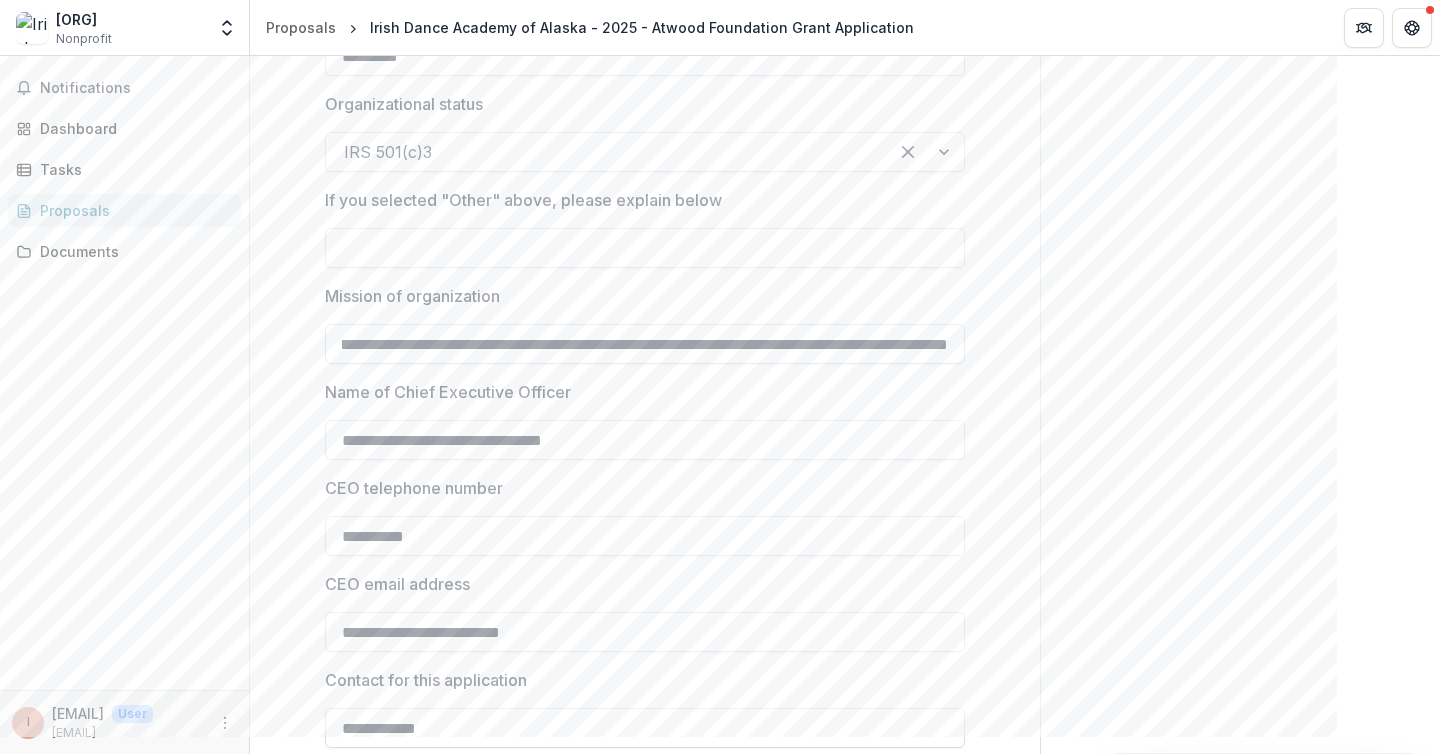 scroll, scrollTop: 0, scrollLeft: 4798, axis: horizontal 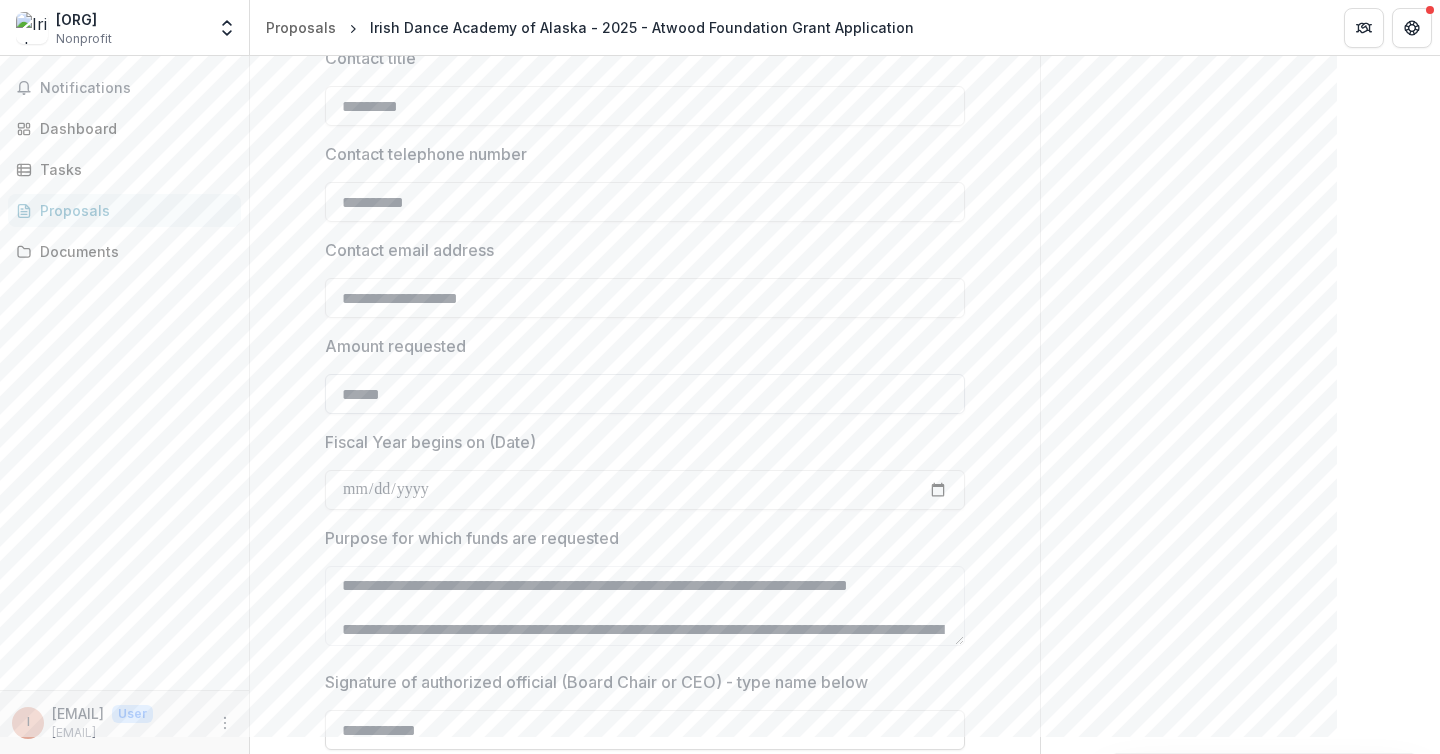 click on "******" at bounding box center (645, 394) 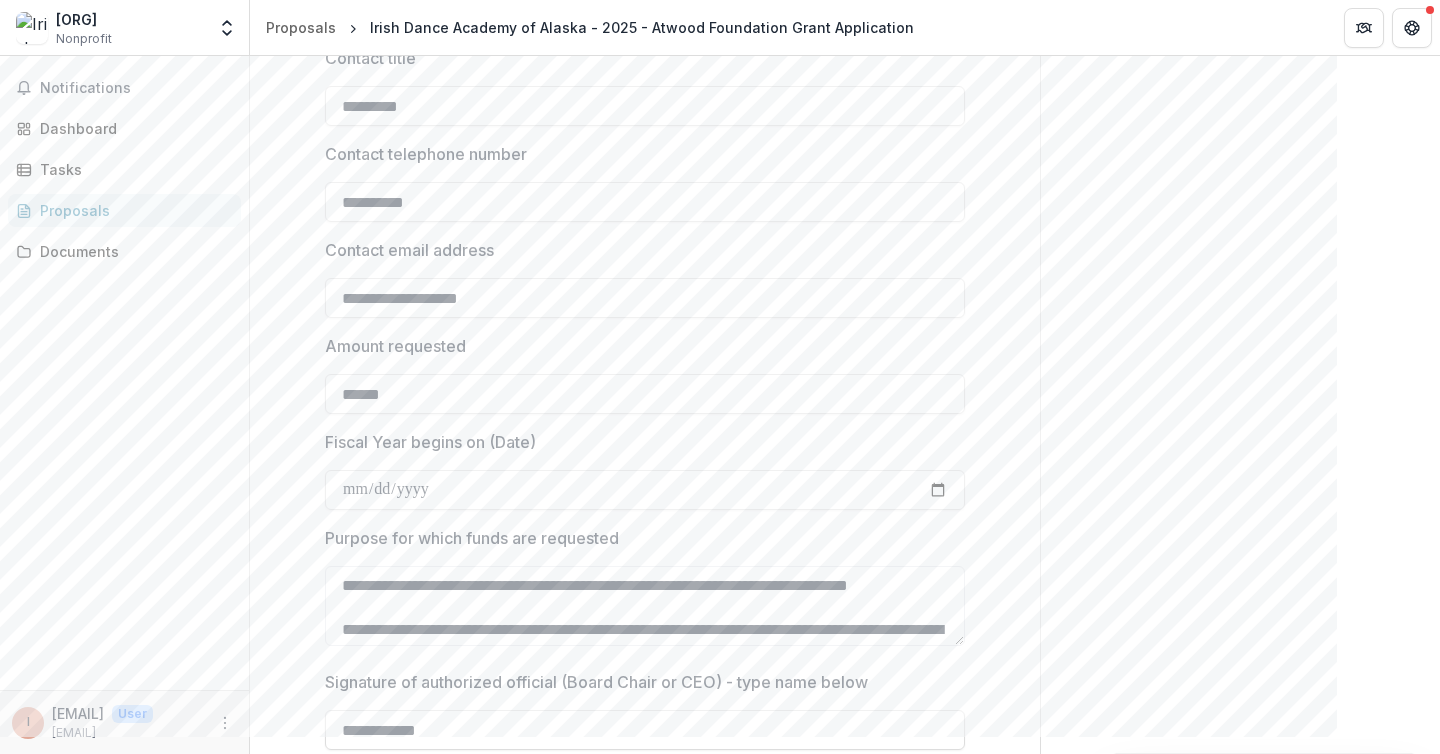 type on "******" 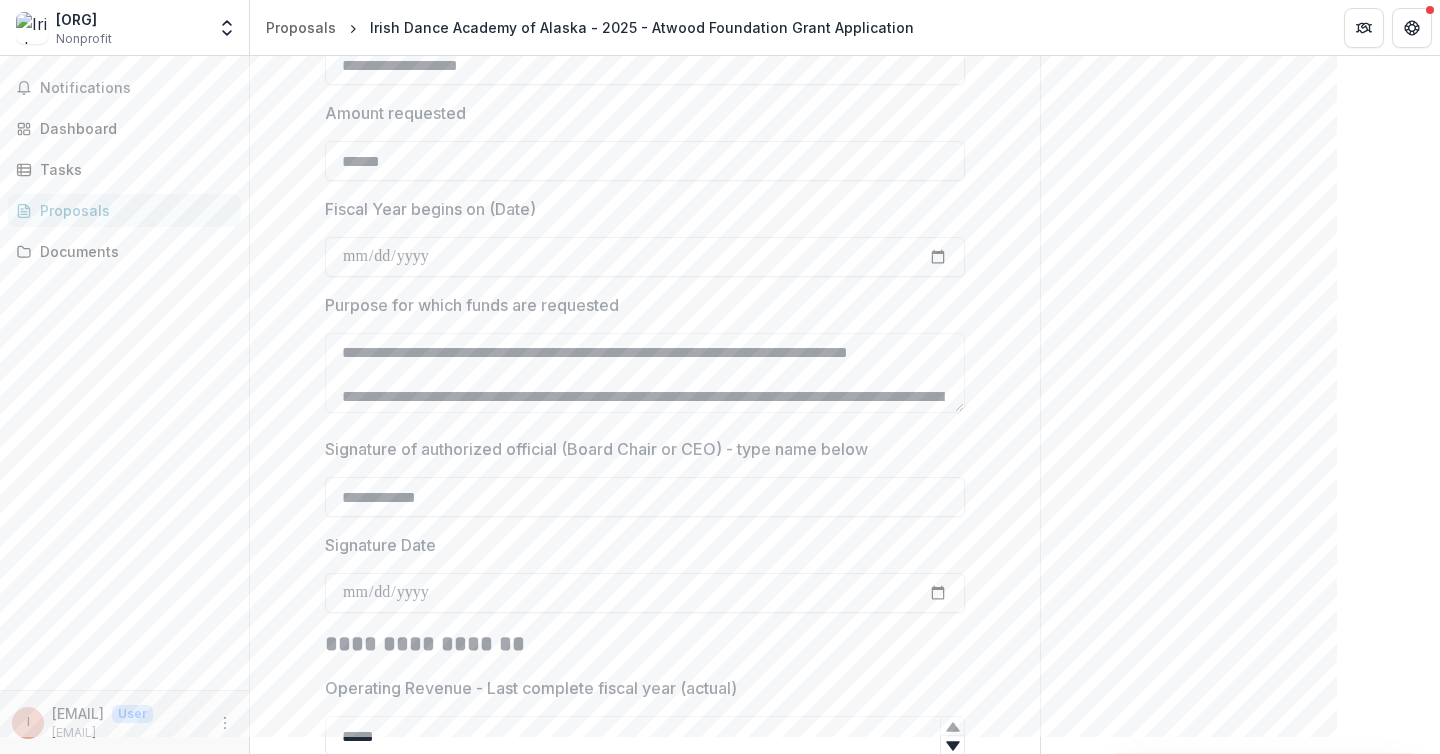 scroll, scrollTop: 2367, scrollLeft: 0, axis: vertical 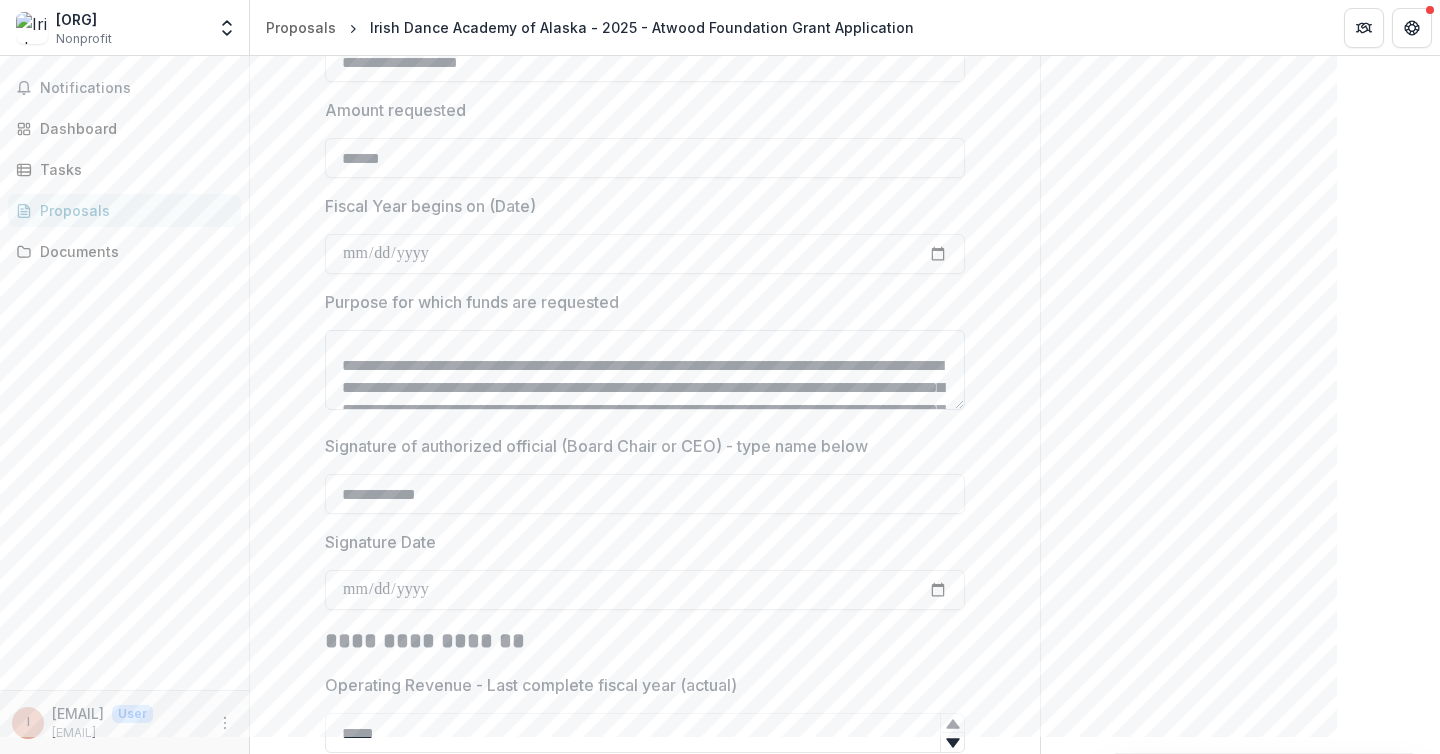 click on "Purpose for which funds are requested" at bounding box center [645, 370] 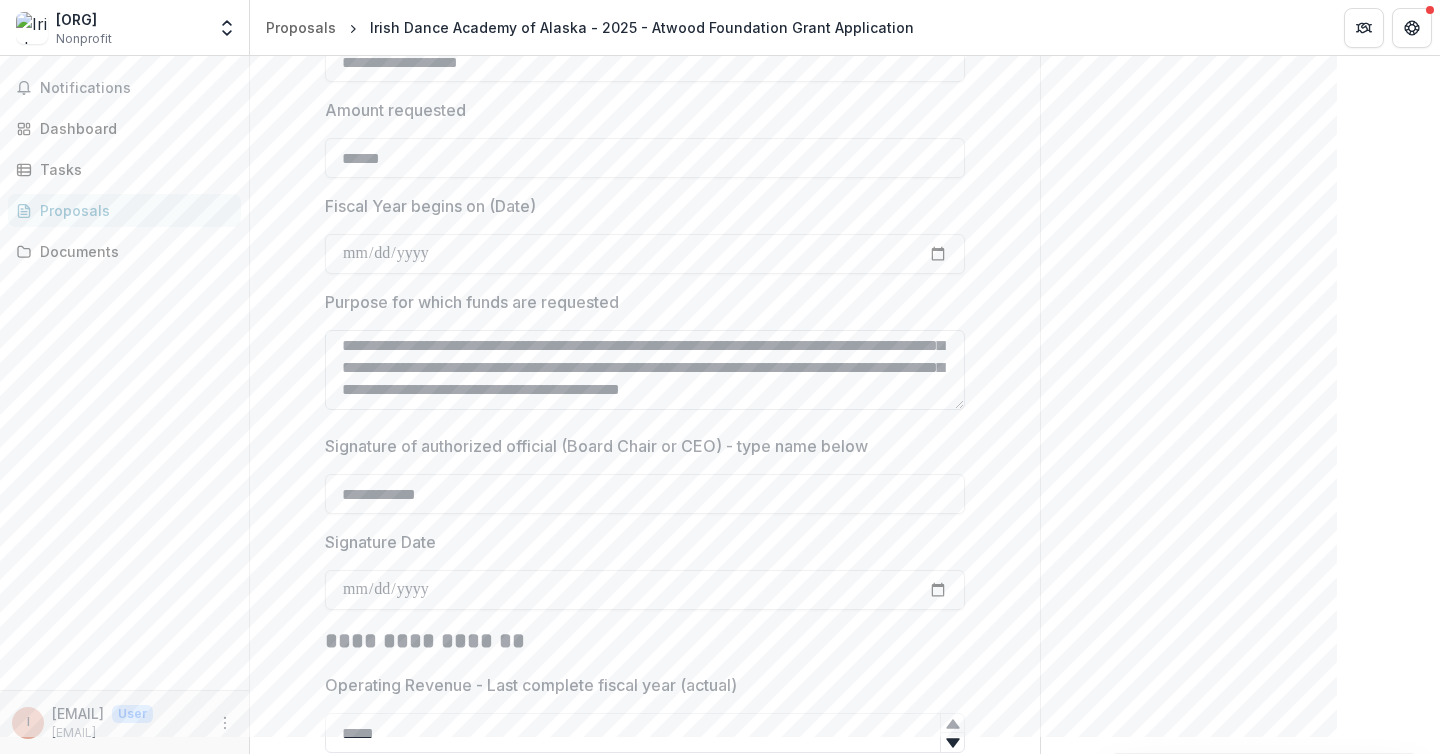 scroll, scrollTop: 421, scrollLeft: 0, axis: vertical 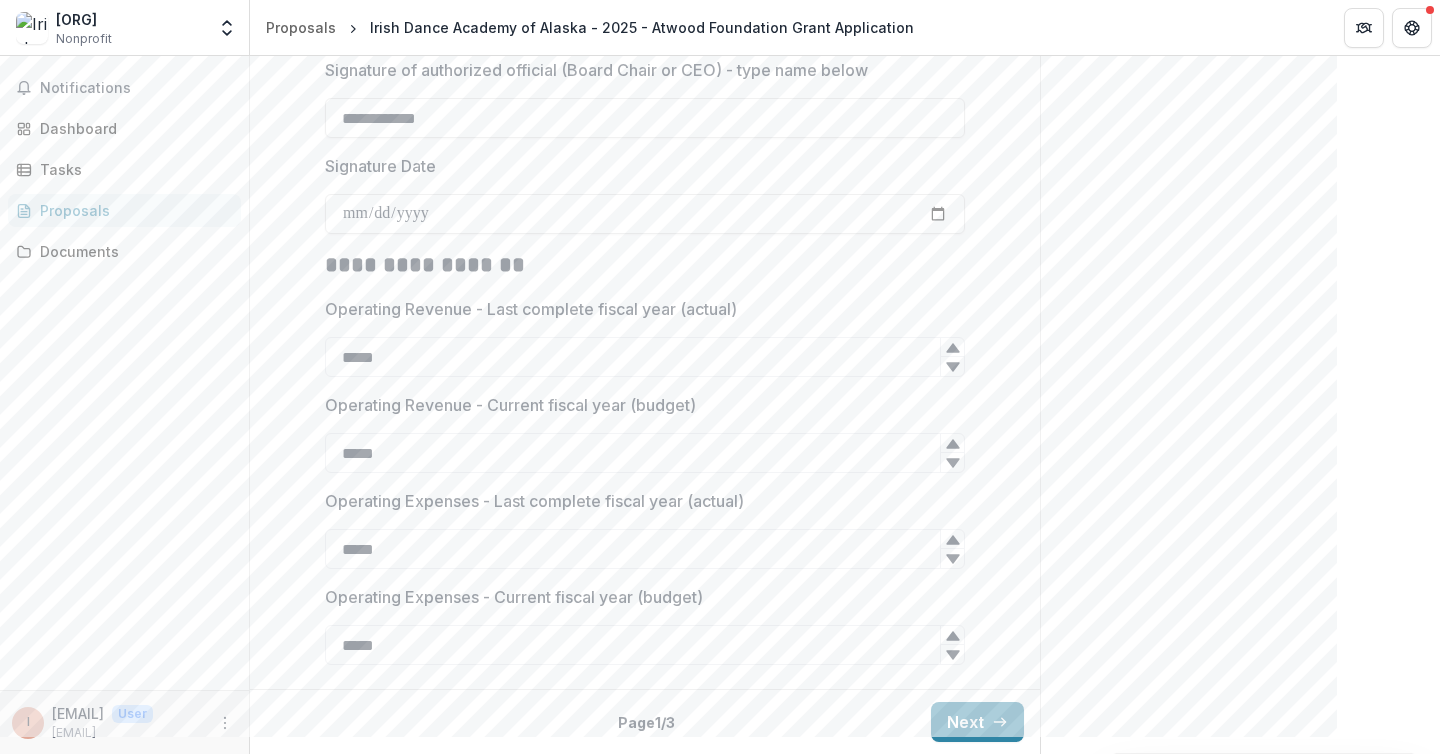 type on "**********" 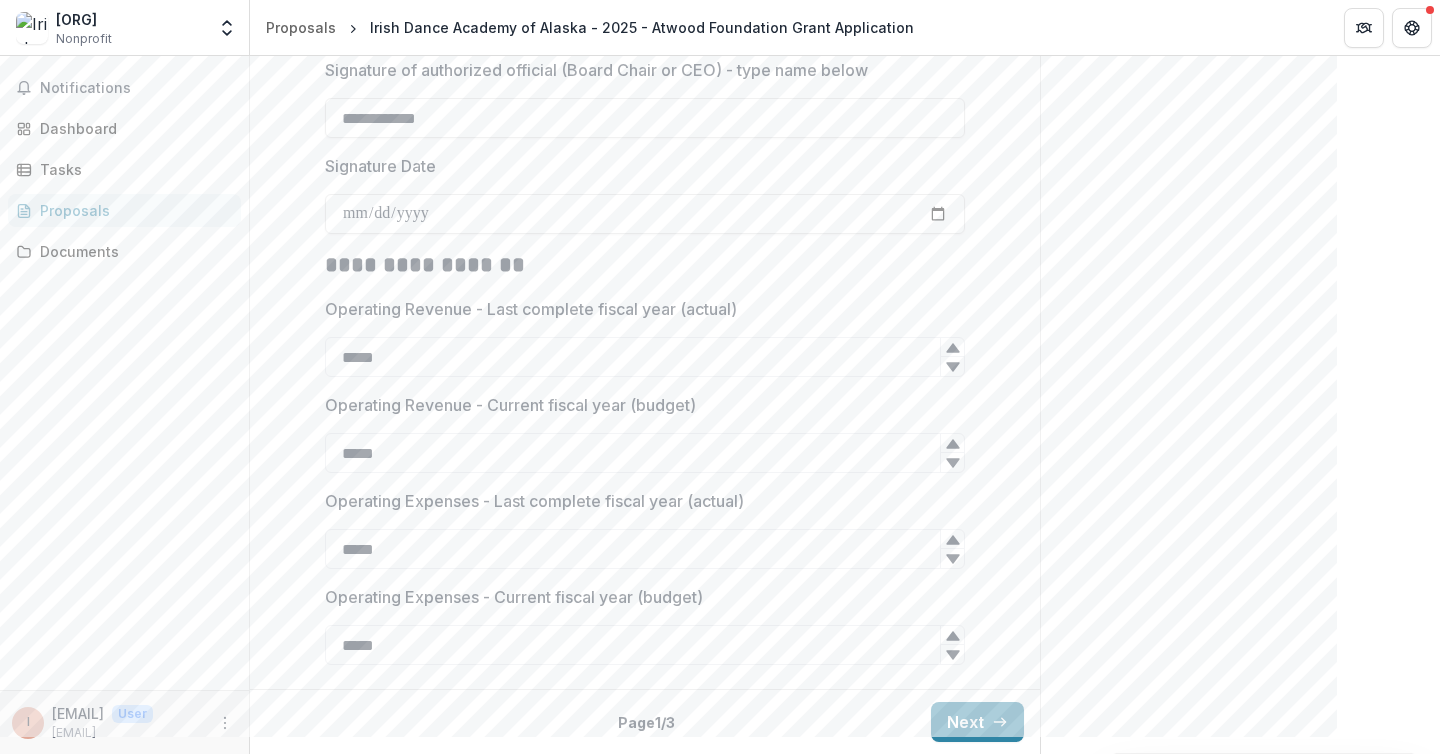 click 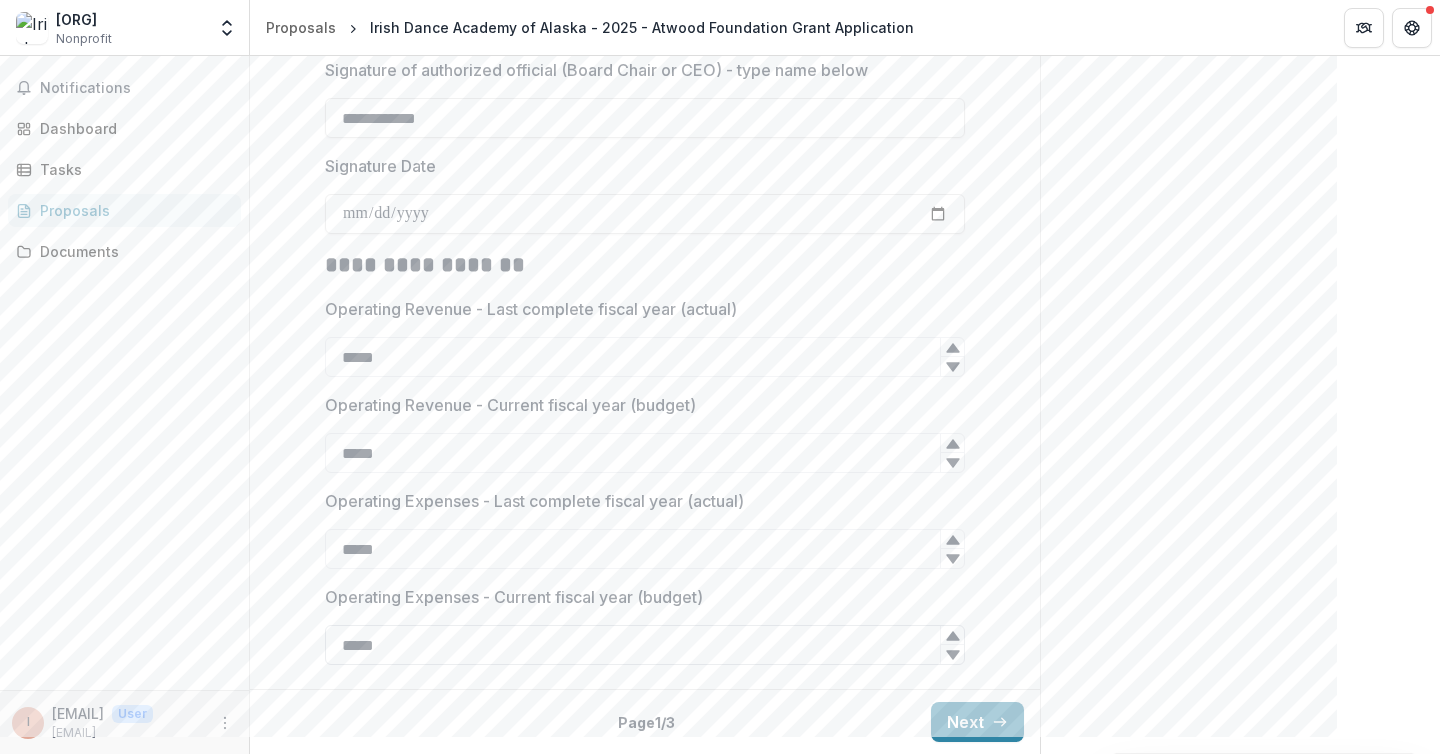 click on "*****" at bounding box center (645, 645) 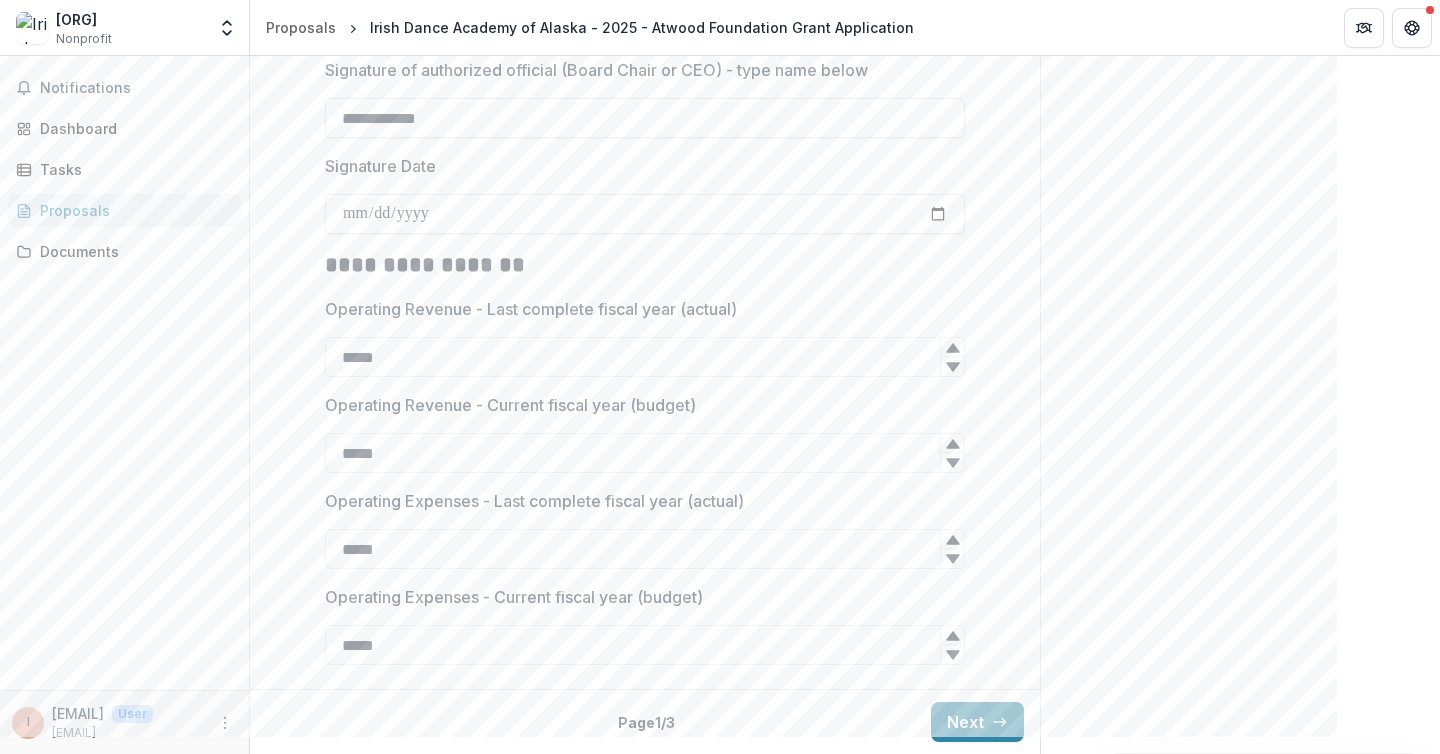 type on "*****" 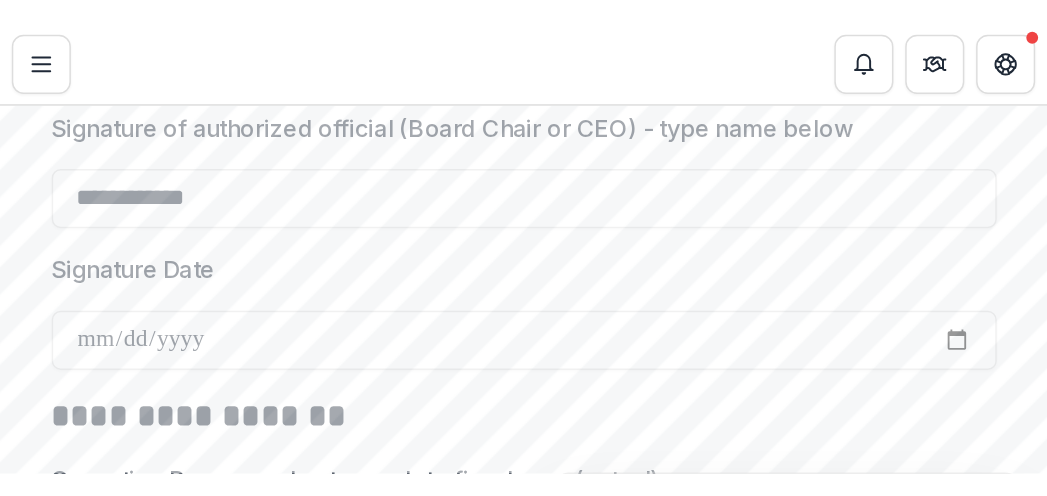 scroll, scrollTop: 2743, scrollLeft: 0, axis: vertical 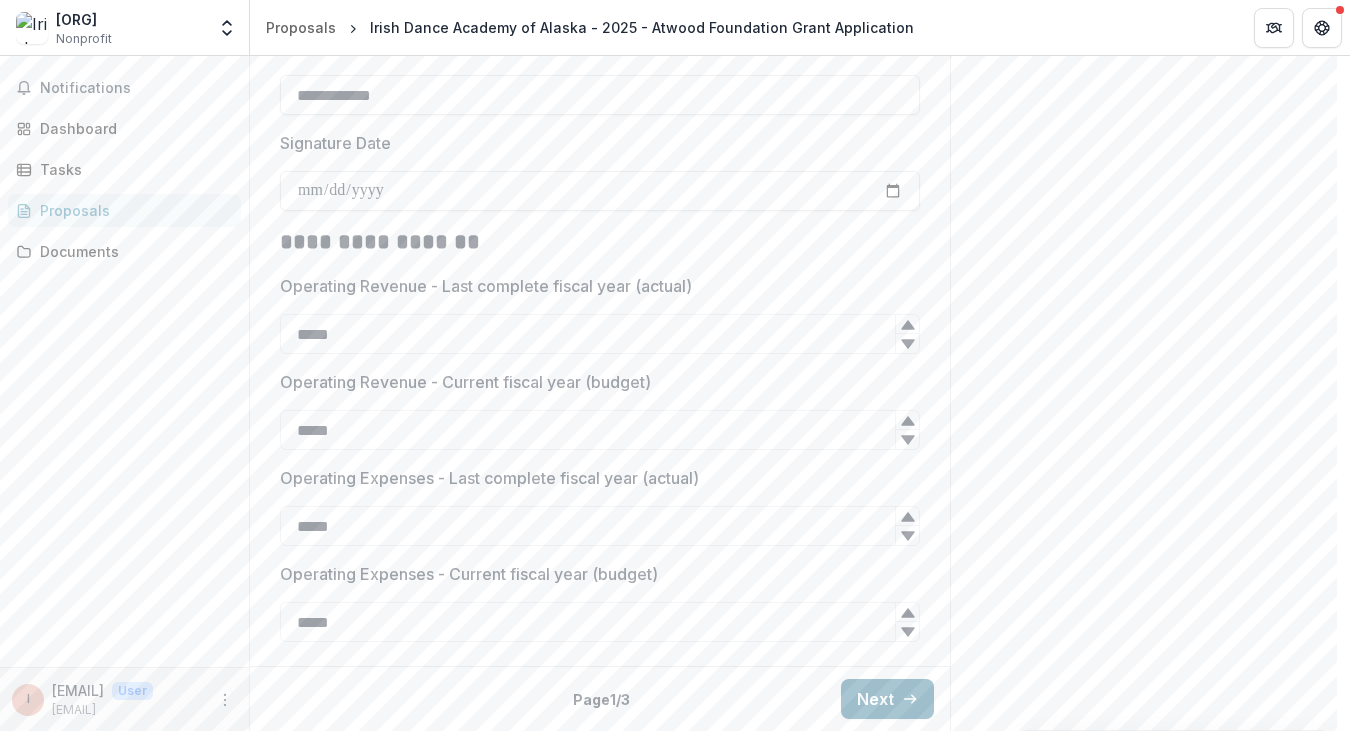 click on "Next" at bounding box center [887, 699] 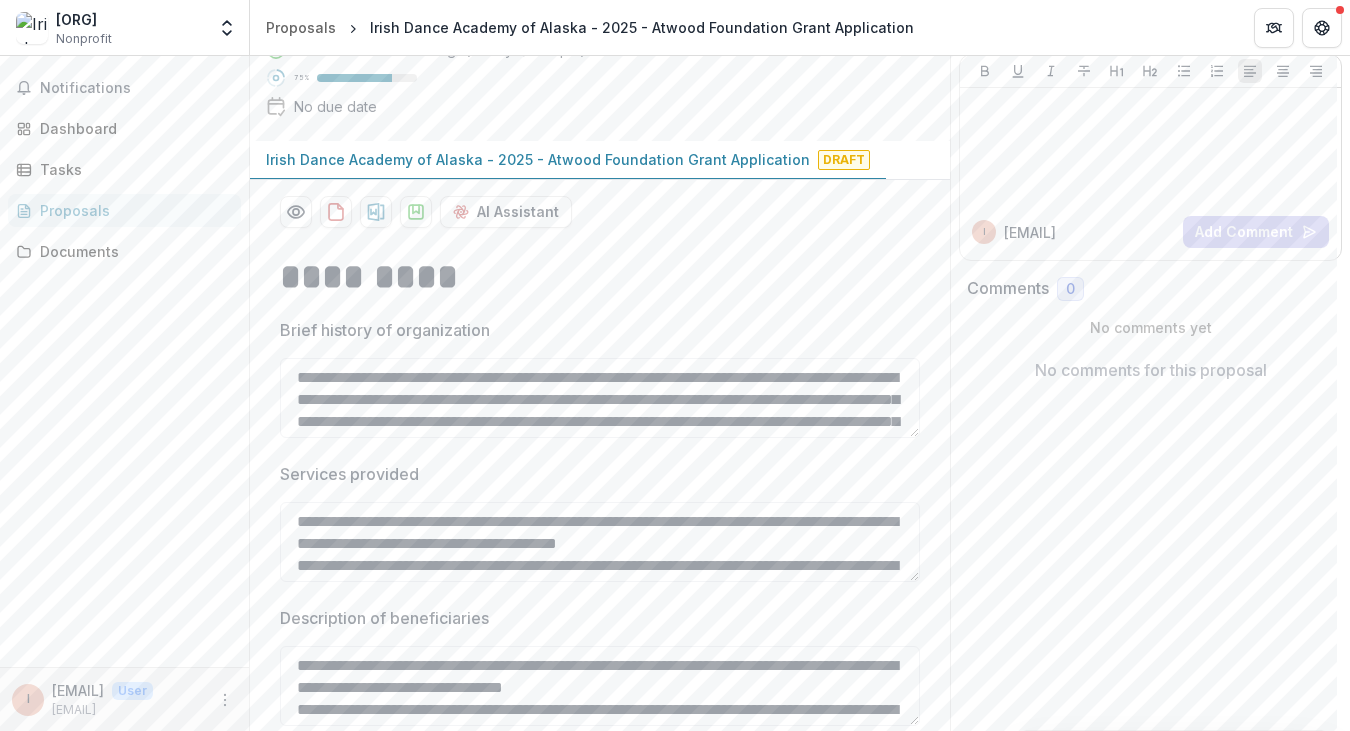 scroll, scrollTop: 136, scrollLeft: 0, axis: vertical 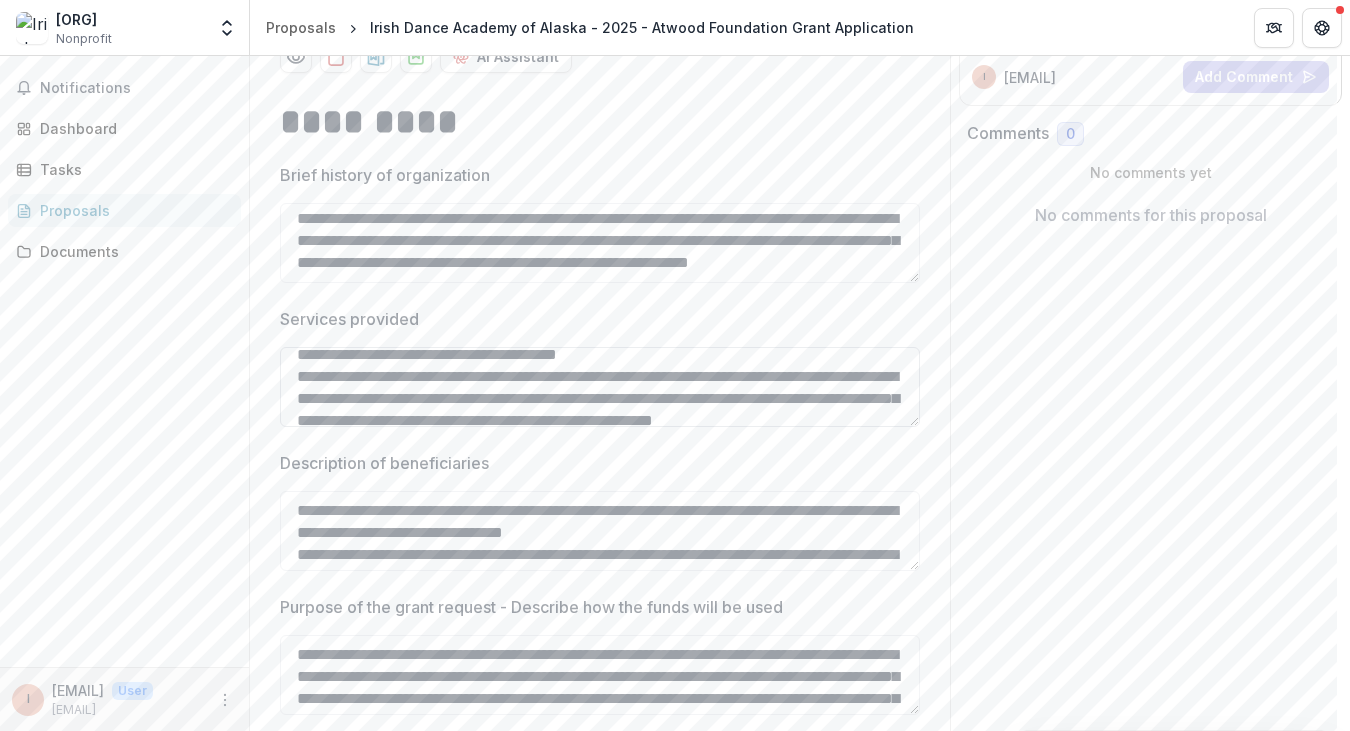 click on "Services provided" at bounding box center [600, 387] 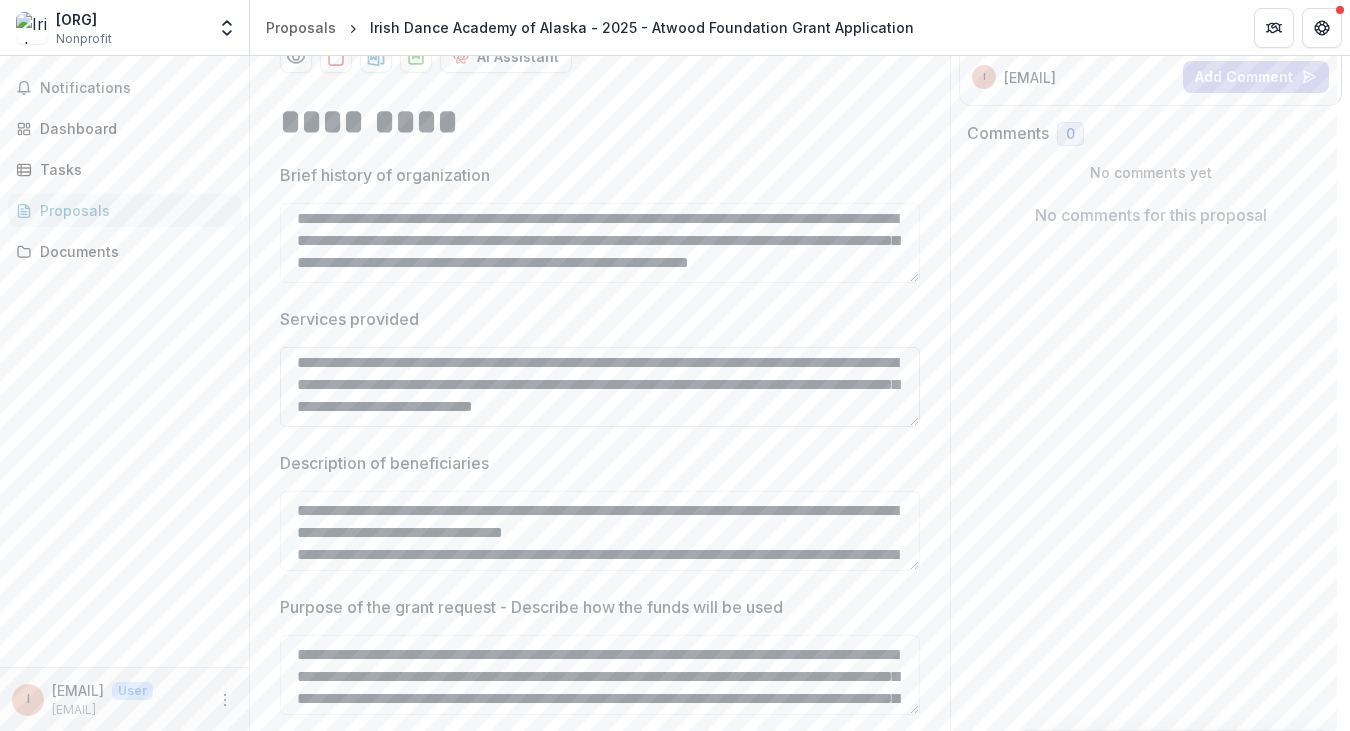 scroll, scrollTop: 624, scrollLeft: 0, axis: vertical 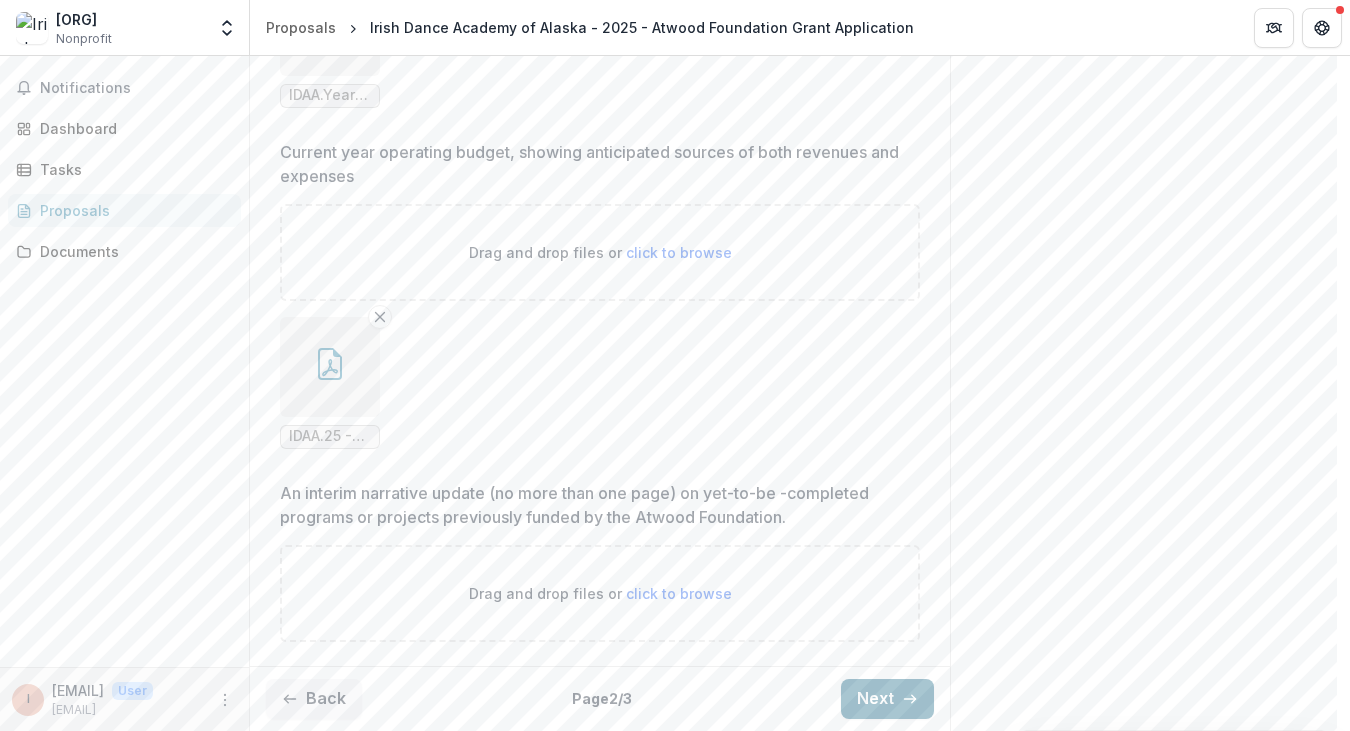 click on "Next" at bounding box center (887, 699) 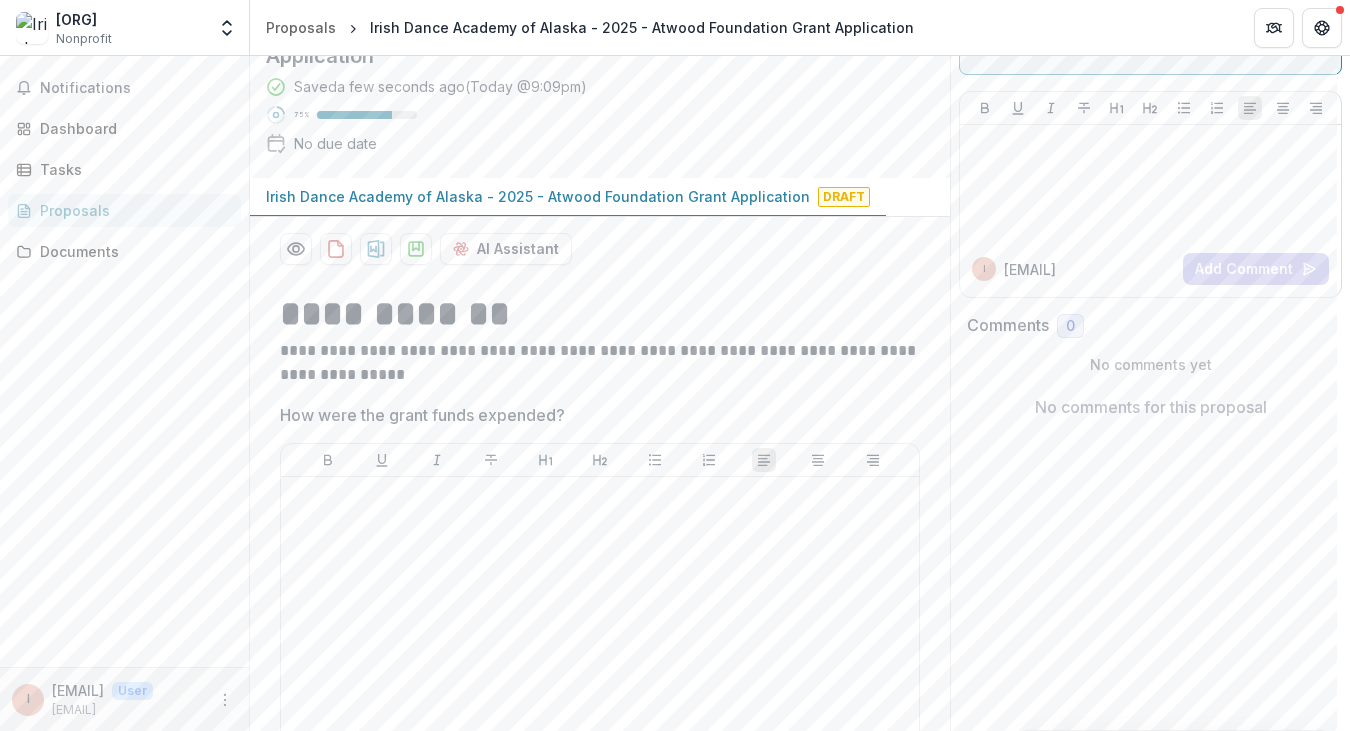 scroll, scrollTop: 104, scrollLeft: 0, axis: vertical 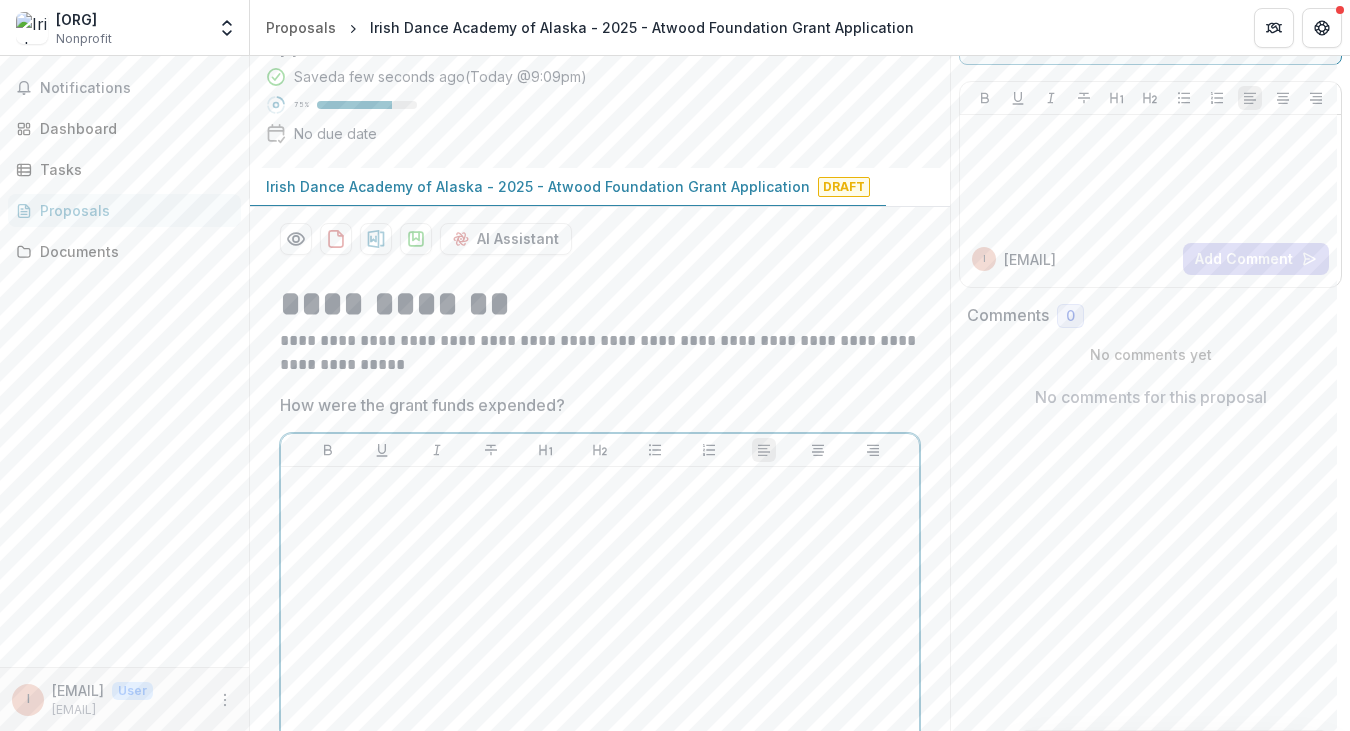 click at bounding box center [600, 625] 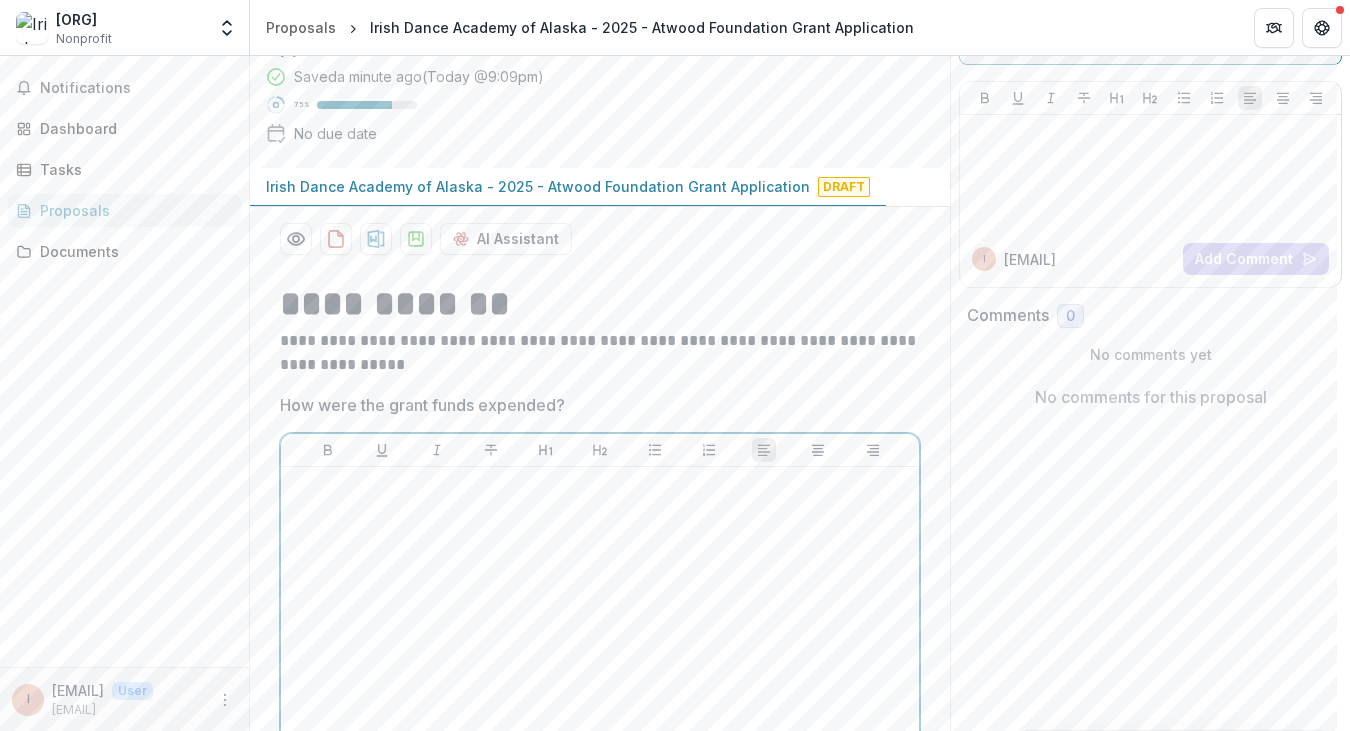 click at bounding box center (600, 486) 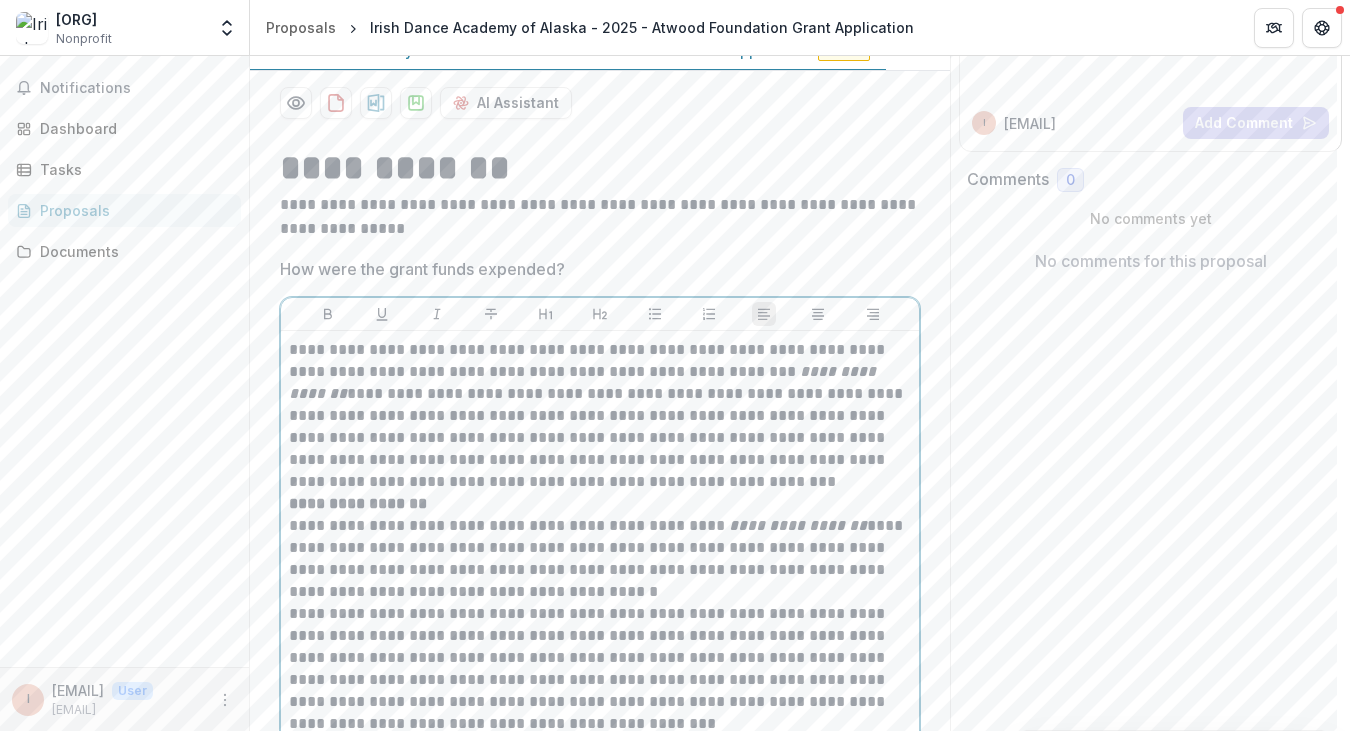 scroll, scrollTop: 236, scrollLeft: 0, axis: vertical 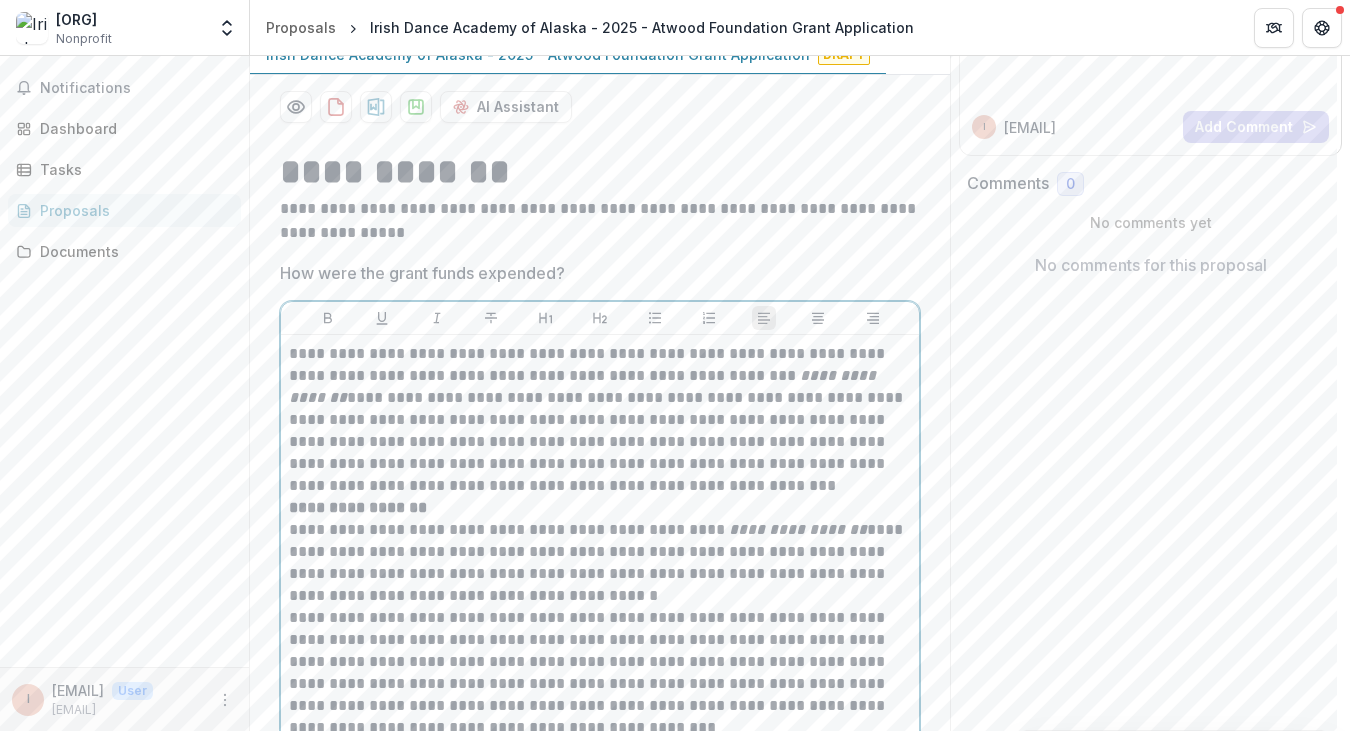 click on "**********" at bounding box center [600, 420] 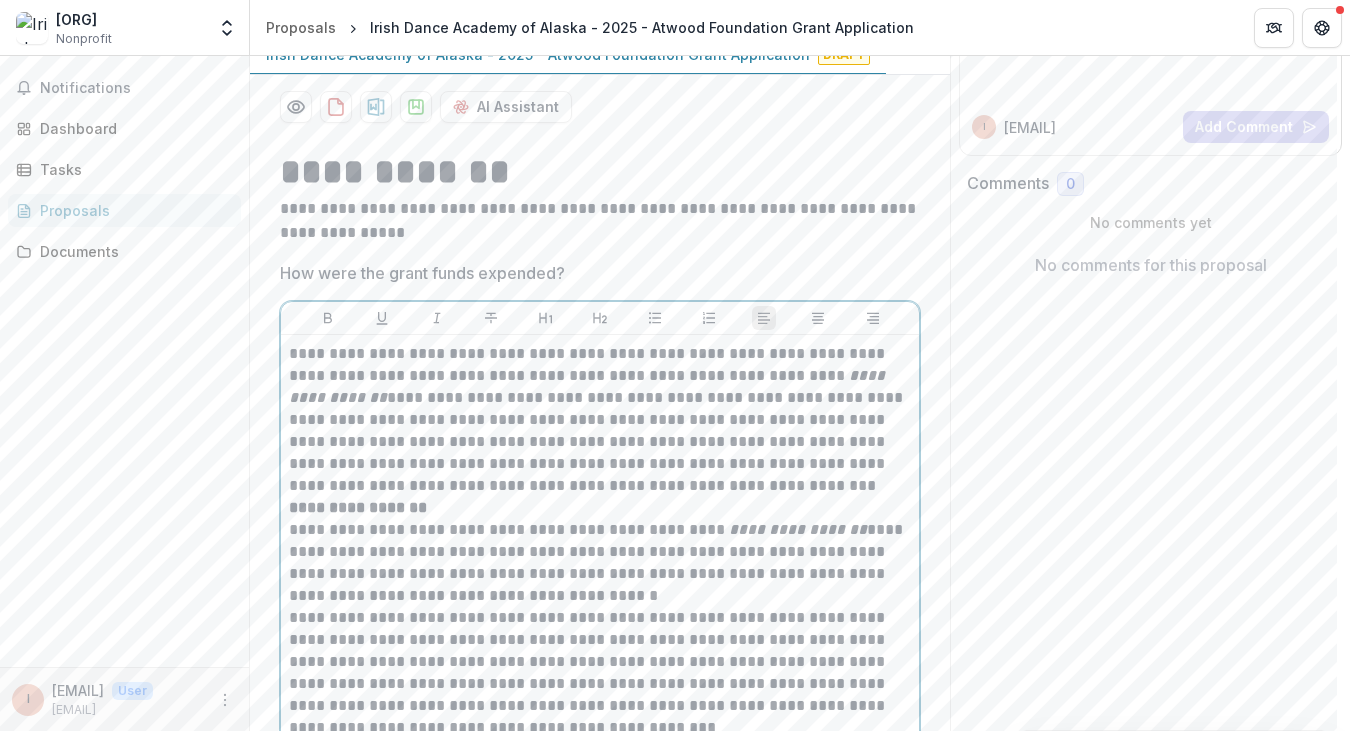 click on "**********" at bounding box center (600, 420) 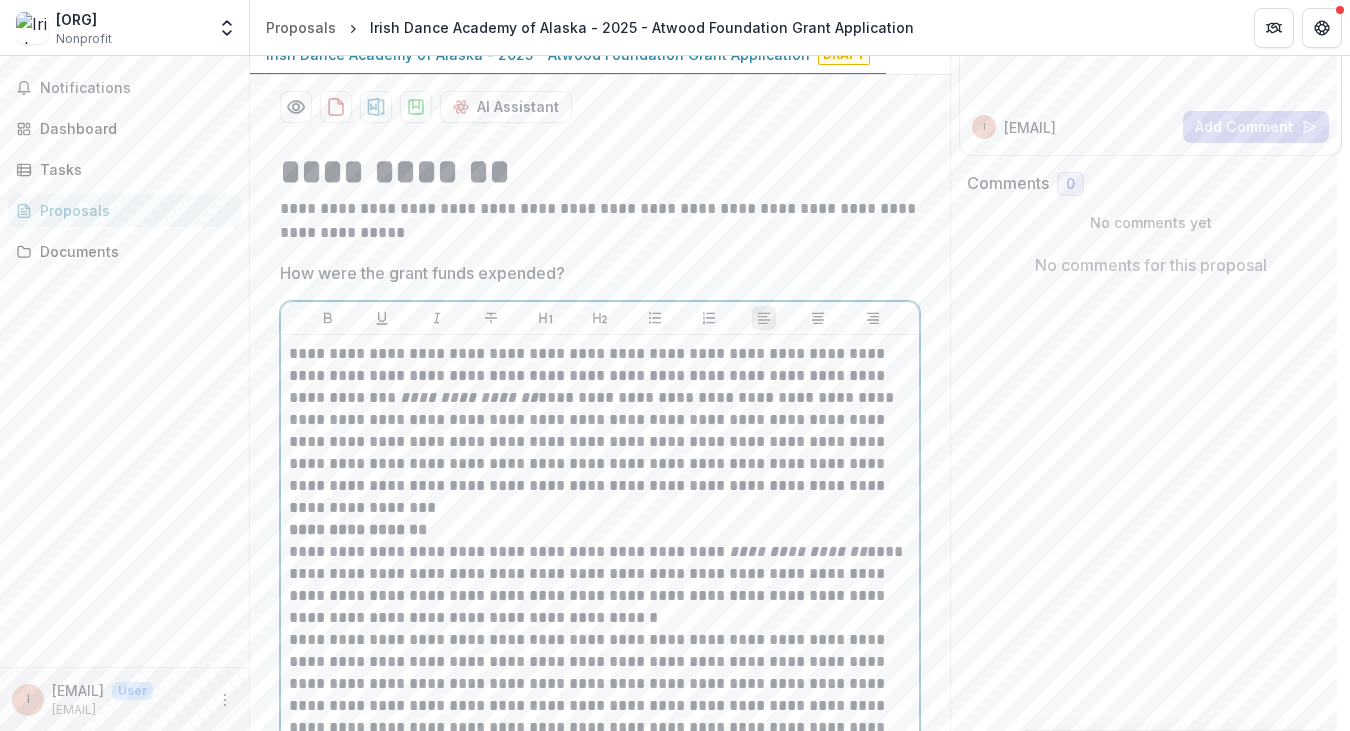 click on "**********" at bounding box center (600, 431) 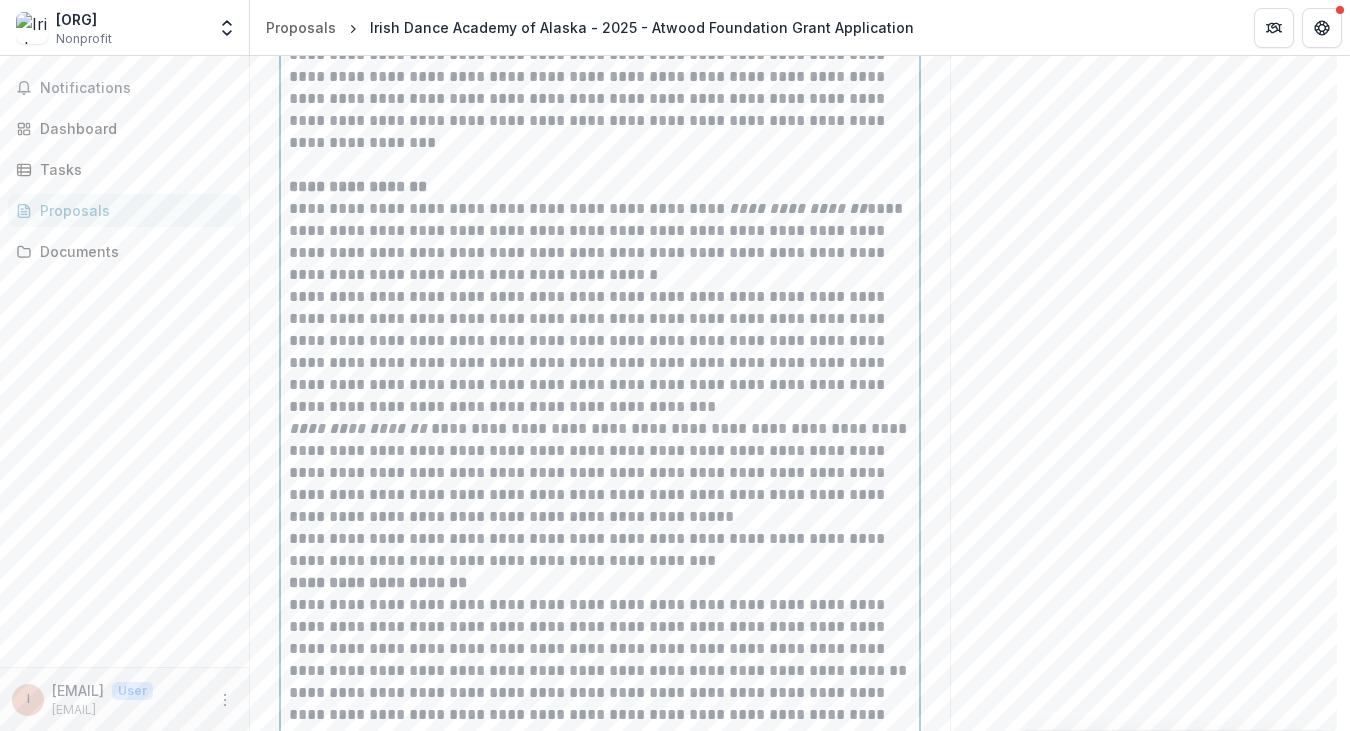 scroll, scrollTop: 796, scrollLeft: 0, axis: vertical 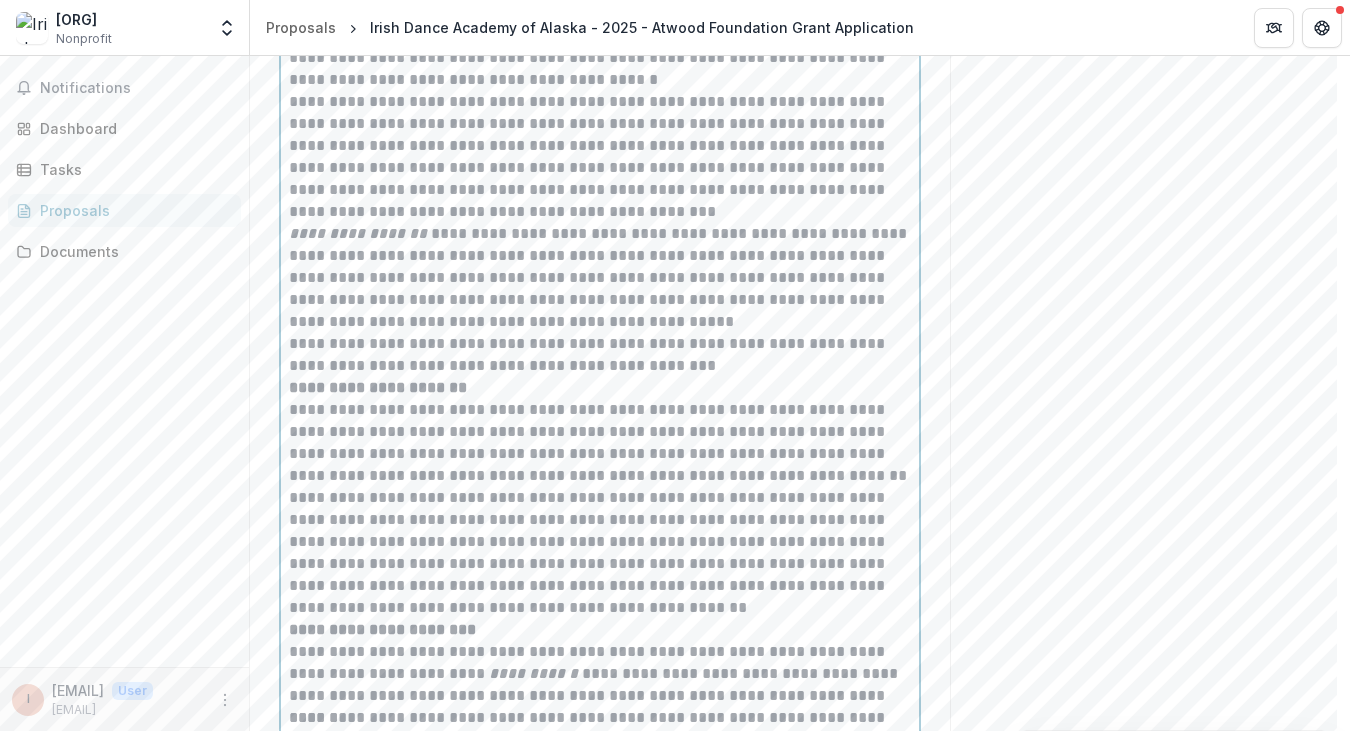 click on "**********" at bounding box center (600, 355) 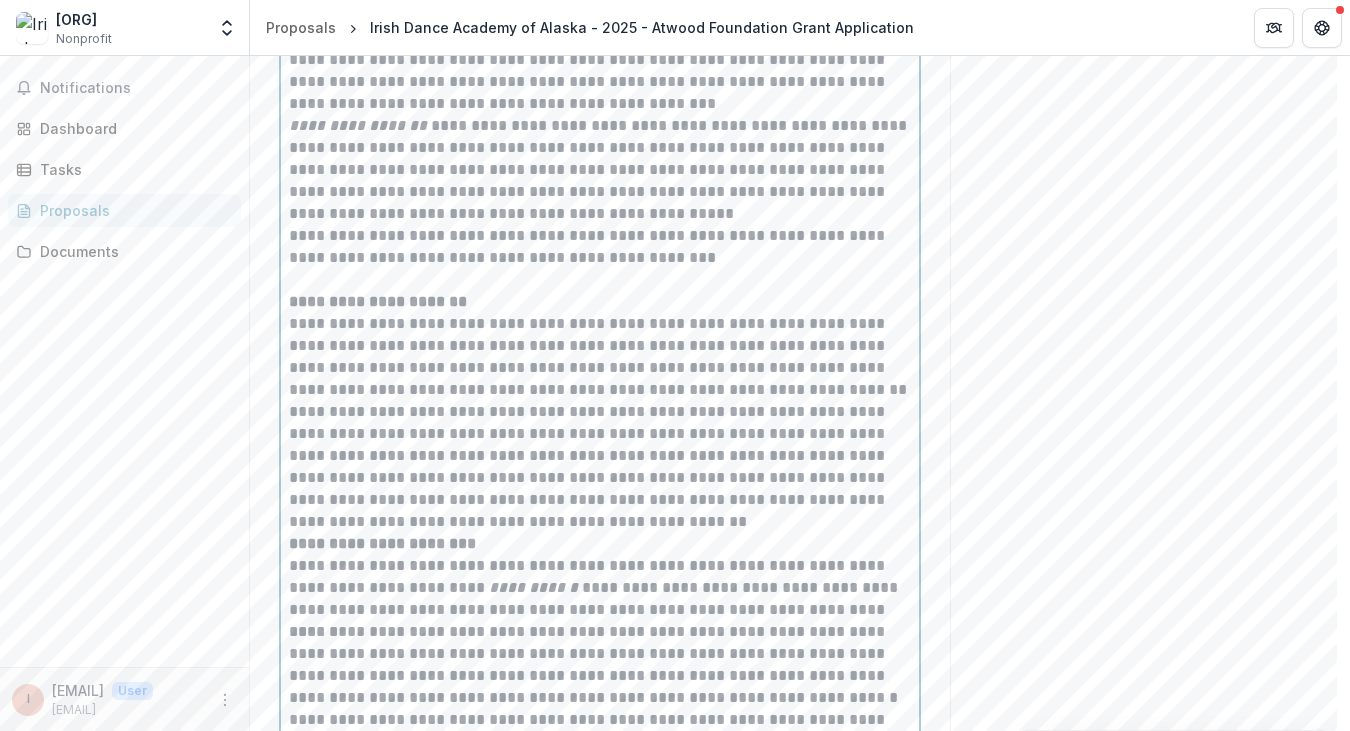 scroll, scrollTop: 946, scrollLeft: 0, axis: vertical 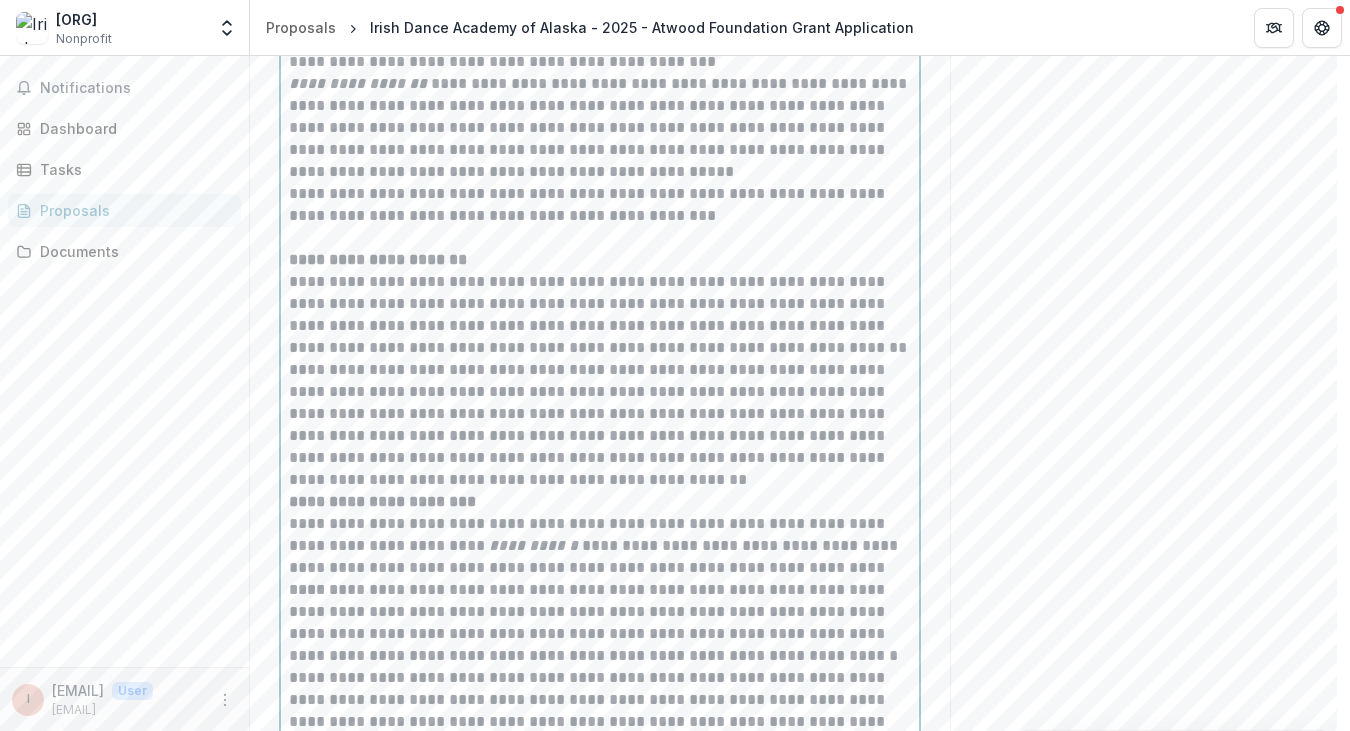 click on "**********" at bounding box center [600, 425] 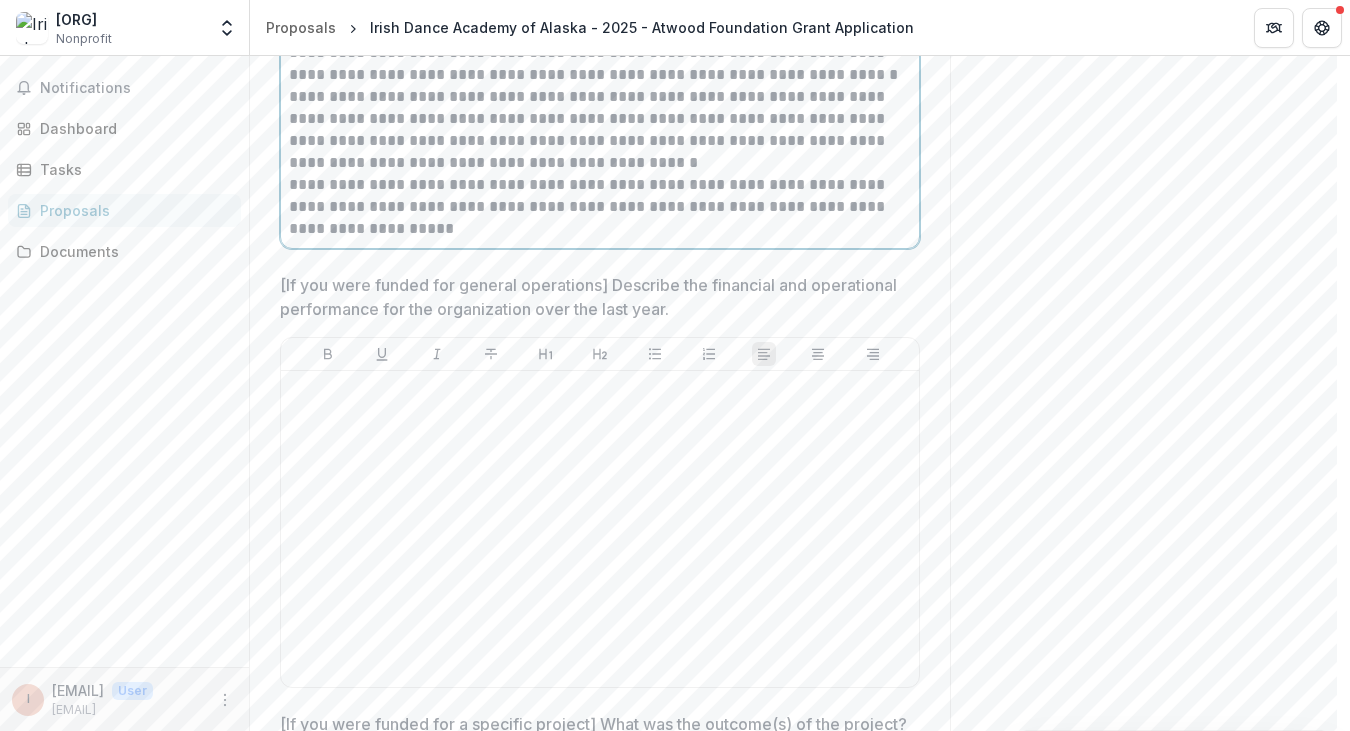 scroll, scrollTop: 1537, scrollLeft: 0, axis: vertical 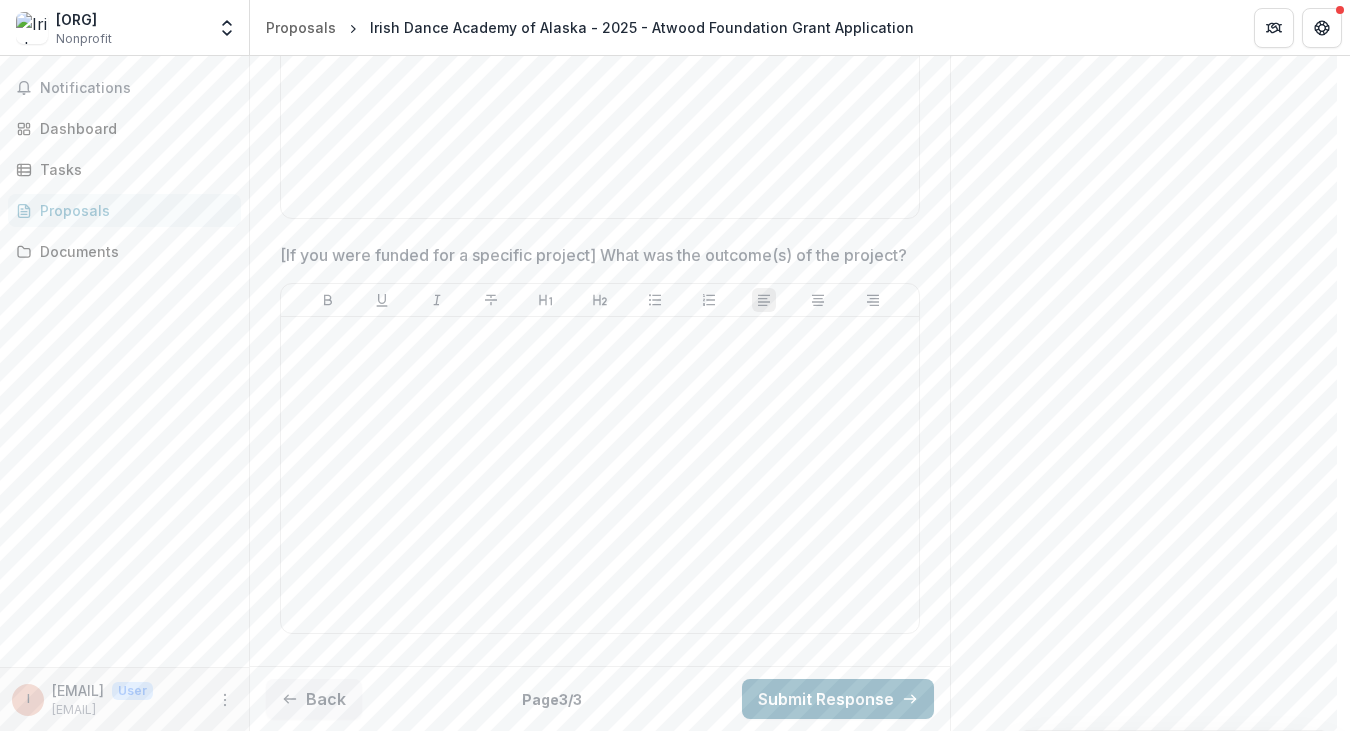 click on "Submit Response" at bounding box center [838, 699] 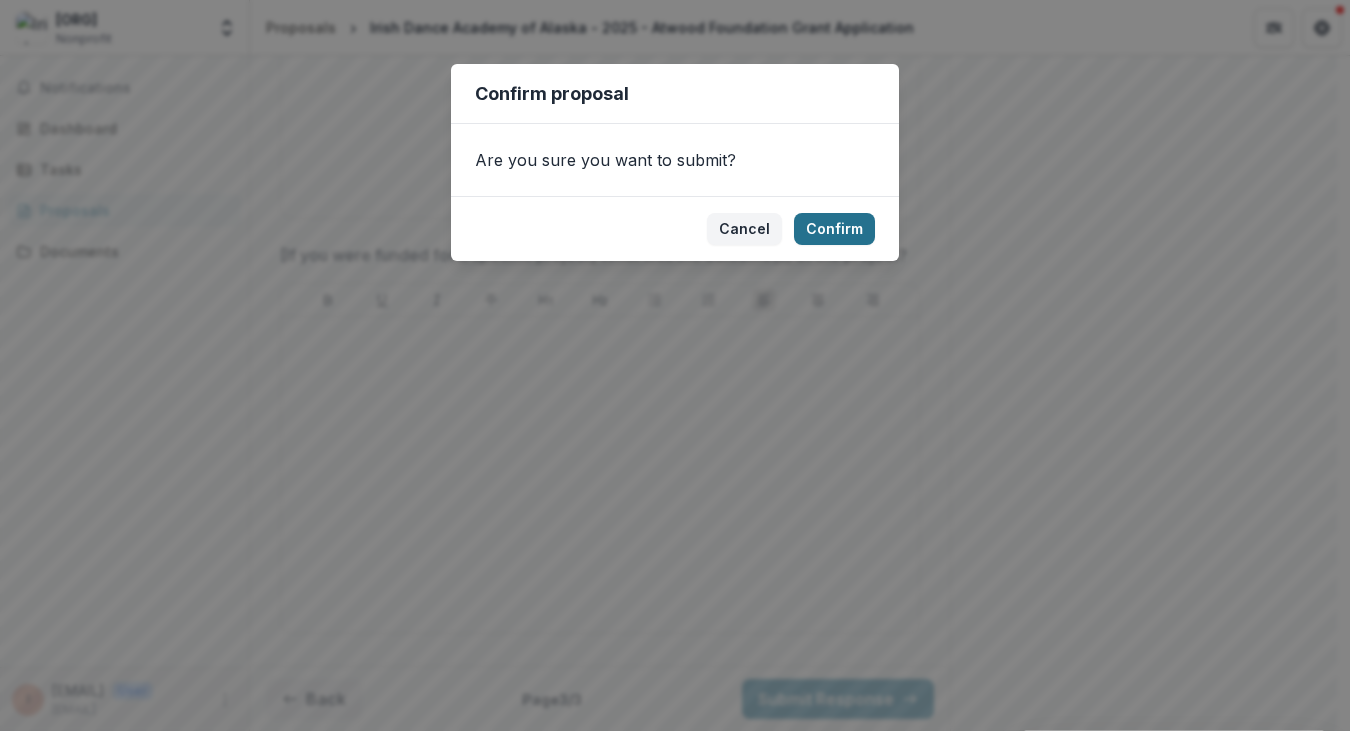 click on "Confirm" at bounding box center [834, 229] 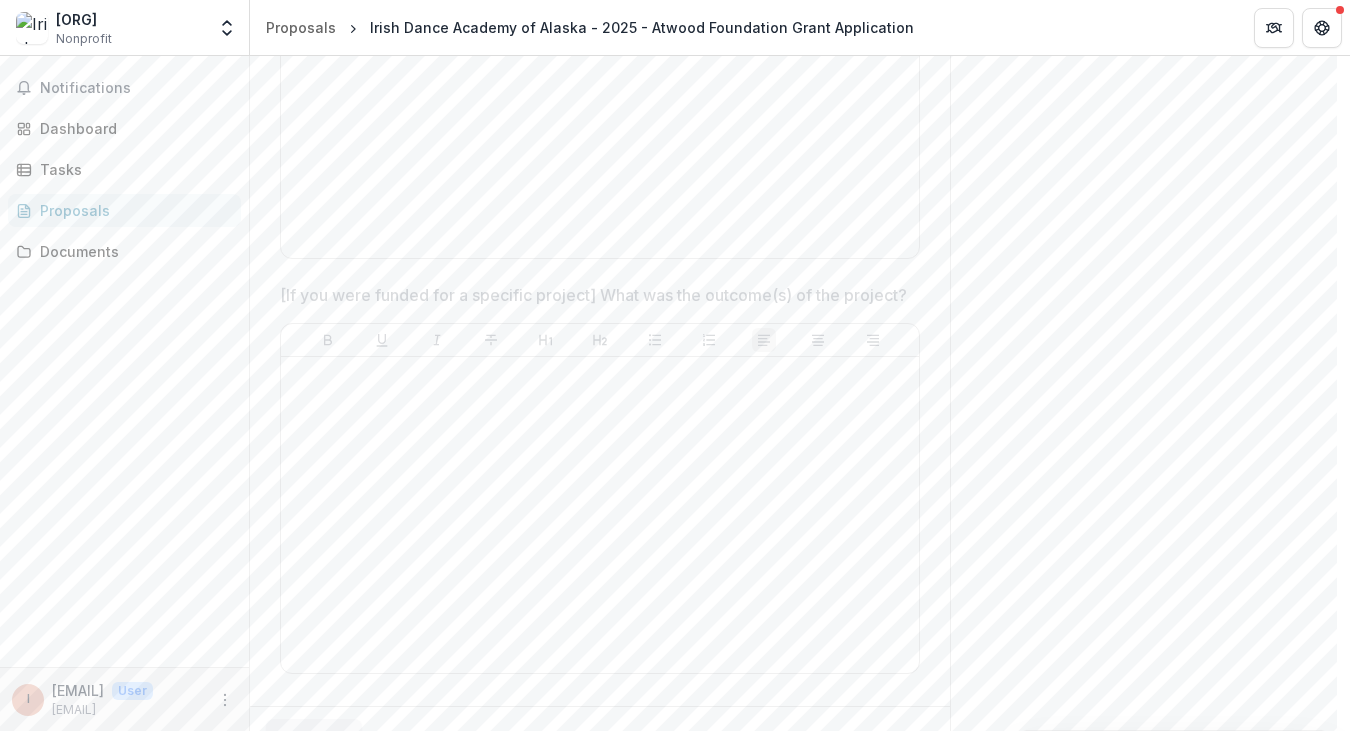 scroll, scrollTop: 2106, scrollLeft: 0, axis: vertical 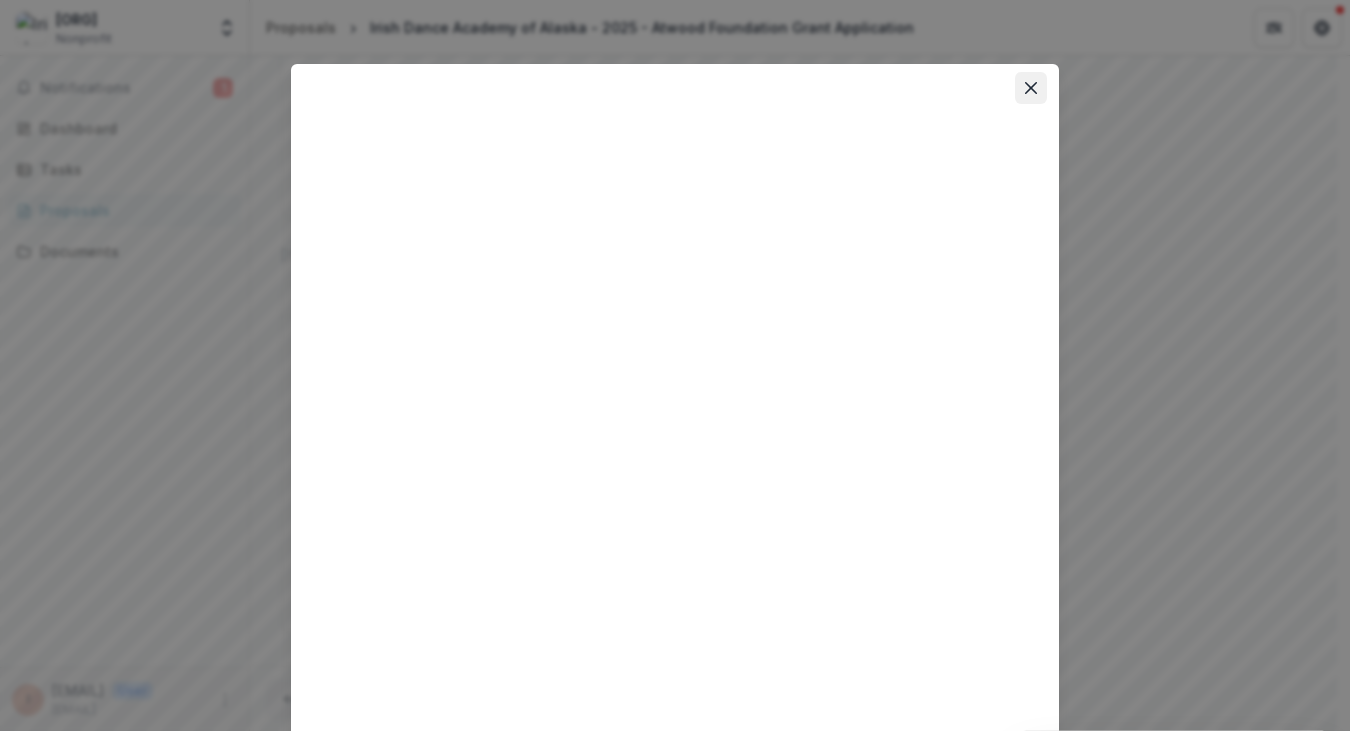 click 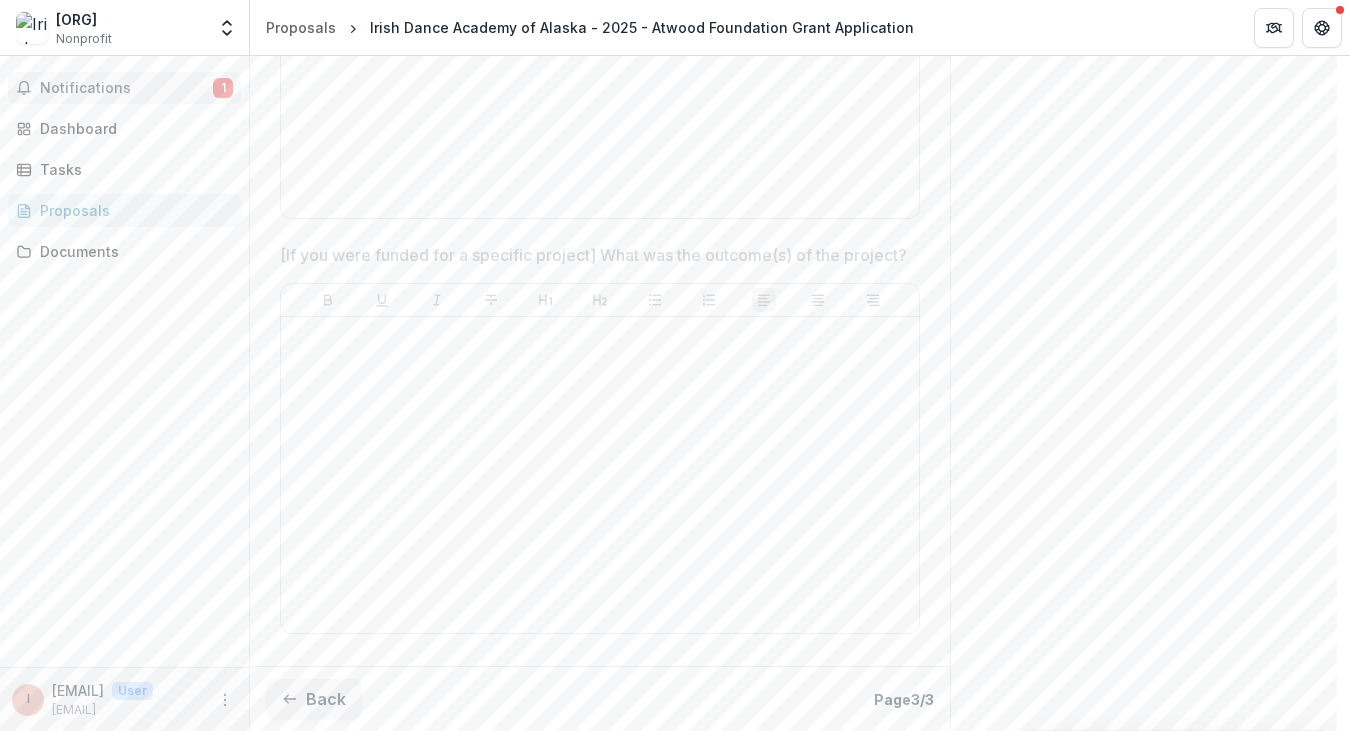 click on "Notifications" at bounding box center [126, 88] 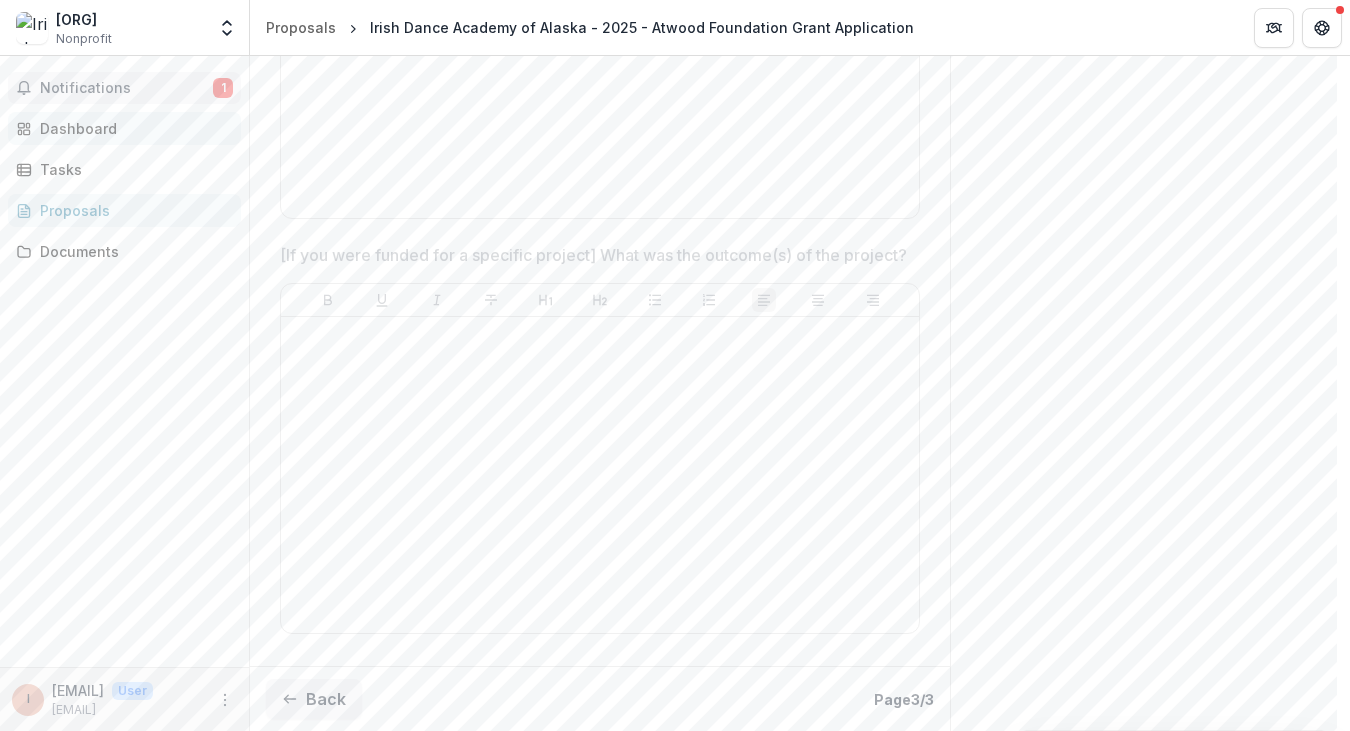 click on "Dashboard" at bounding box center [132, 128] 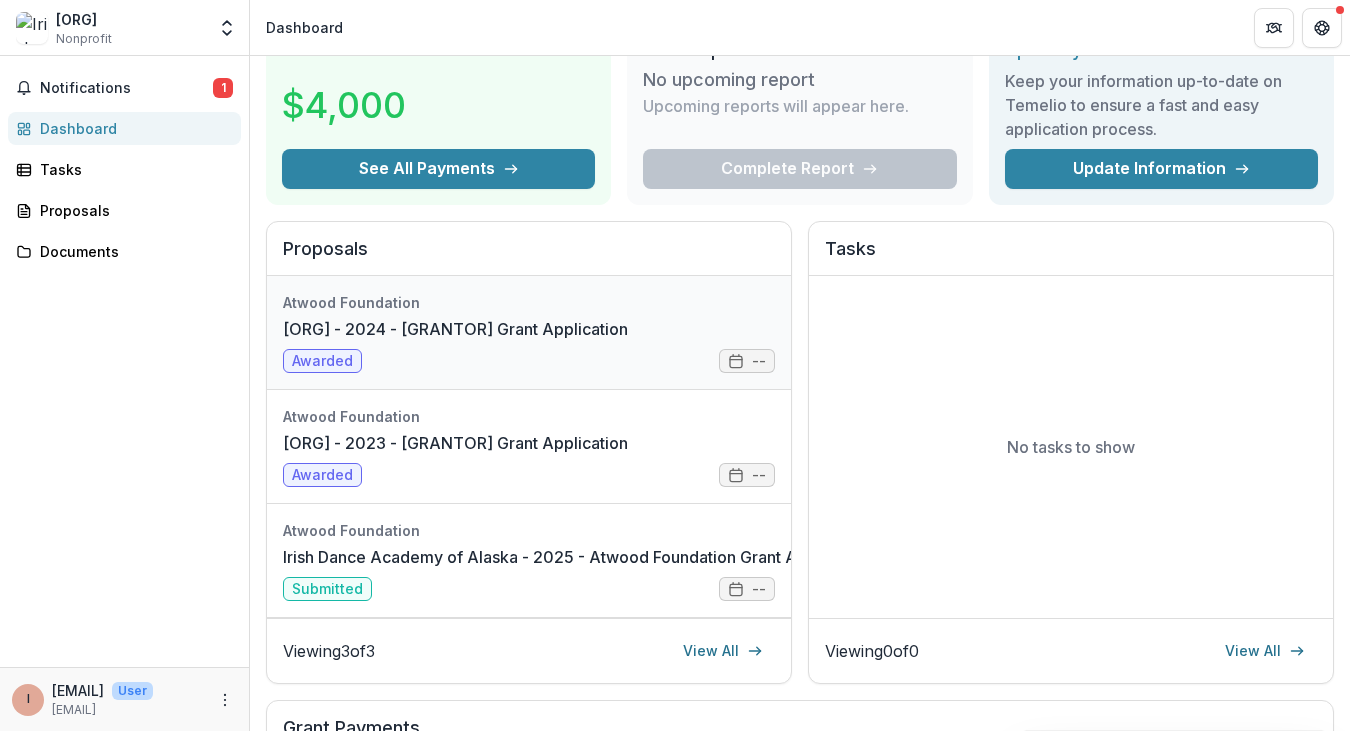 scroll, scrollTop: 104, scrollLeft: 0, axis: vertical 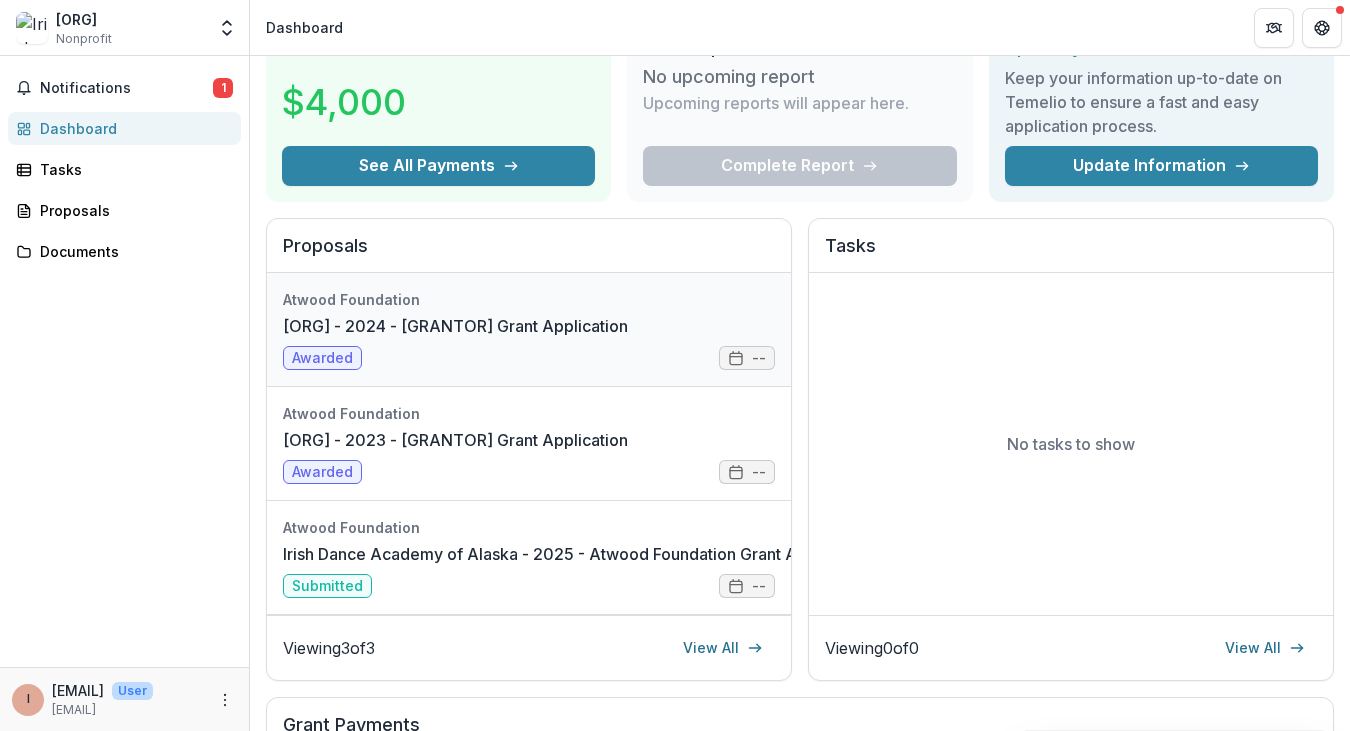 click on "Irish Dance Academy of Alaska - 2024 - Atwood Foundation Grant Application" at bounding box center [455, 326] 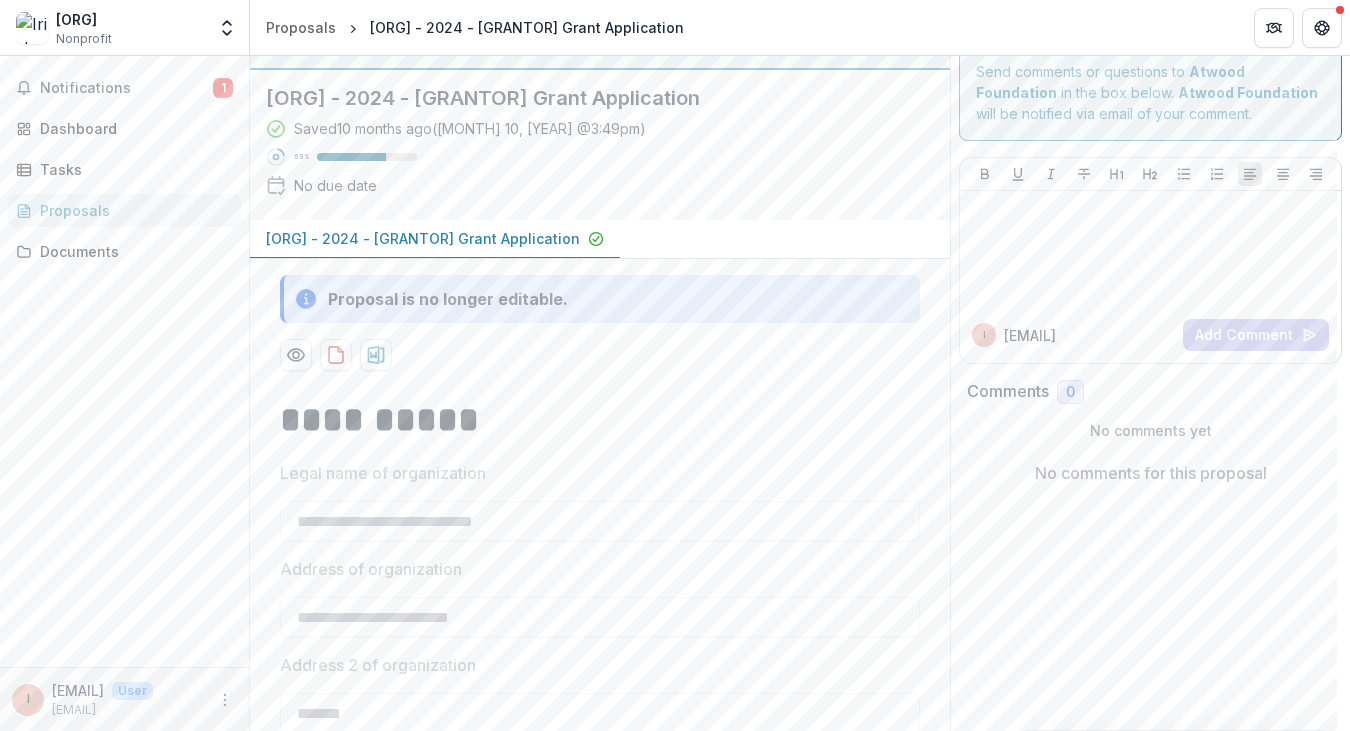 scroll, scrollTop: 0, scrollLeft: 0, axis: both 